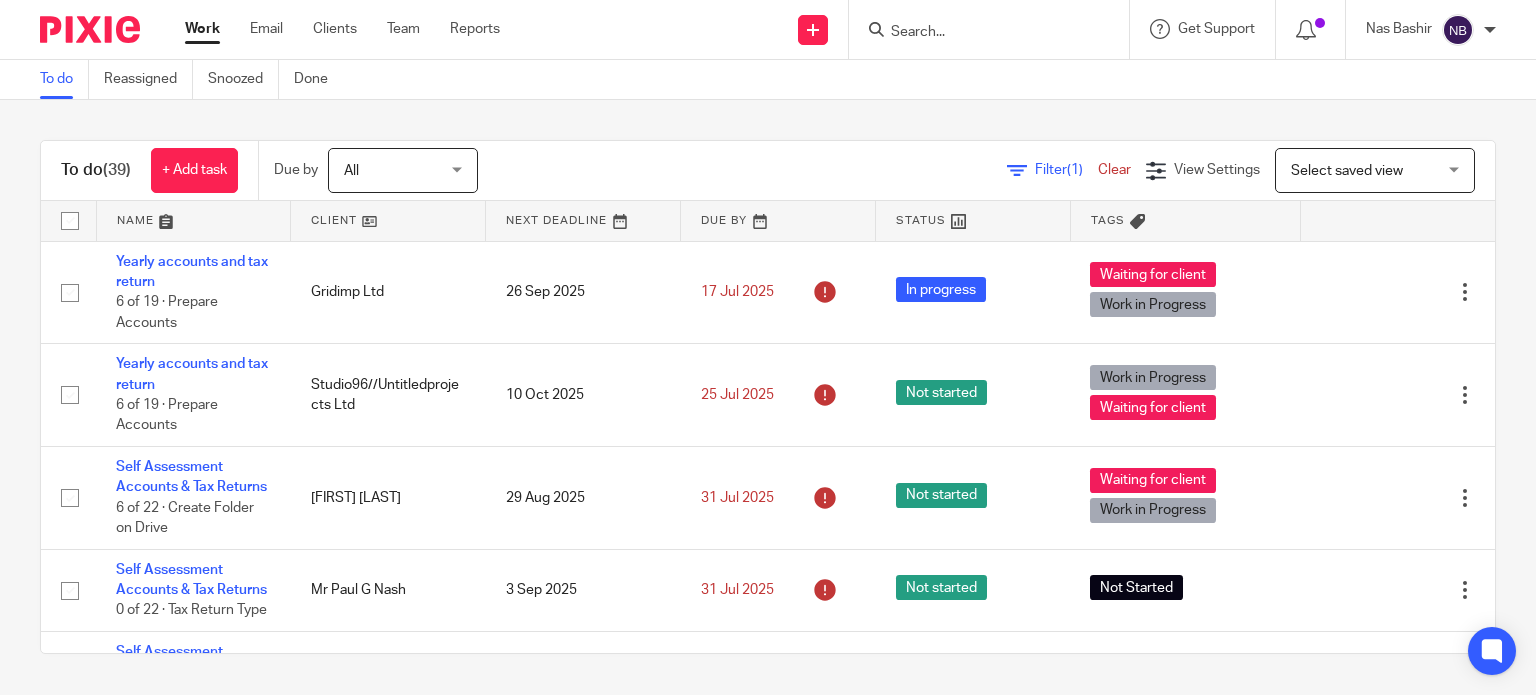 scroll, scrollTop: 0, scrollLeft: 0, axis: both 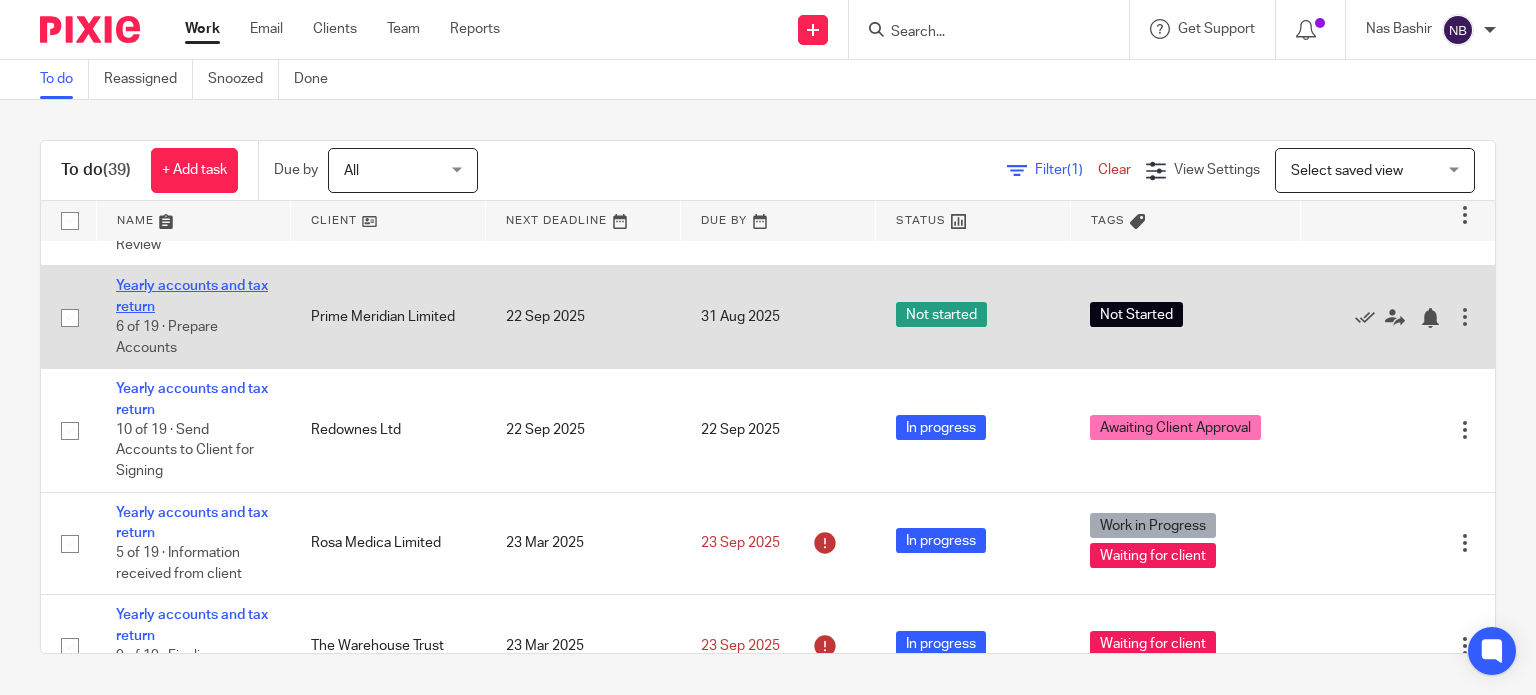 click on "Yearly accounts and tax return" at bounding box center (192, 296) 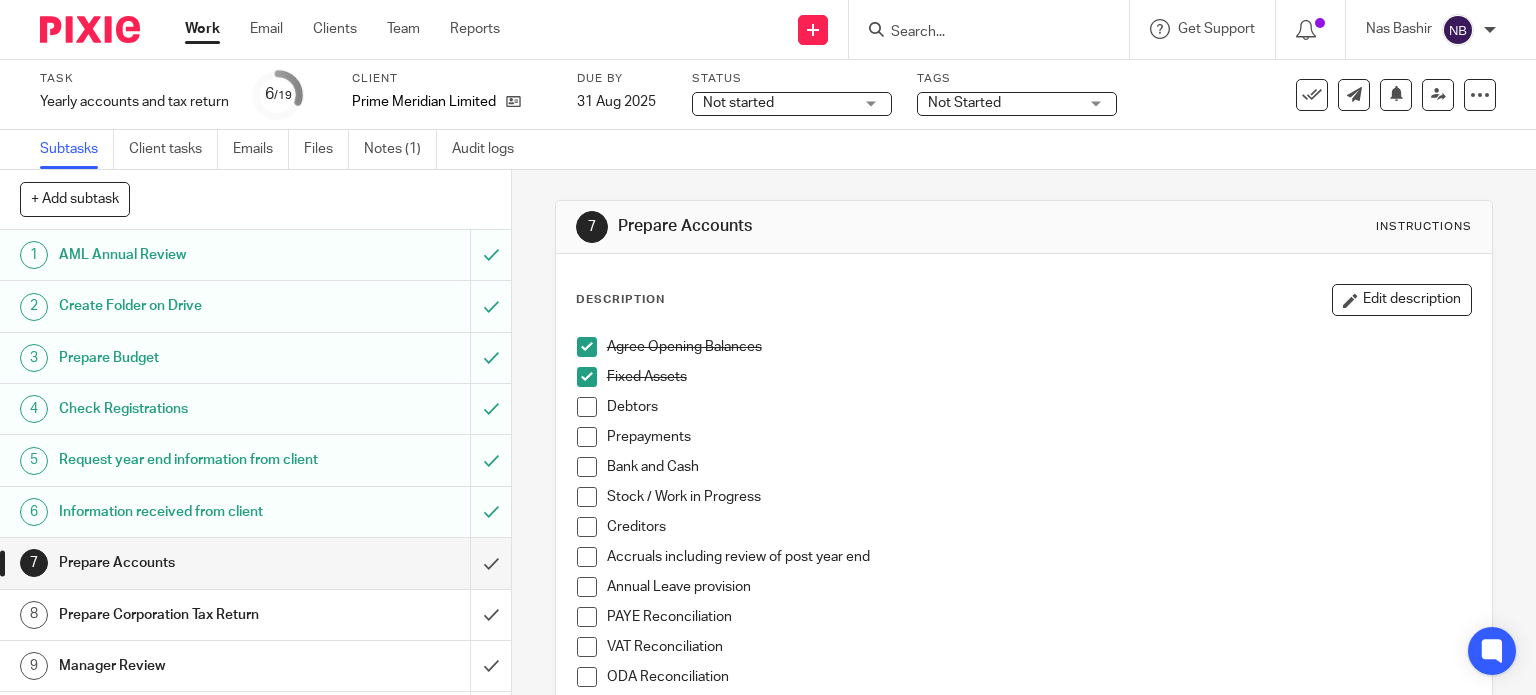 scroll, scrollTop: 0, scrollLeft: 0, axis: both 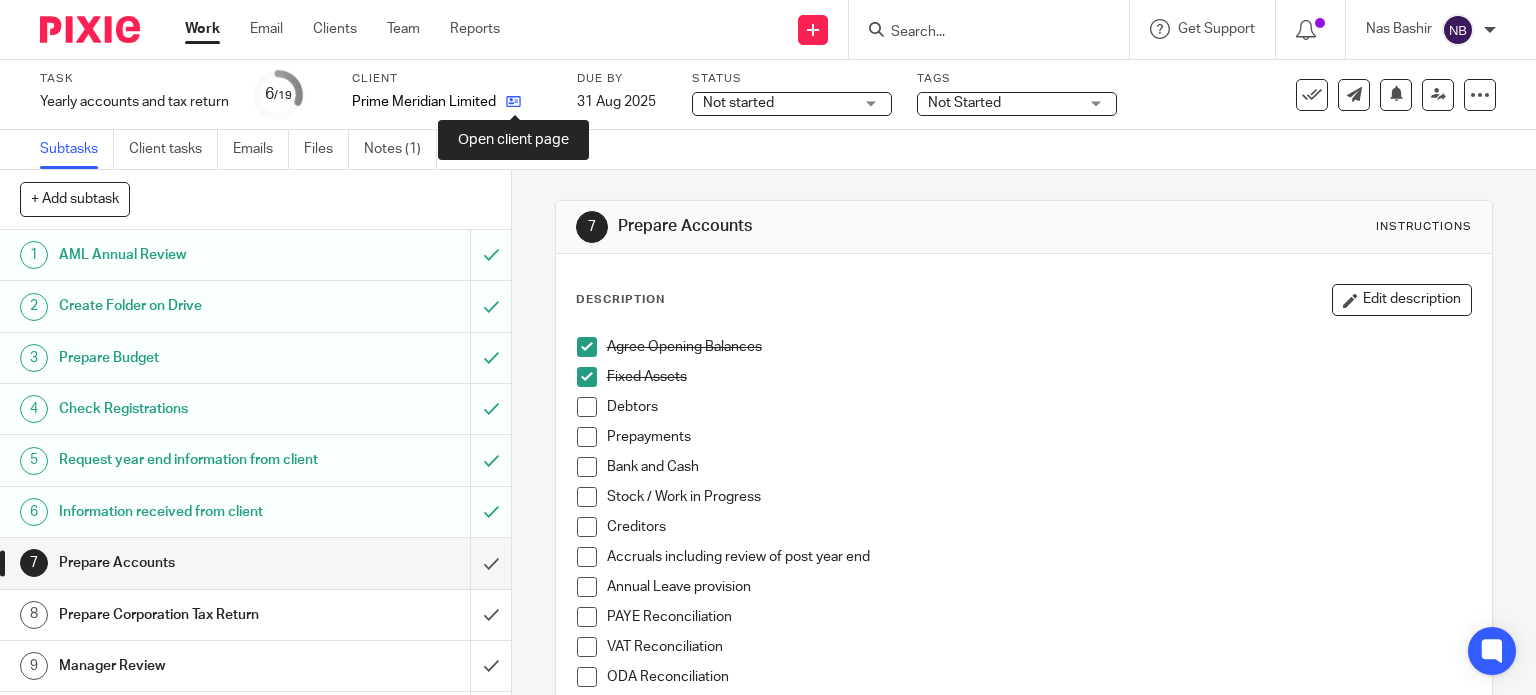 click at bounding box center [513, 101] 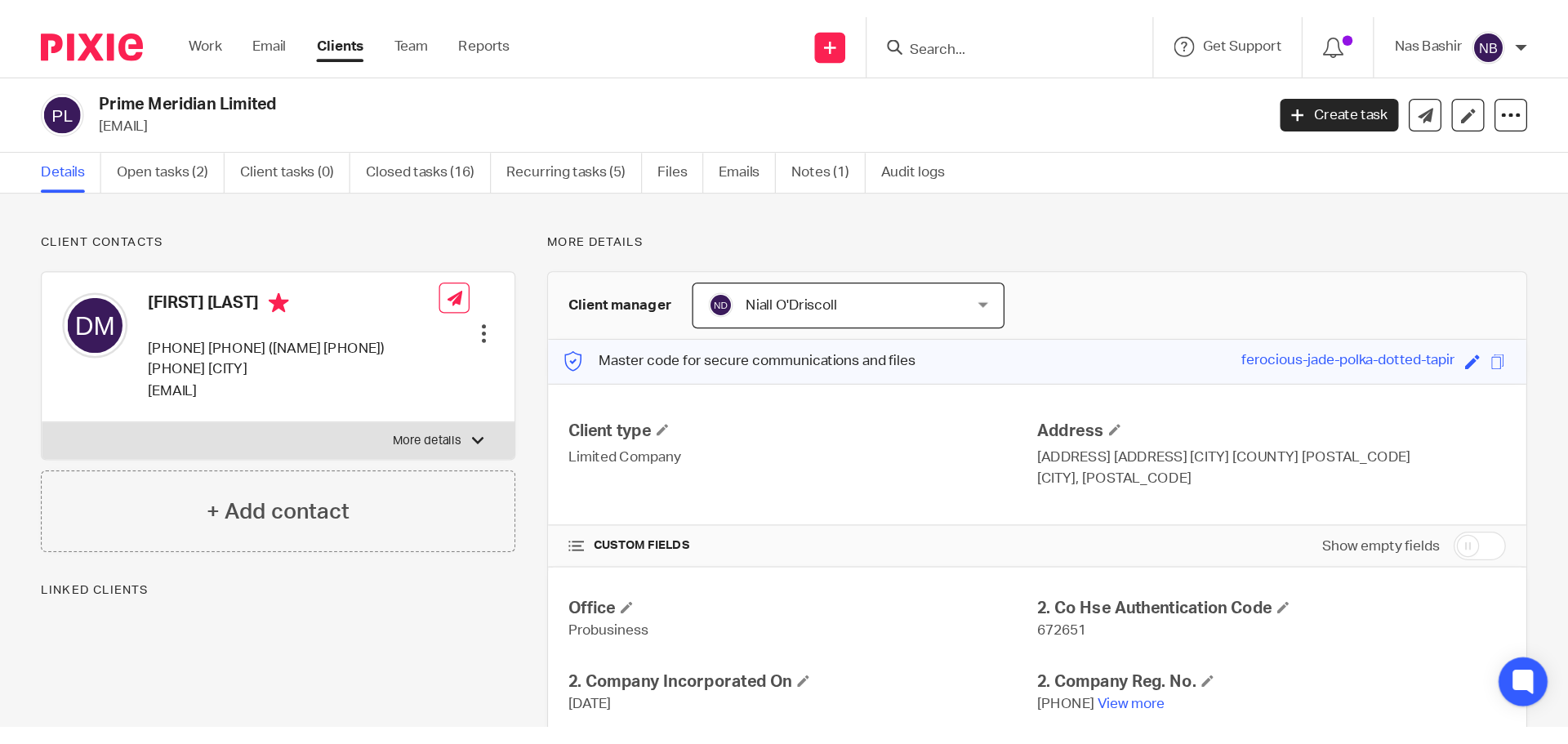 scroll, scrollTop: 0, scrollLeft: 0, axis: both 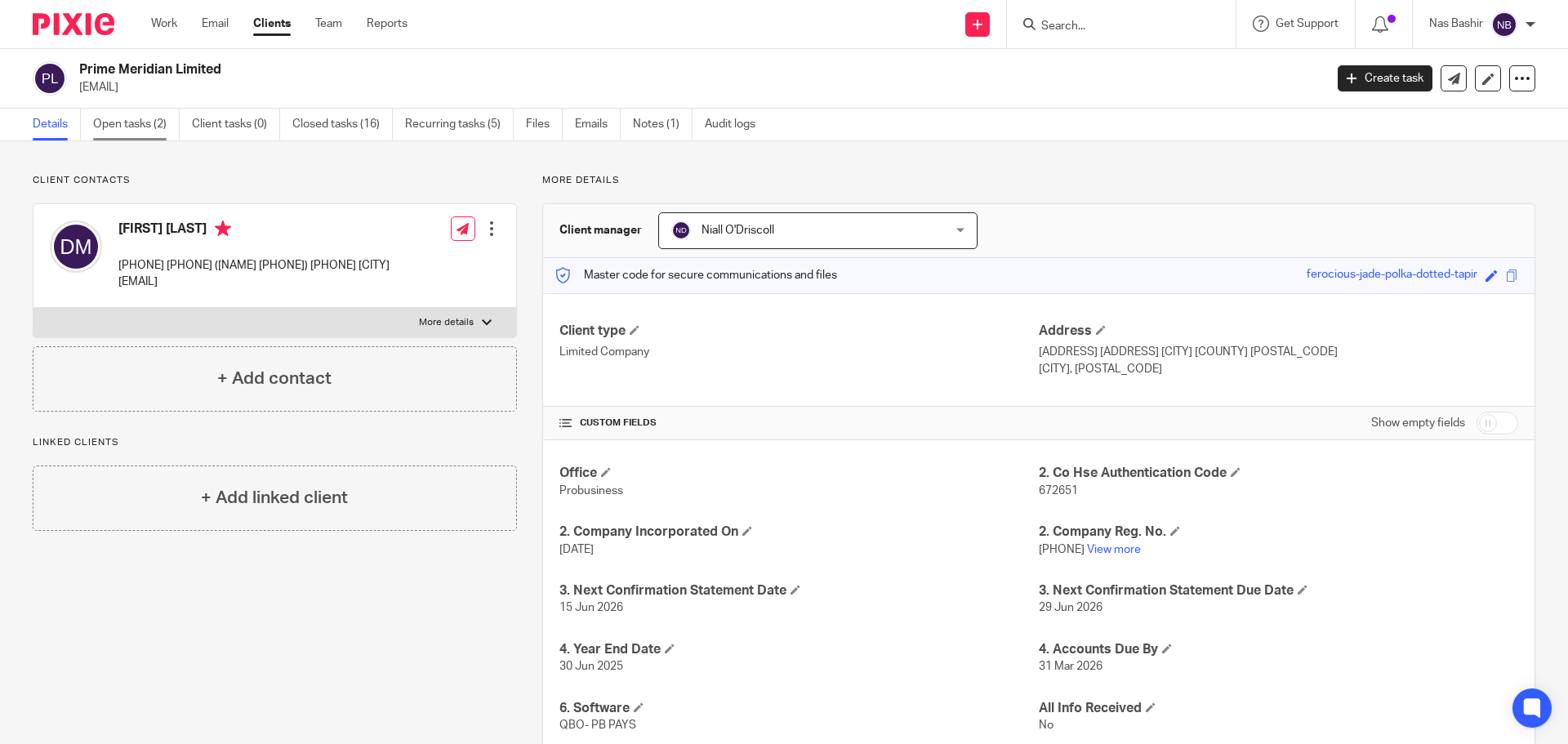 click on "Open tasks (2)" at bounding box center (136, 124) 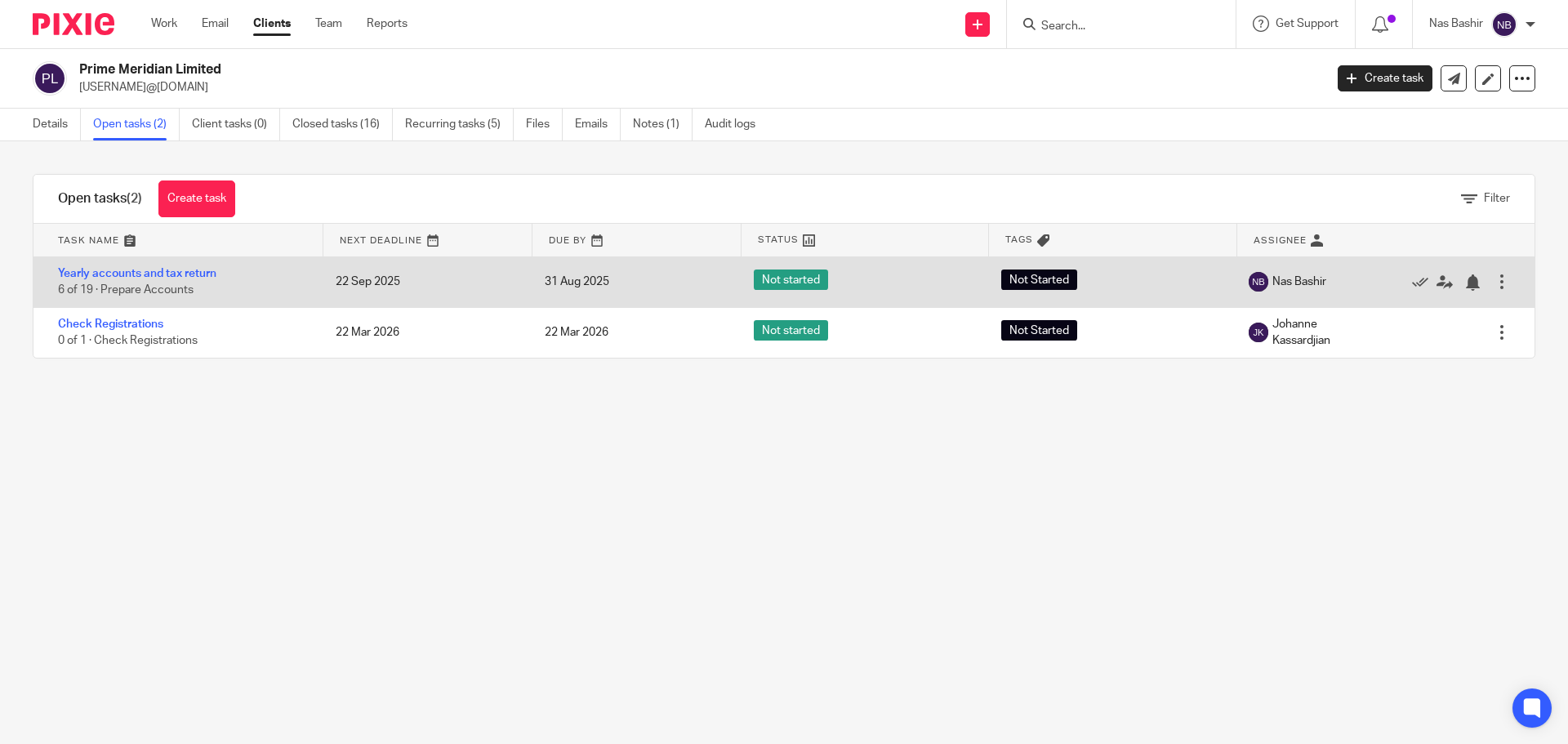 scroll, scrollTop: 0, scrollLeft: 0, axis: both 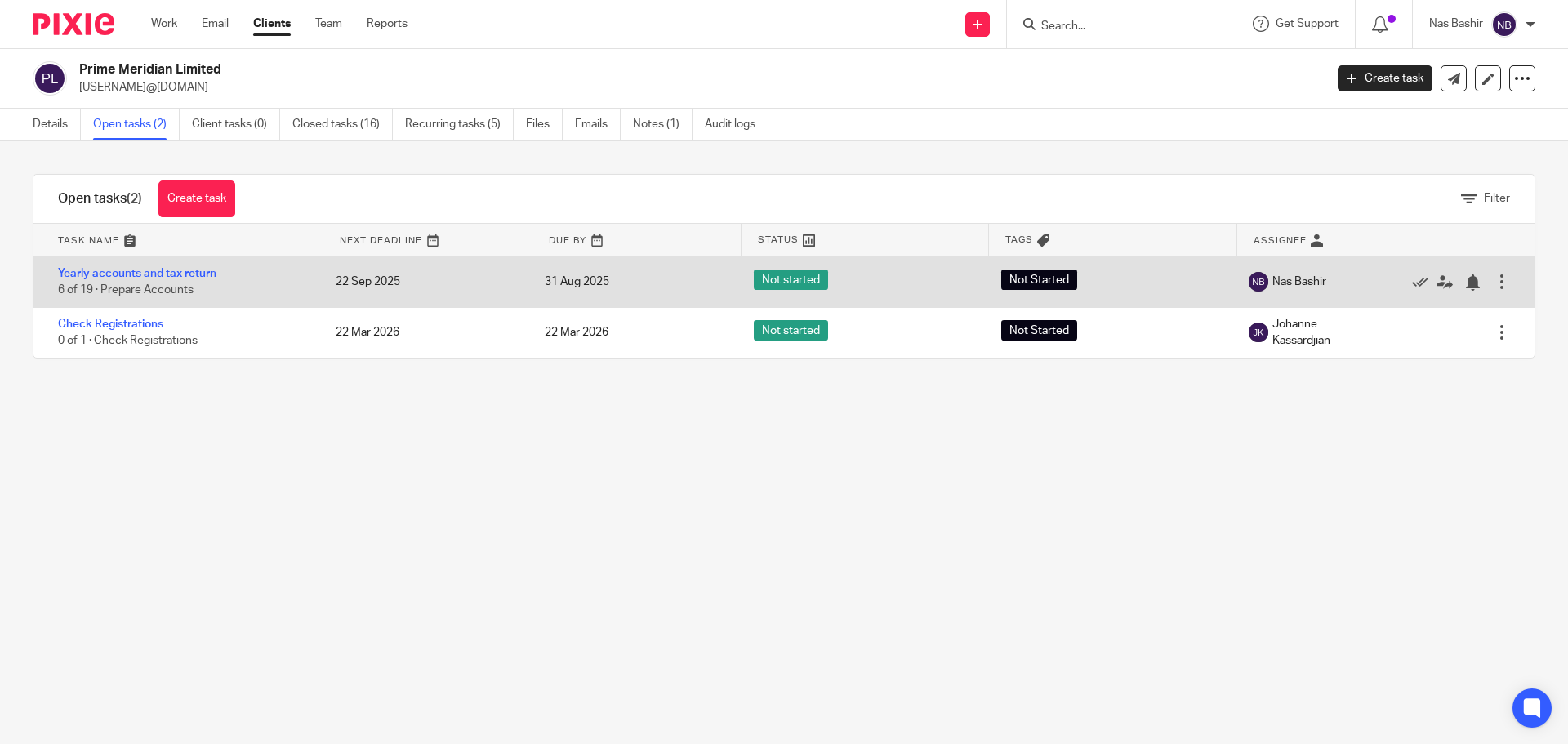 click on "Yearly accounts and tax return" at bounding box center (137, 274) 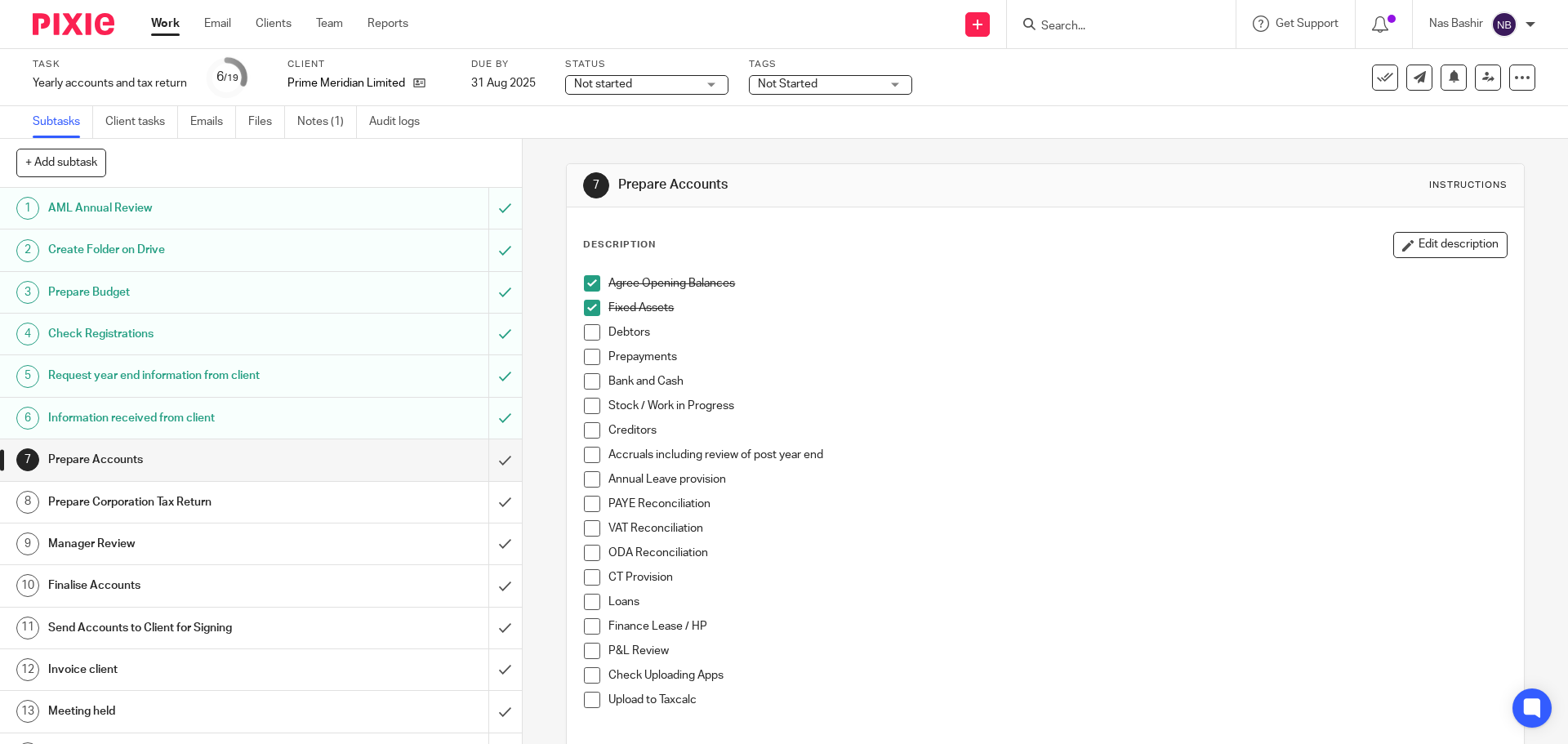 scroll, scrollTop: 0, scrollLeft: 0, axis: both 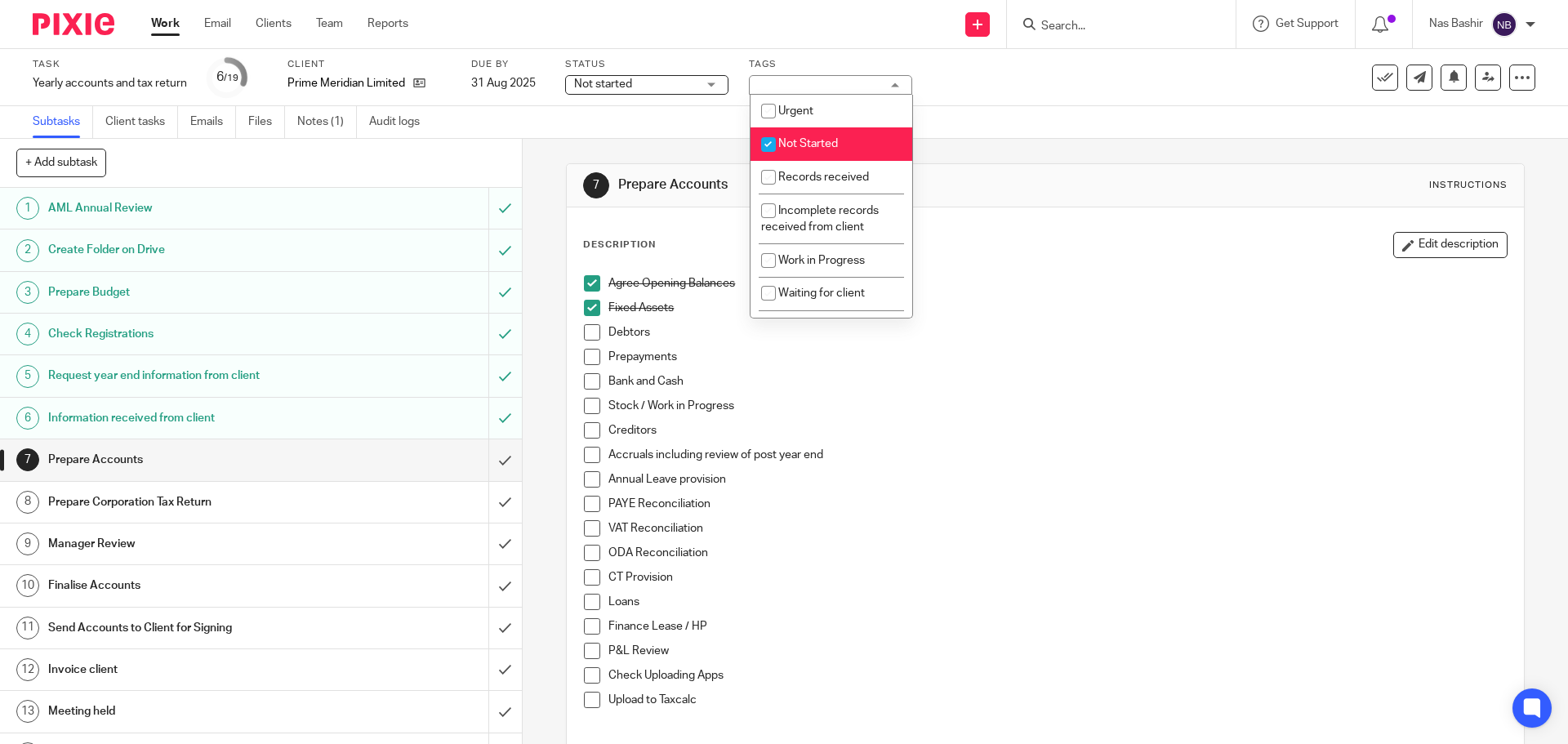 click on "Not Started" at bounding box center [808, 144] 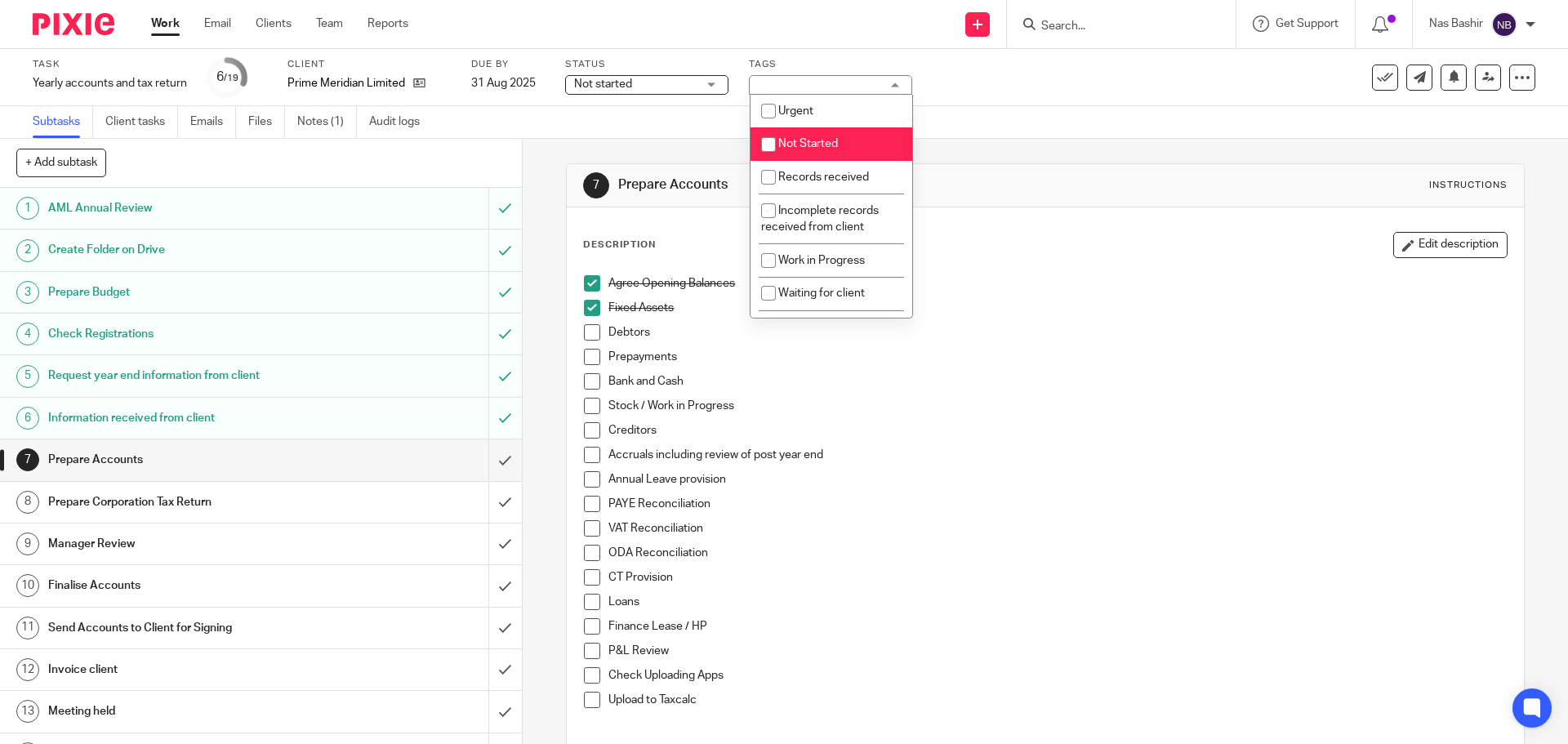 checkbox on "false" 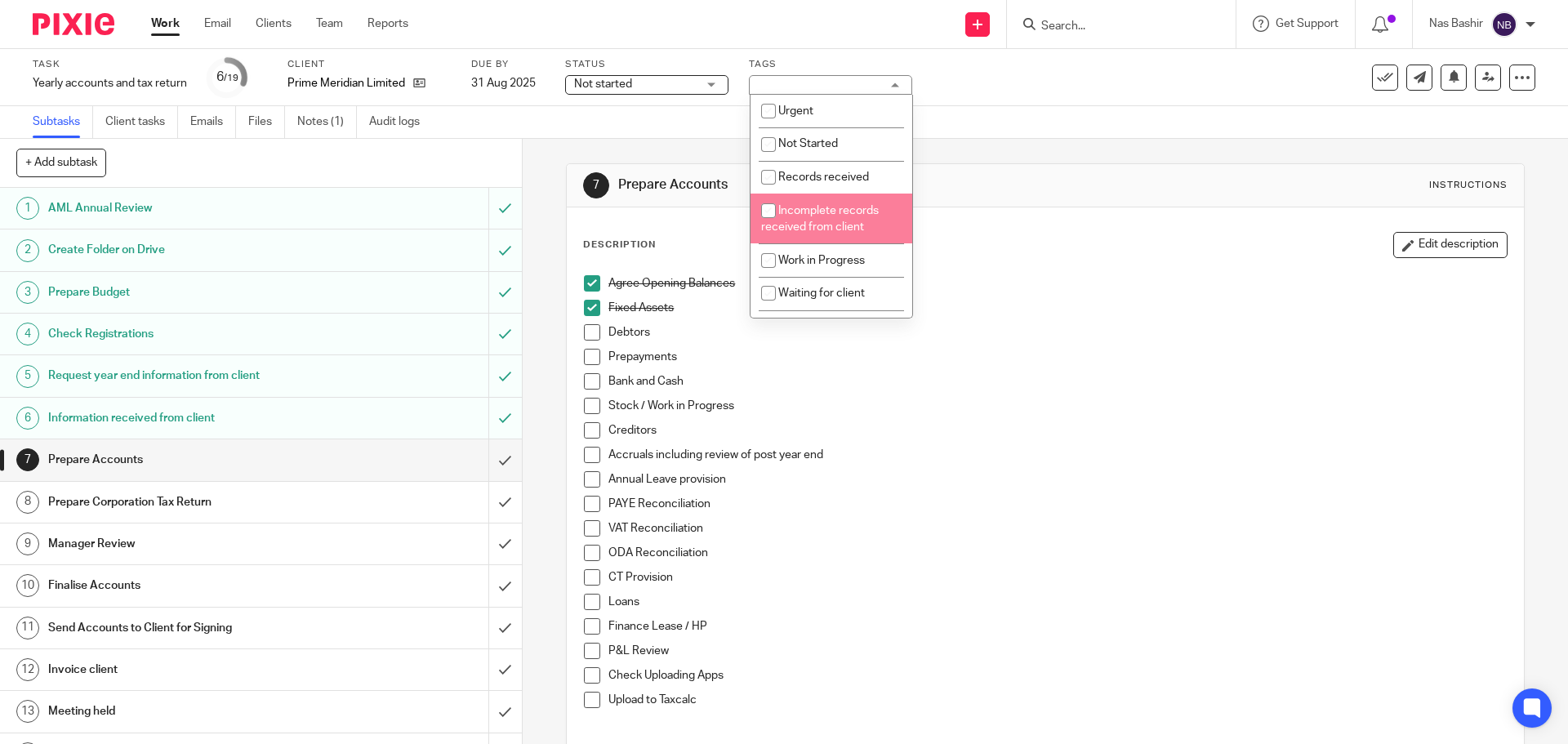 scroll, scrollTop: 163, scrollLeft: 0, axis: vertical 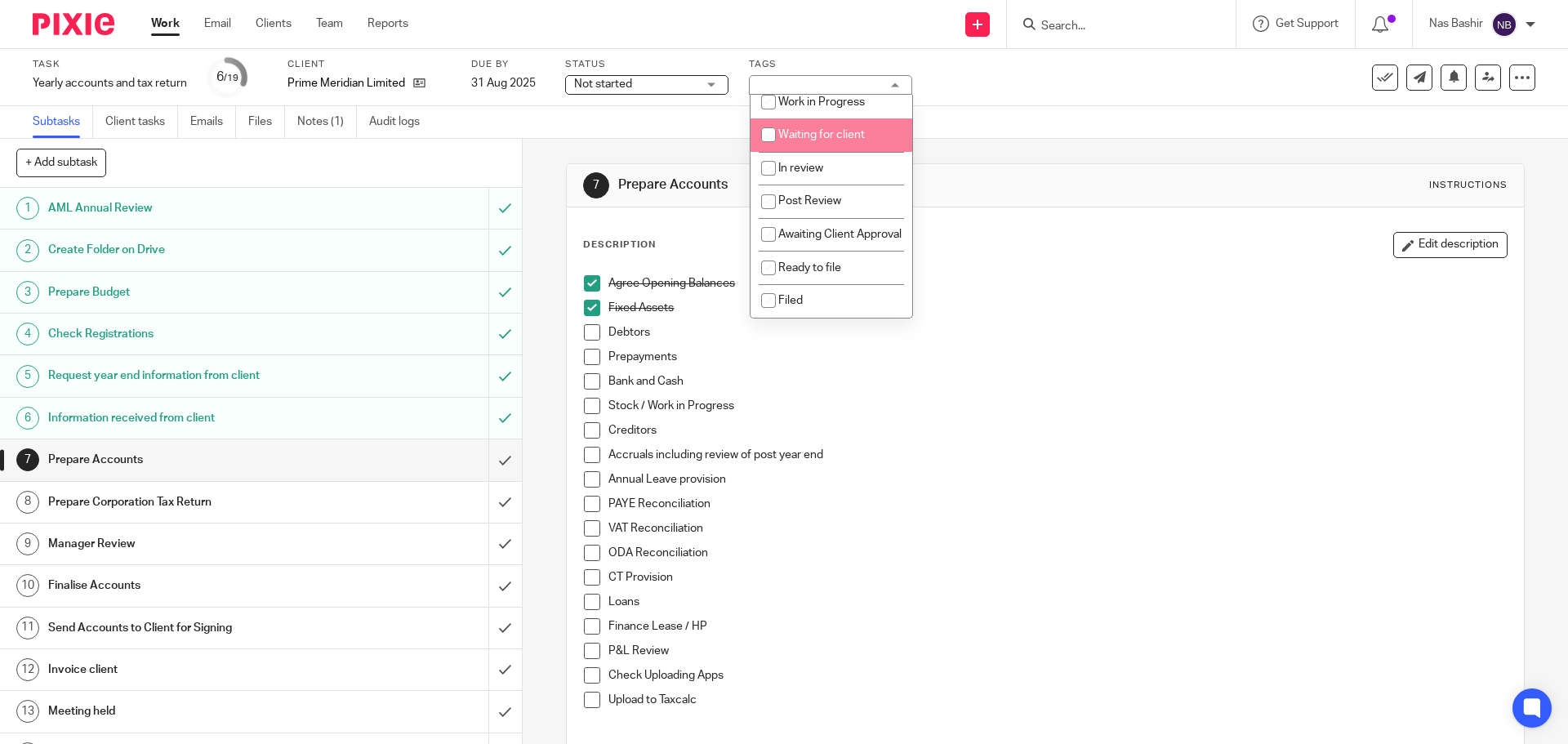 click on "Waiting for client" at bounding box center [822, 135] 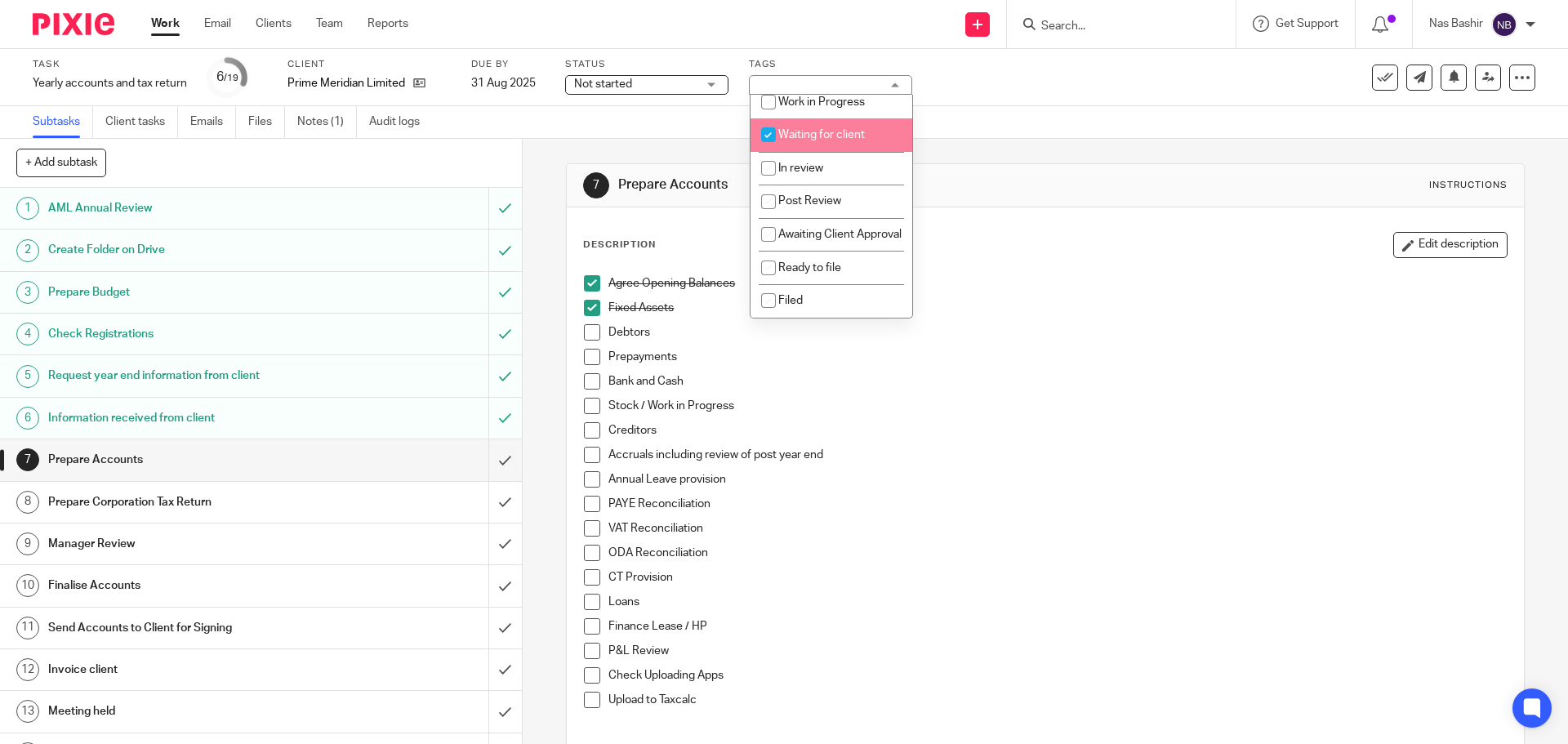checkbox on "true" 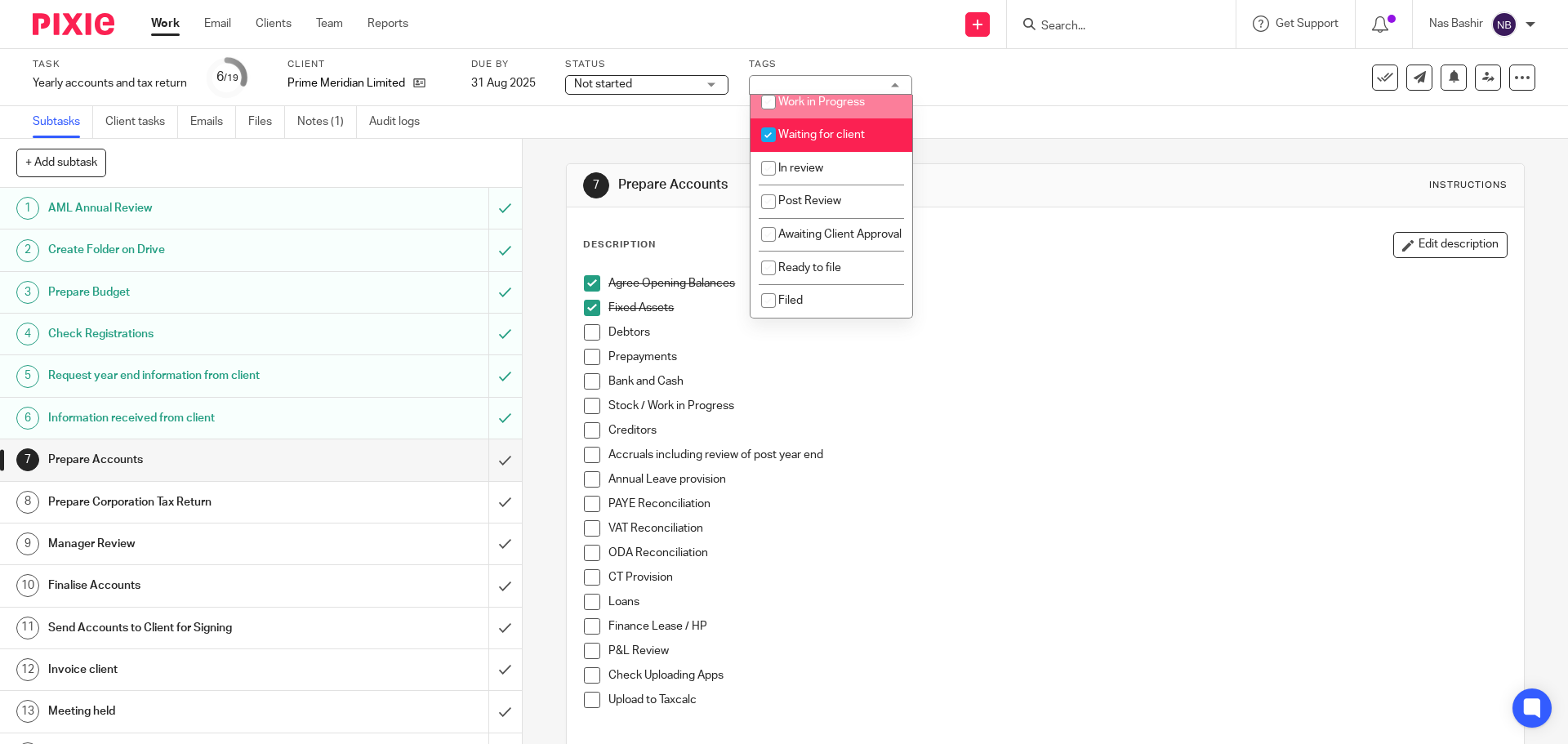 click on "Work in Progress" at bounding box center [822, 102] 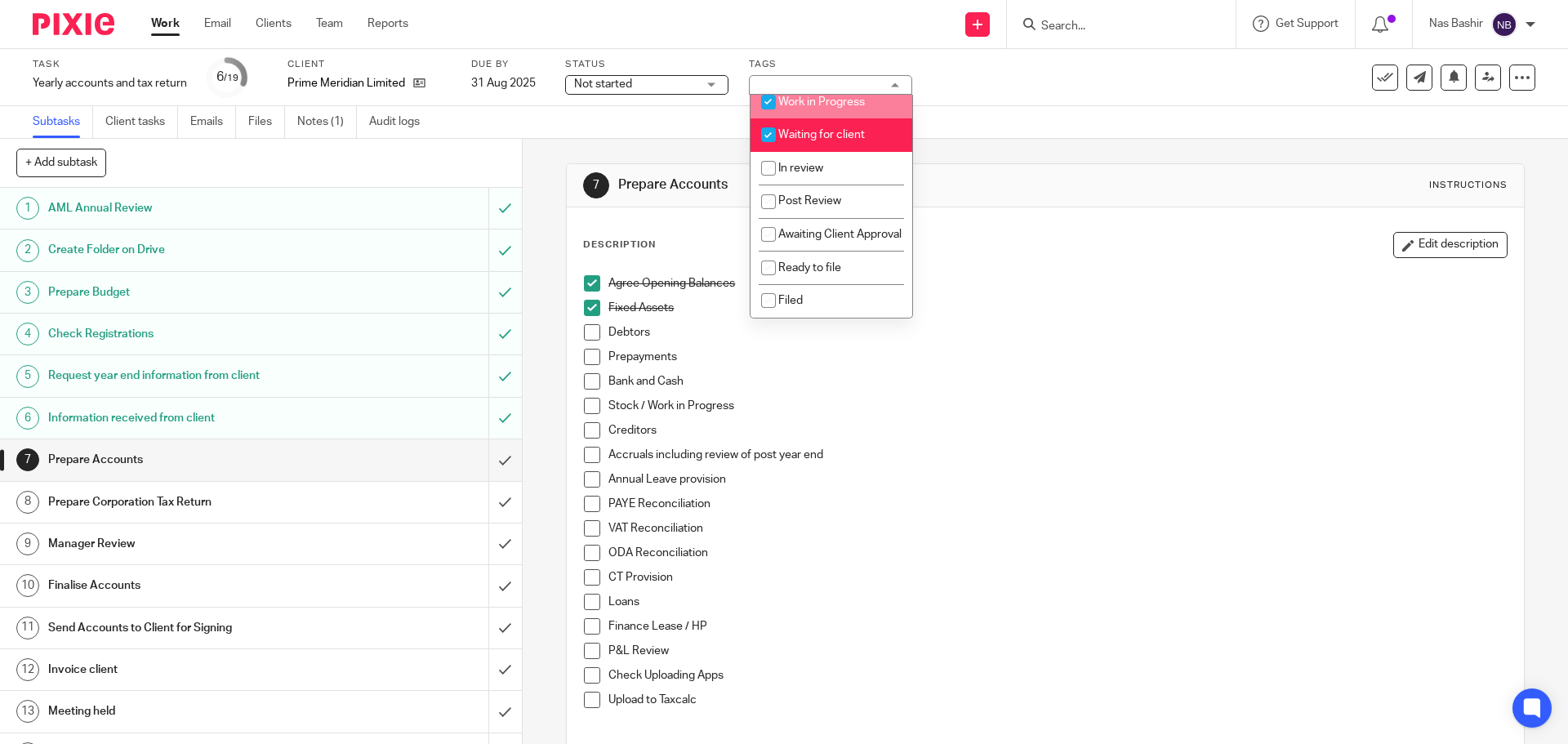 checkbox on "true" 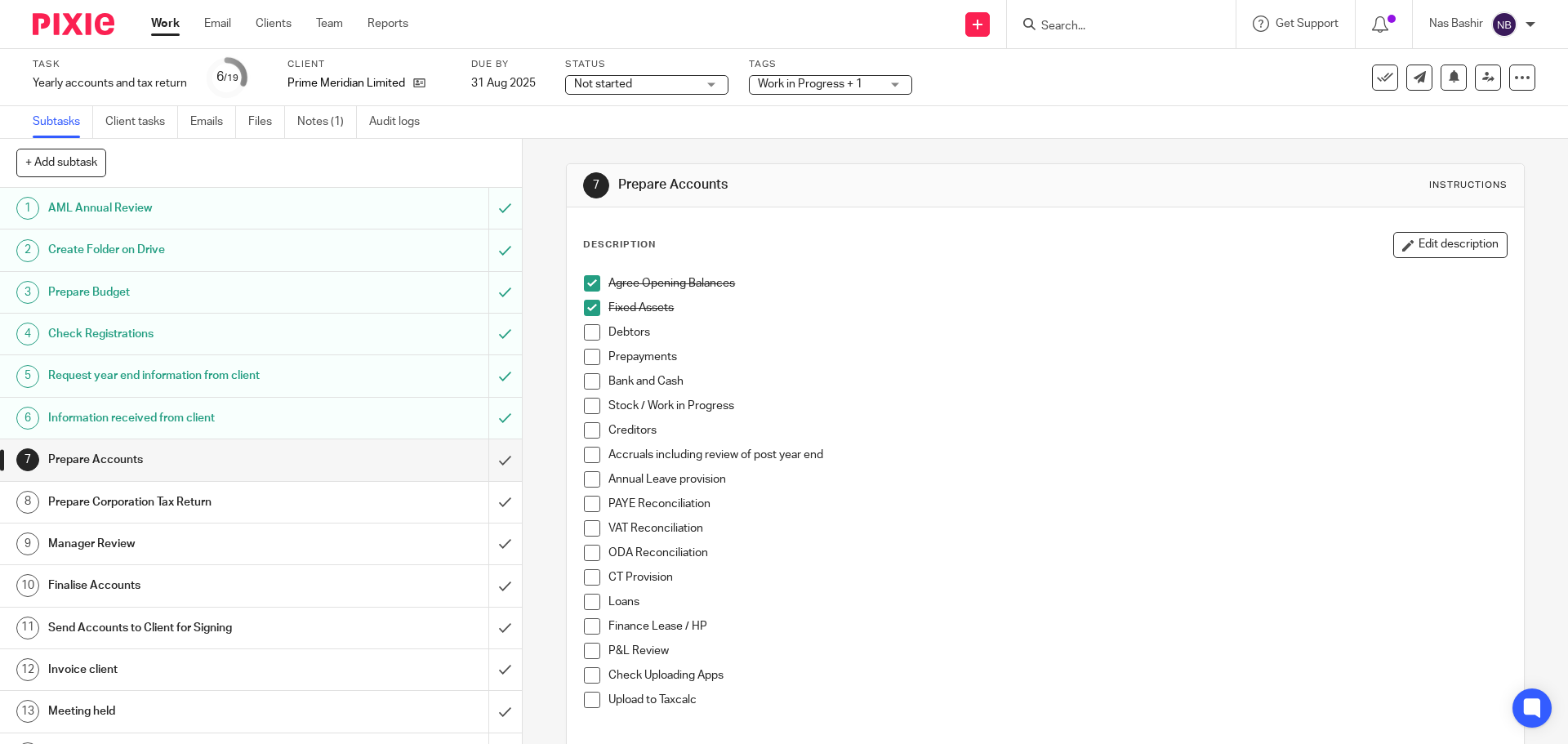 click at bounding box center (592, 332) 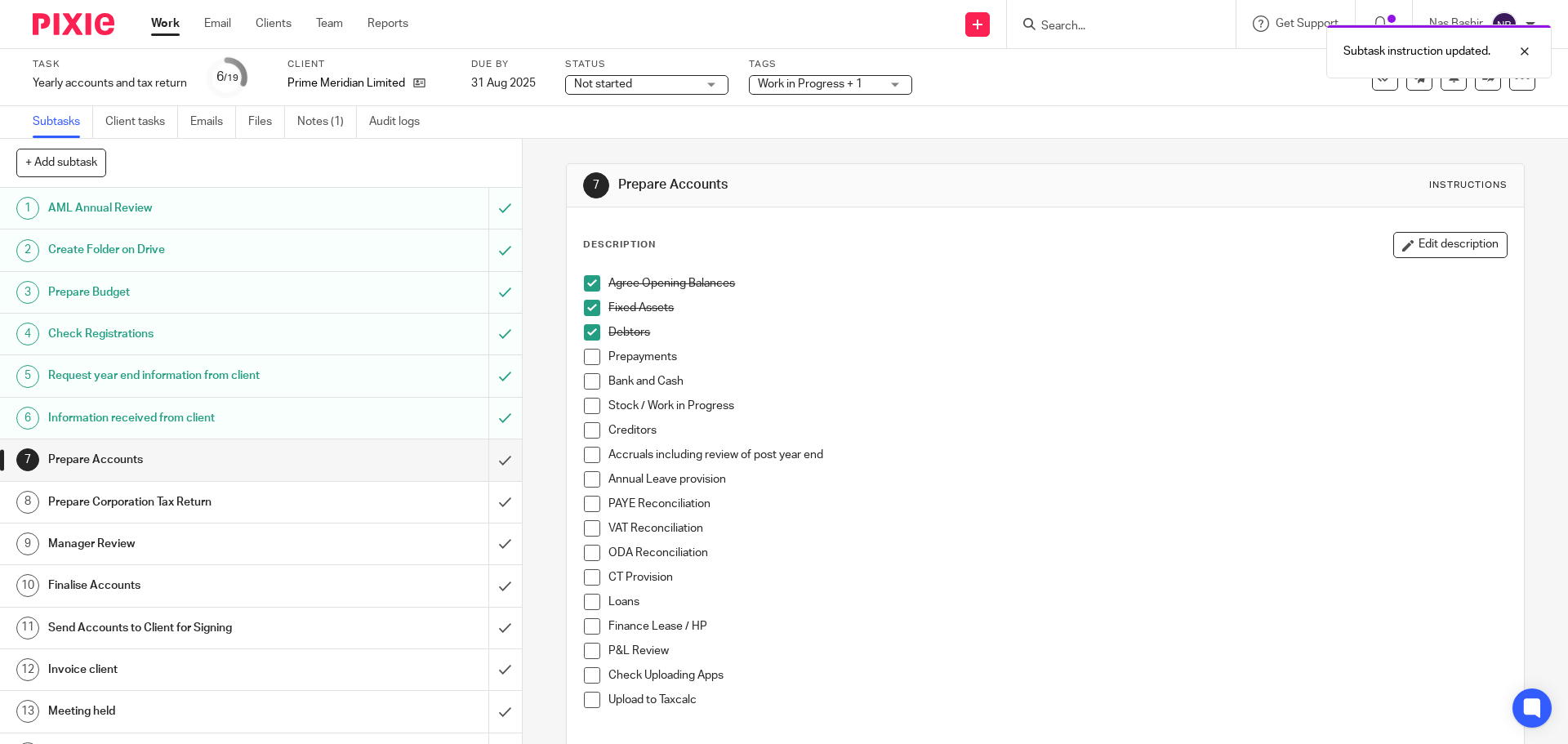 click at bounding box center (592, 357) 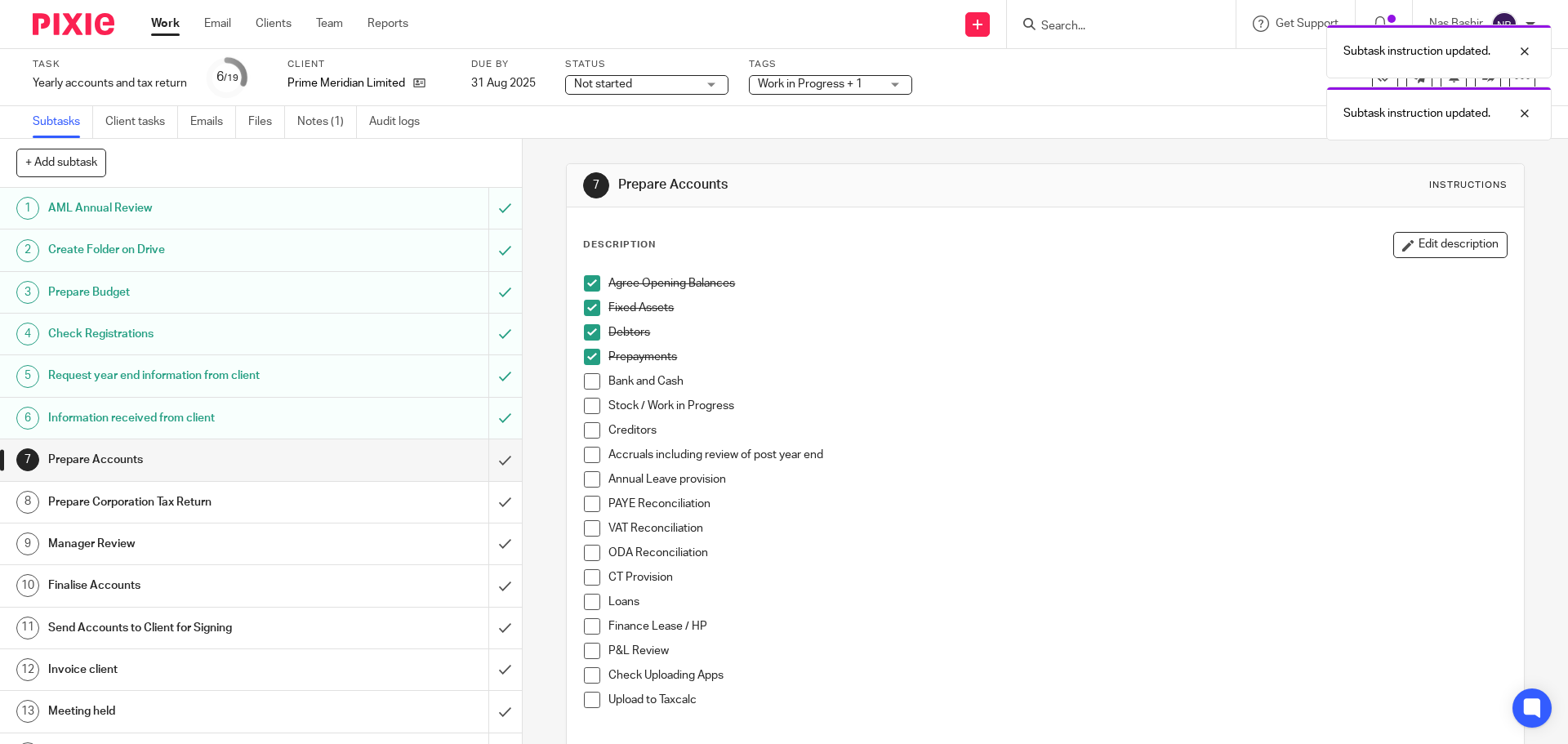click at bounding box center (592, 381) 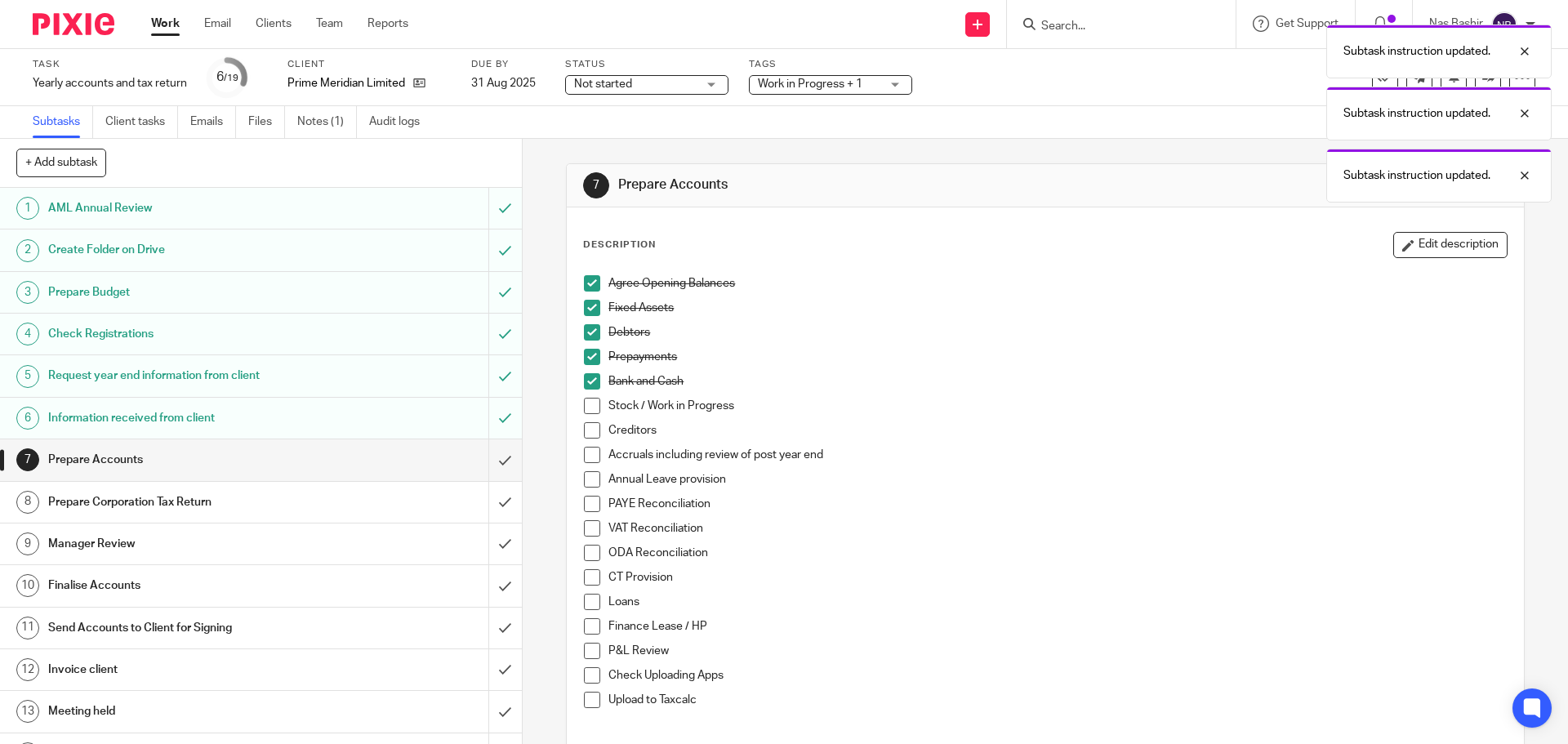 click at bounding box center [592, 430] 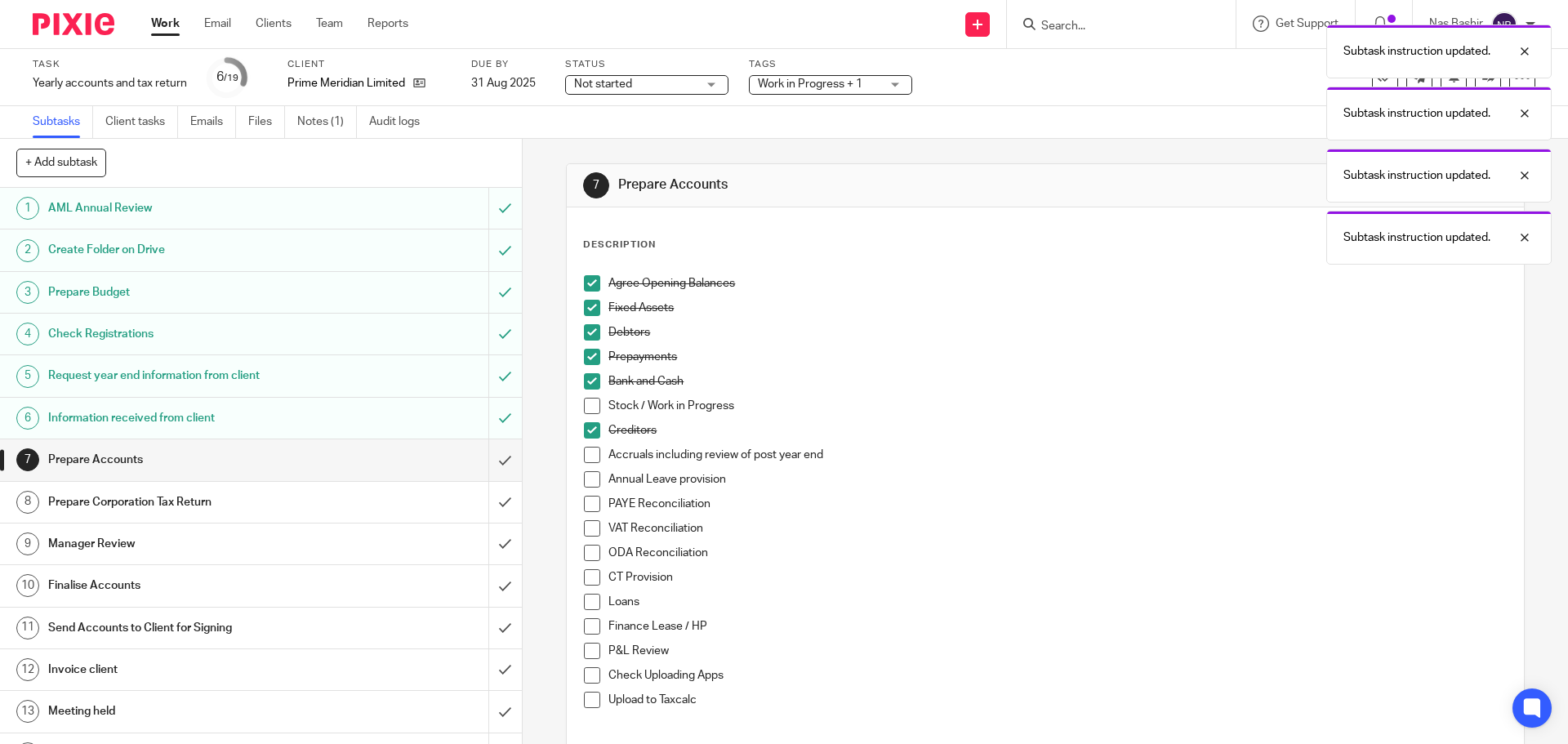 click at bounding box center (592, 479) 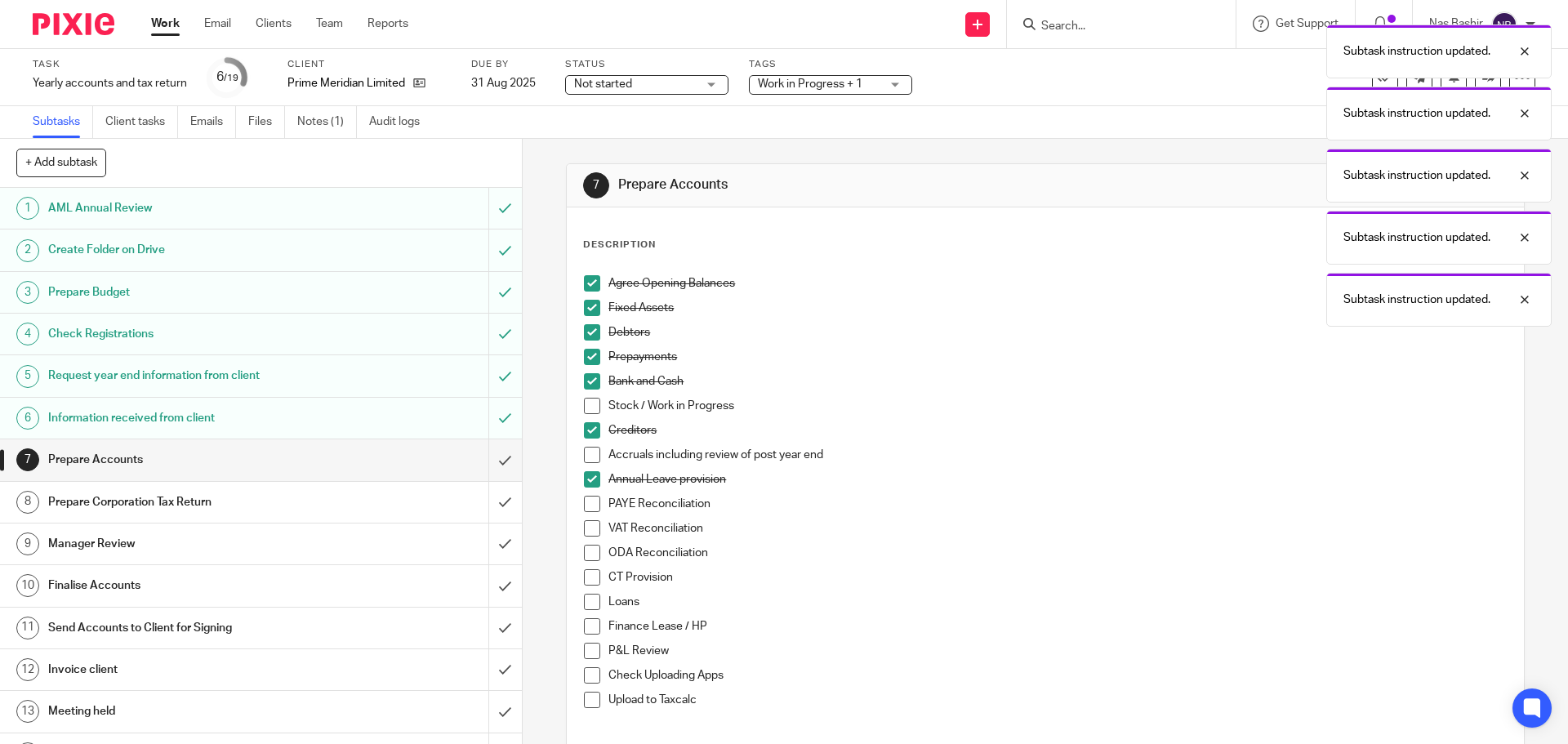 click at bounding box center [592, 455] 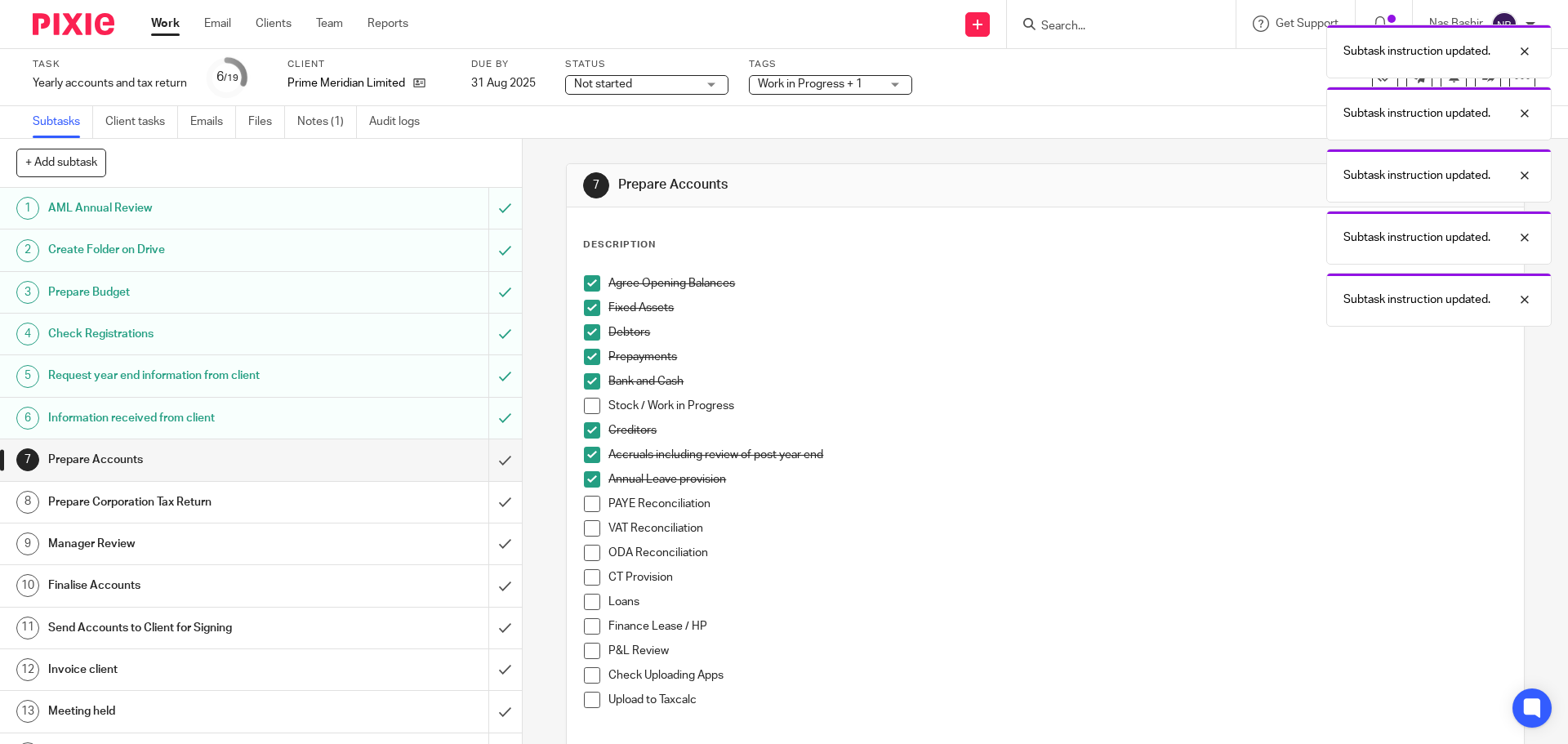 click at bounding box center [592, 479] 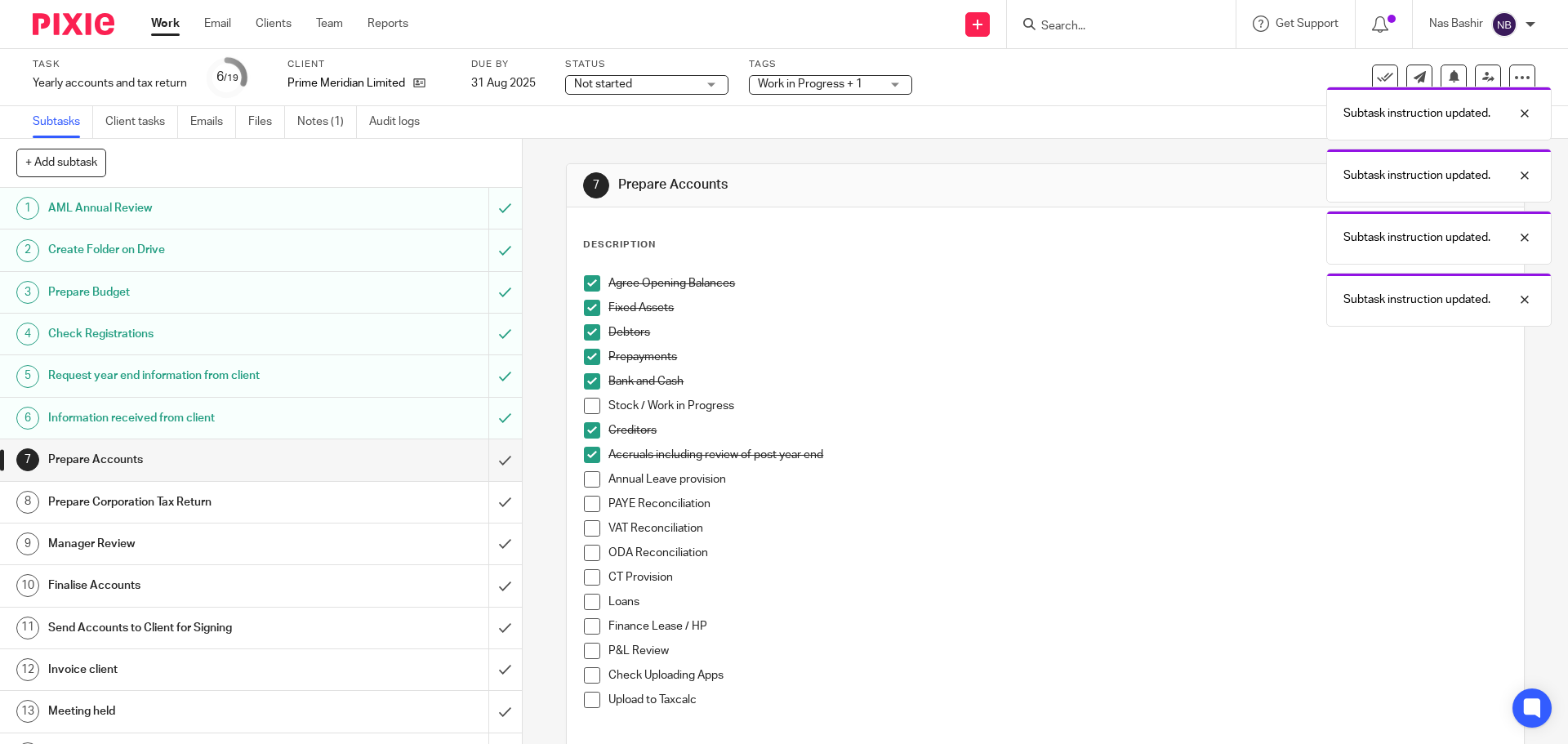 click at bounding box center [592, 504] 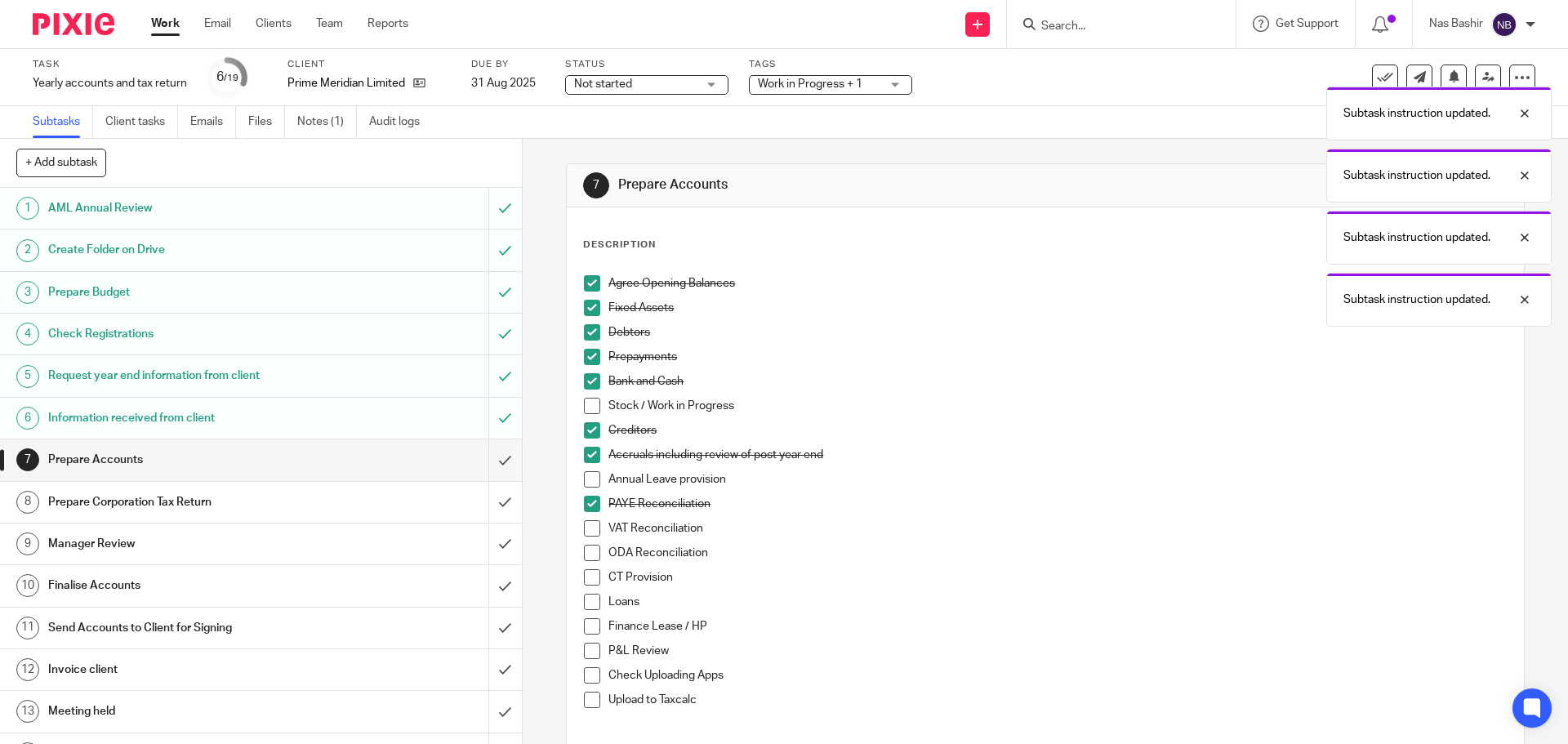 click at bounding box center [592, 528] 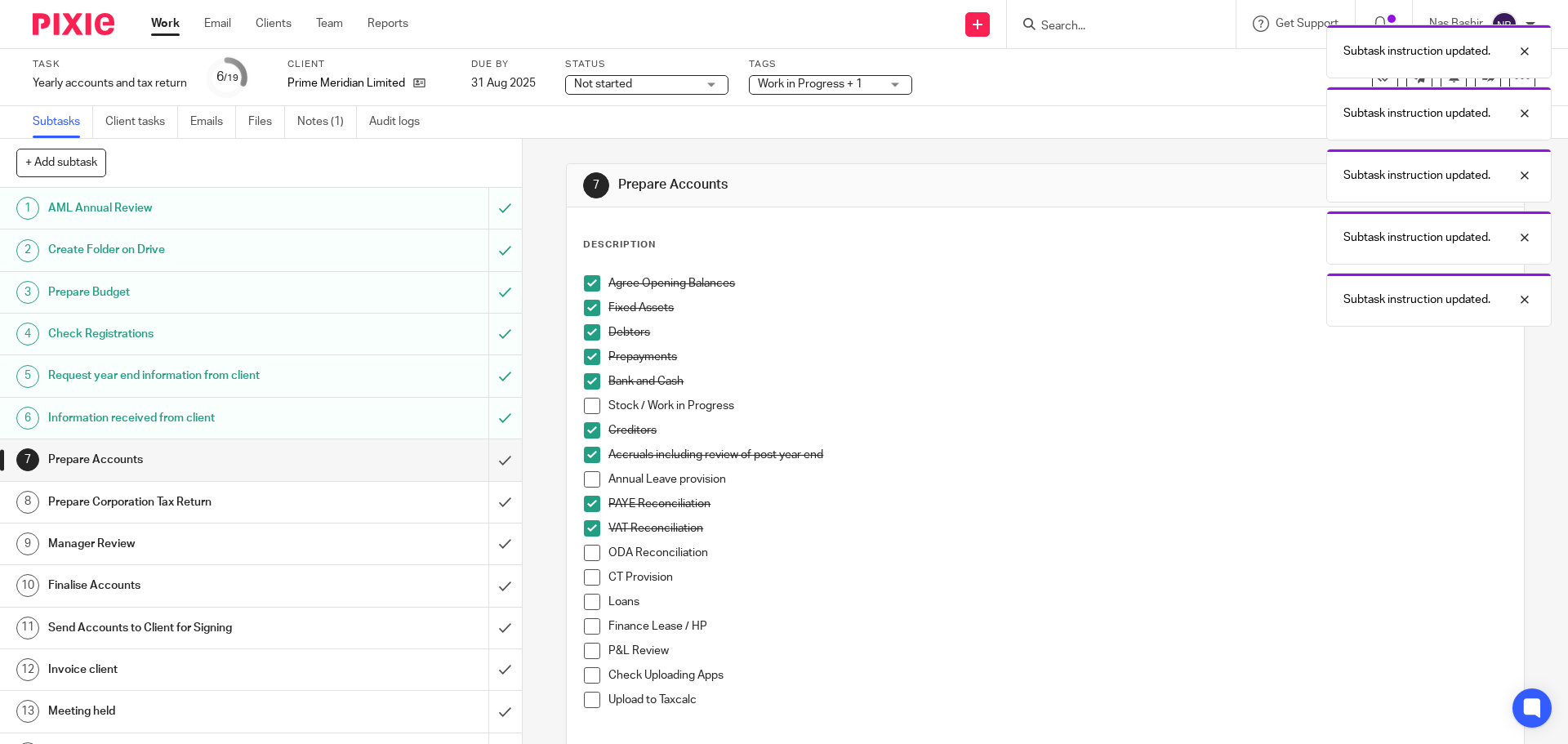 click at bounding box center (592, 602) 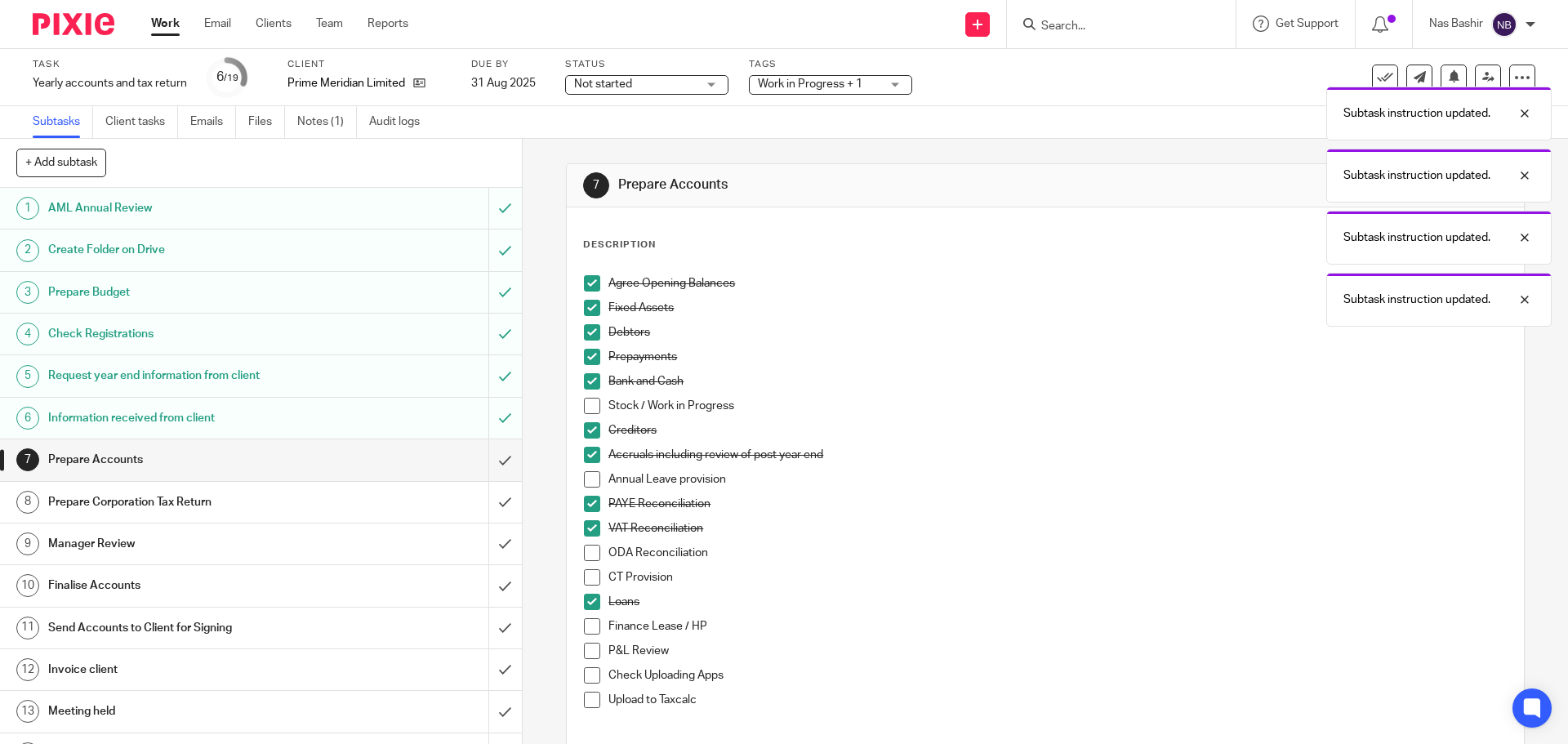 click at bounding box center [592, 626] 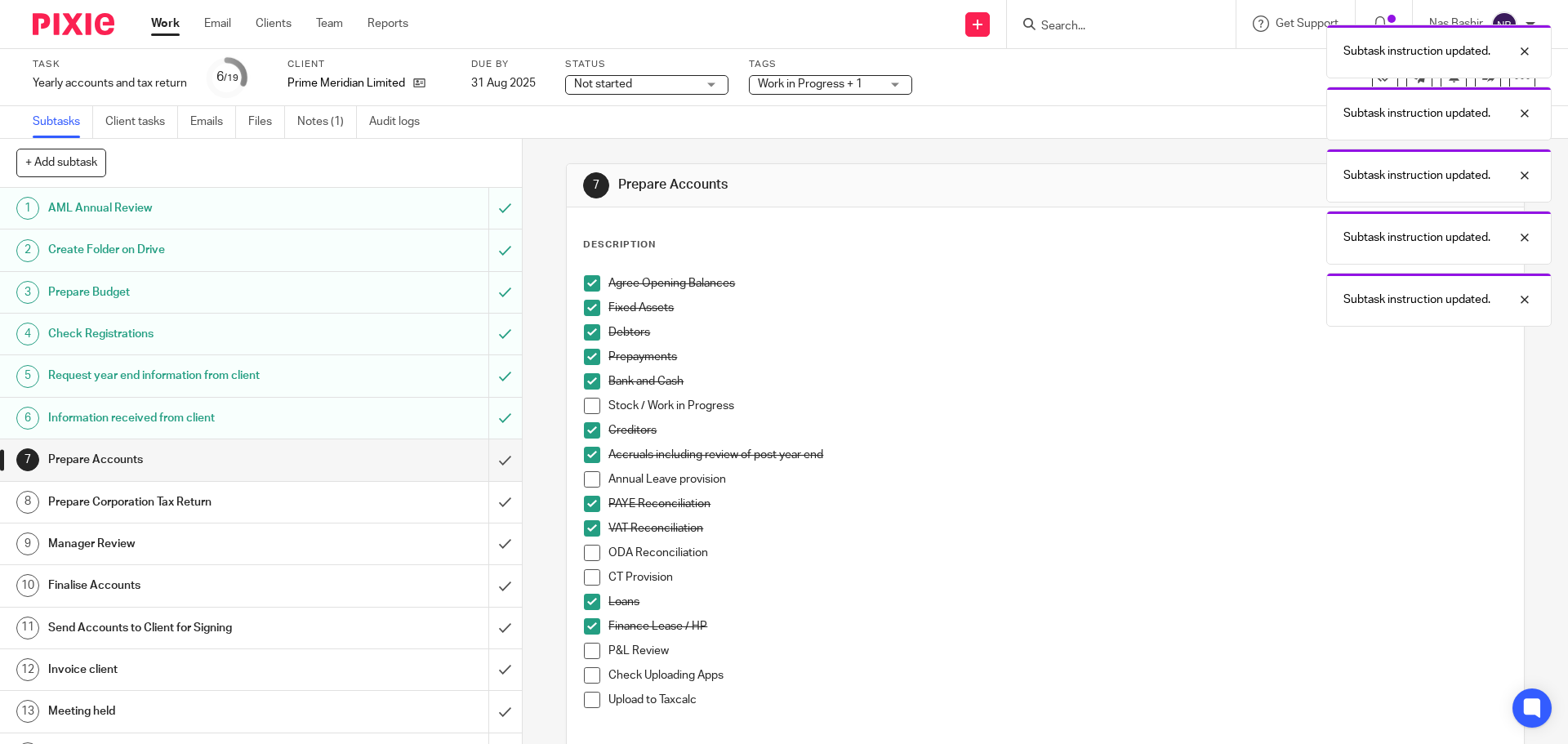 click at bounding box center [592, 651] 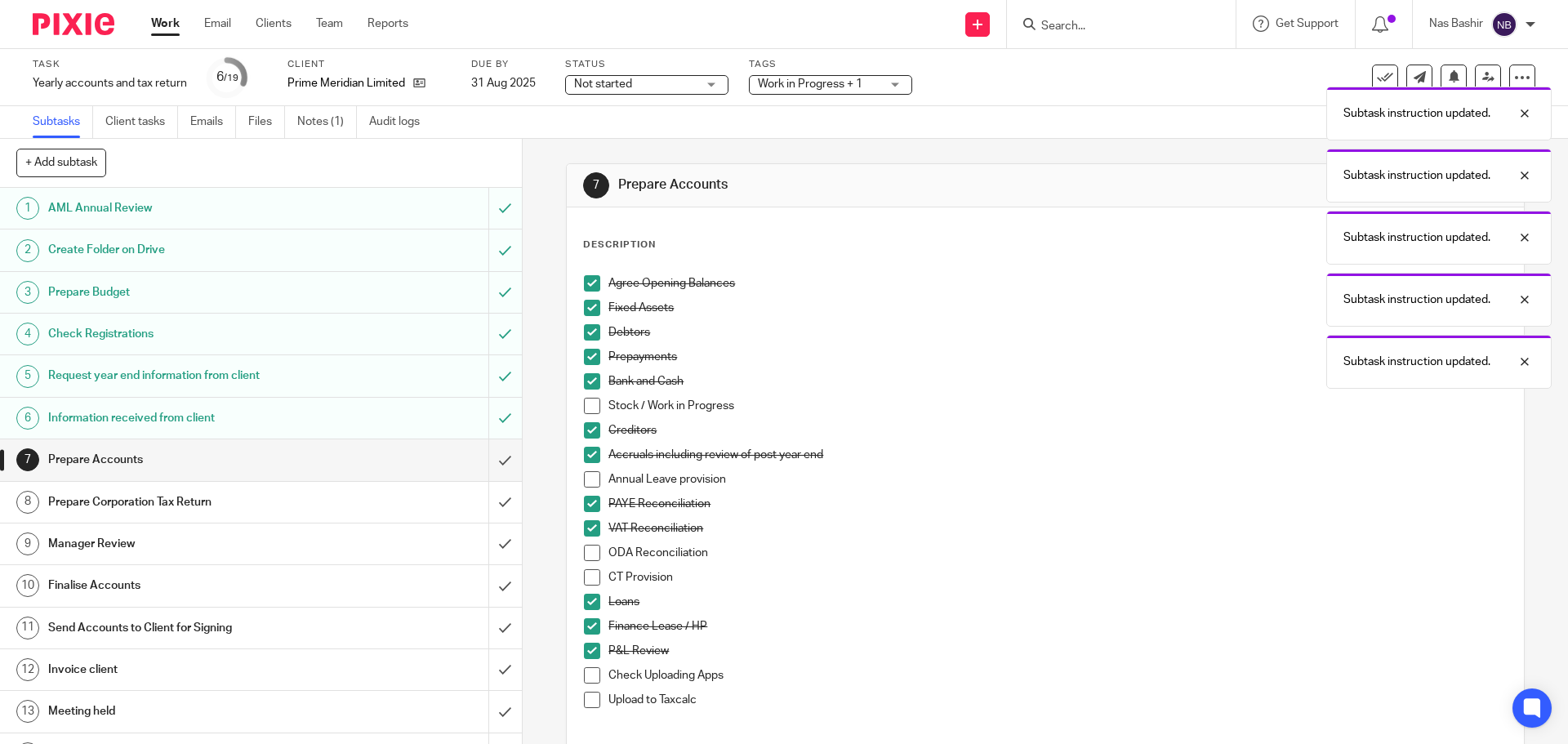 click on "Work" at bounding box center [165, 24] 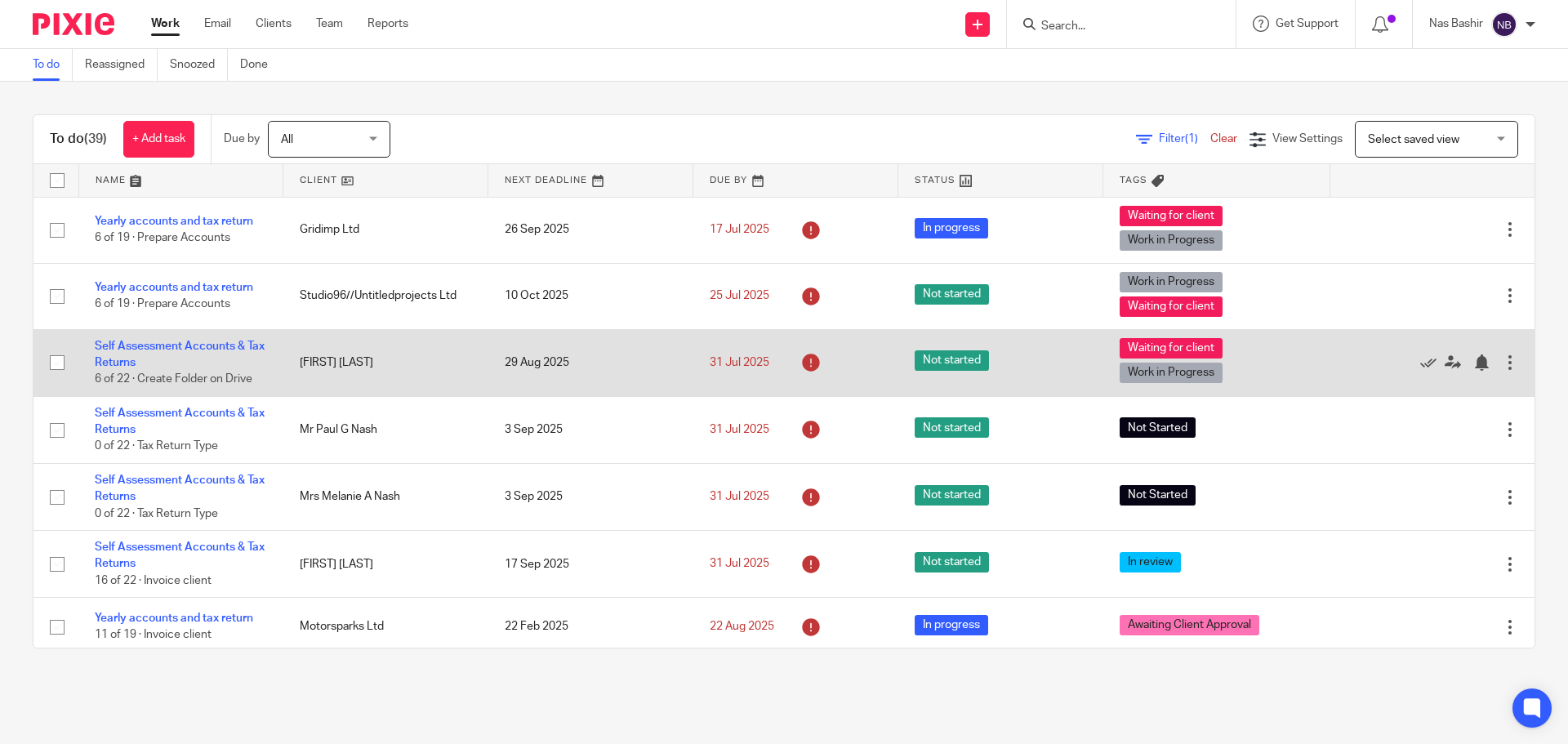 scroll, scrollTop: 0, scrollLeft: 0, axis: both 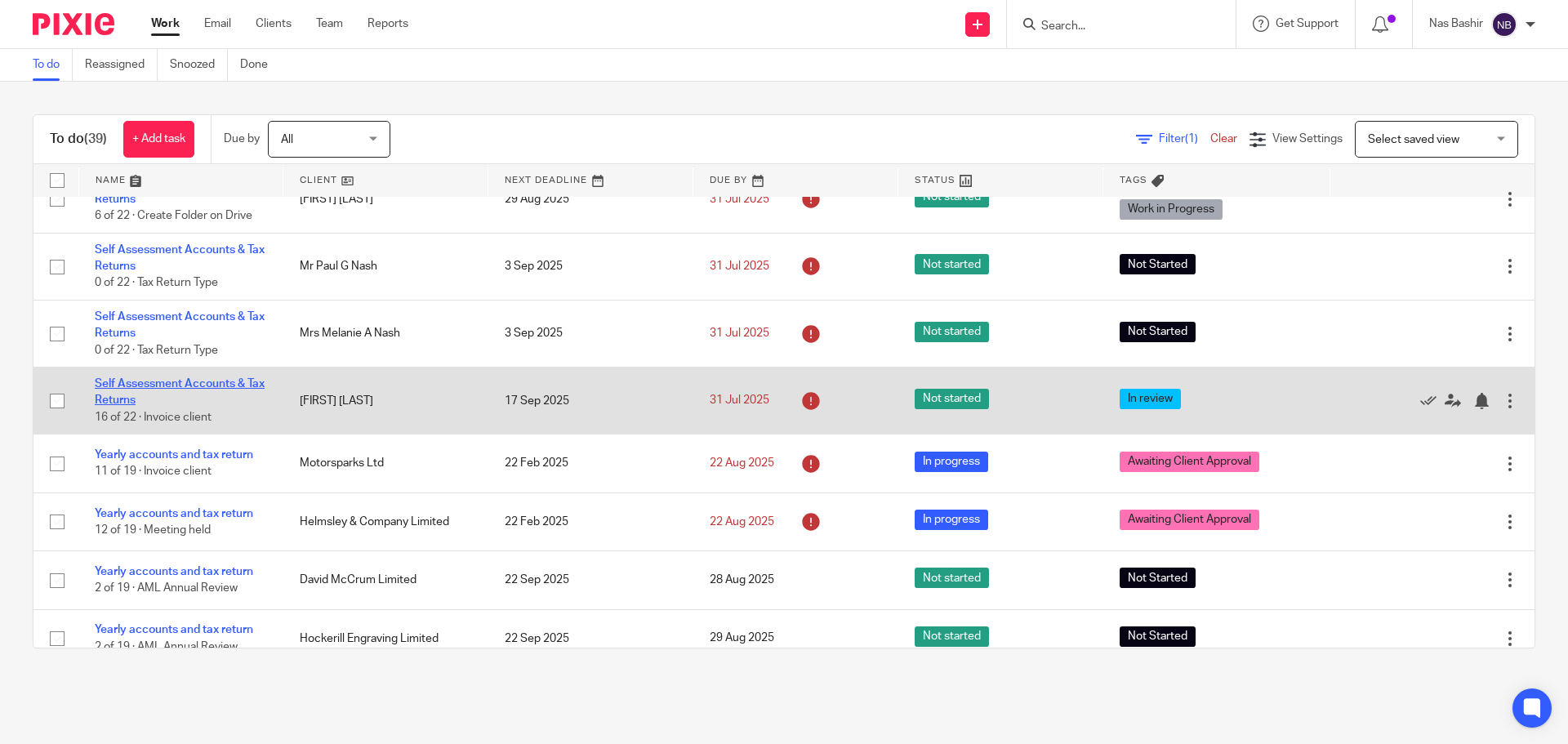 click on "Self Assessment Accounts & Tax Returns" at bounding box center (180, 392) 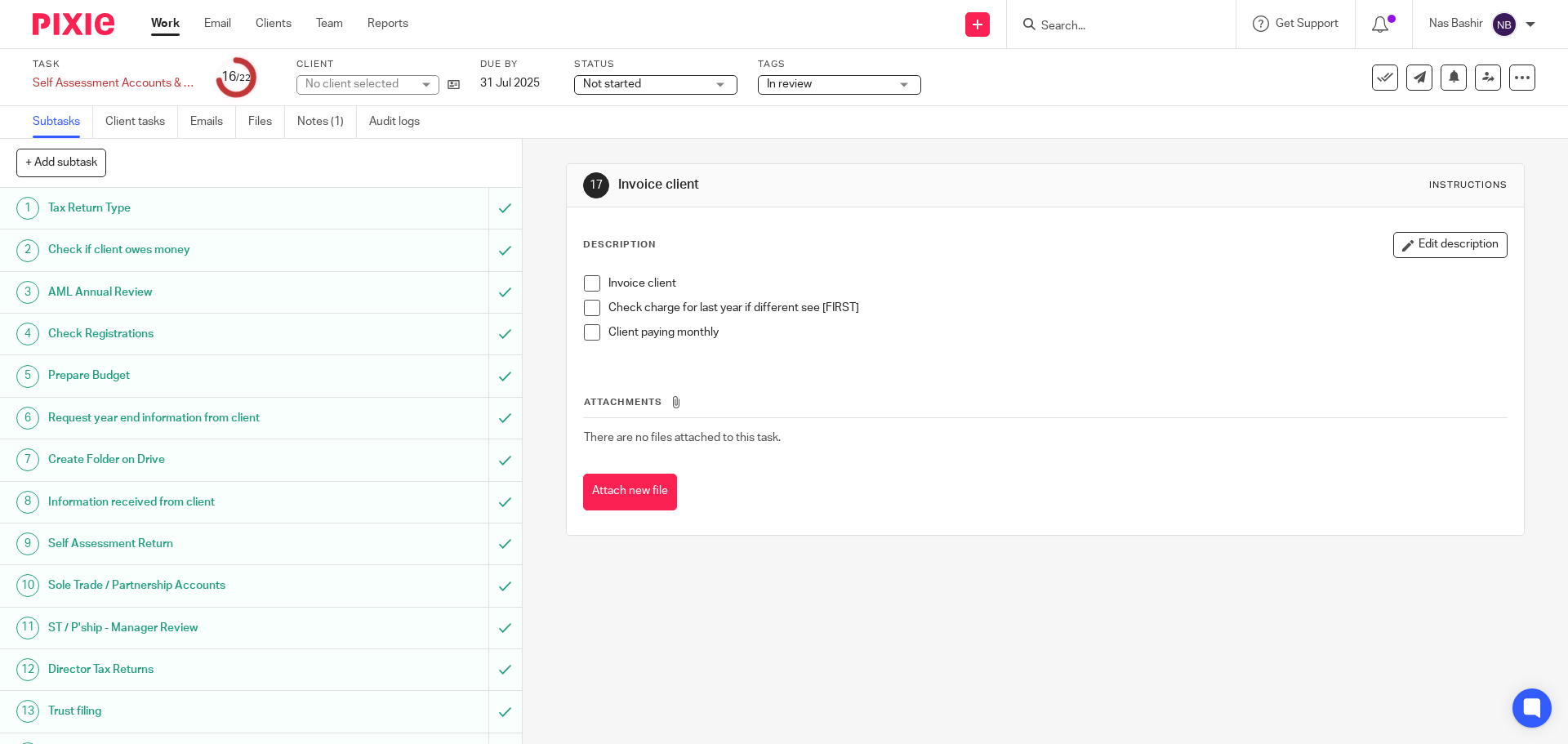 scroll, scrollTop: 0, scrollLeft: 0, axis: both 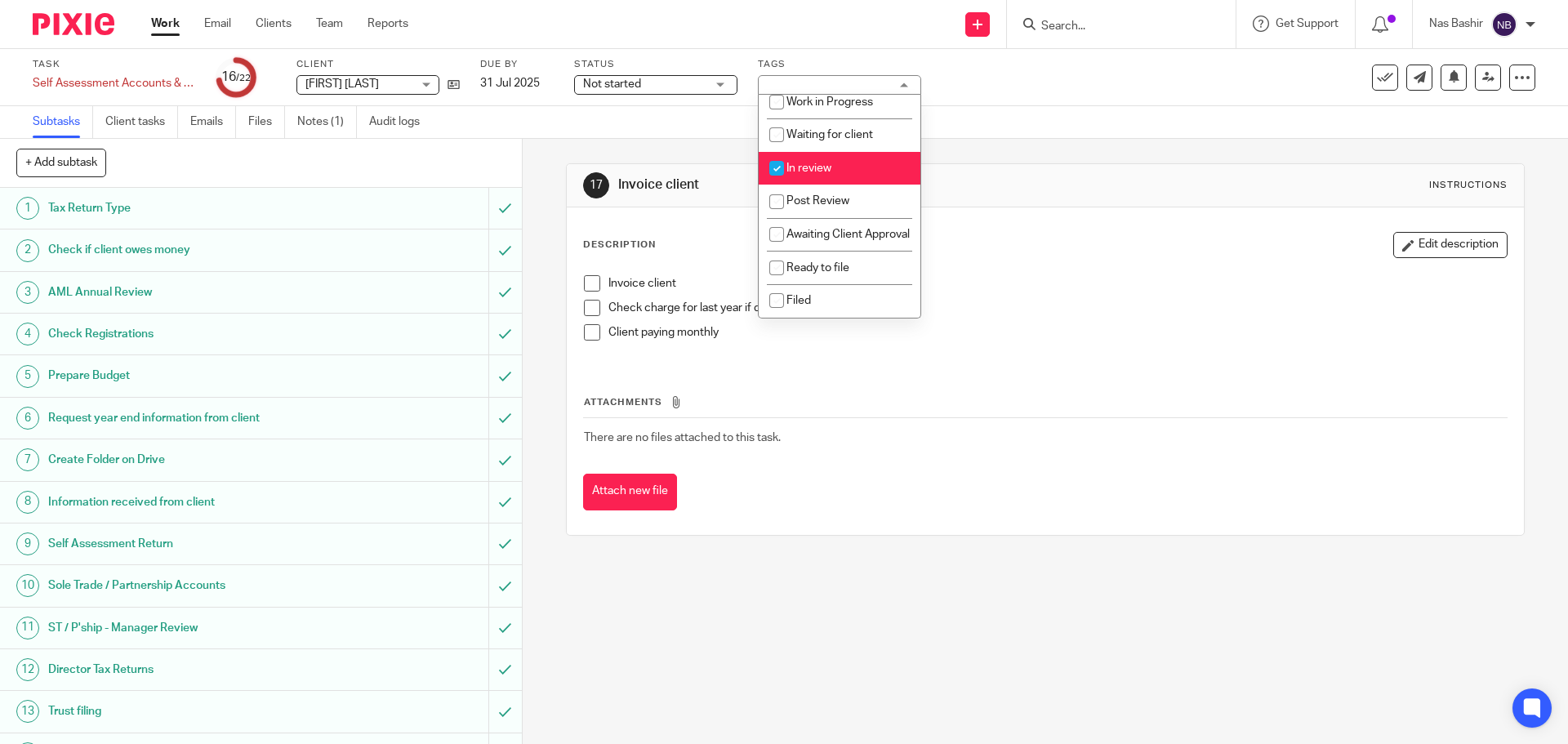 click on "In review" at bounding box center (840, 168) 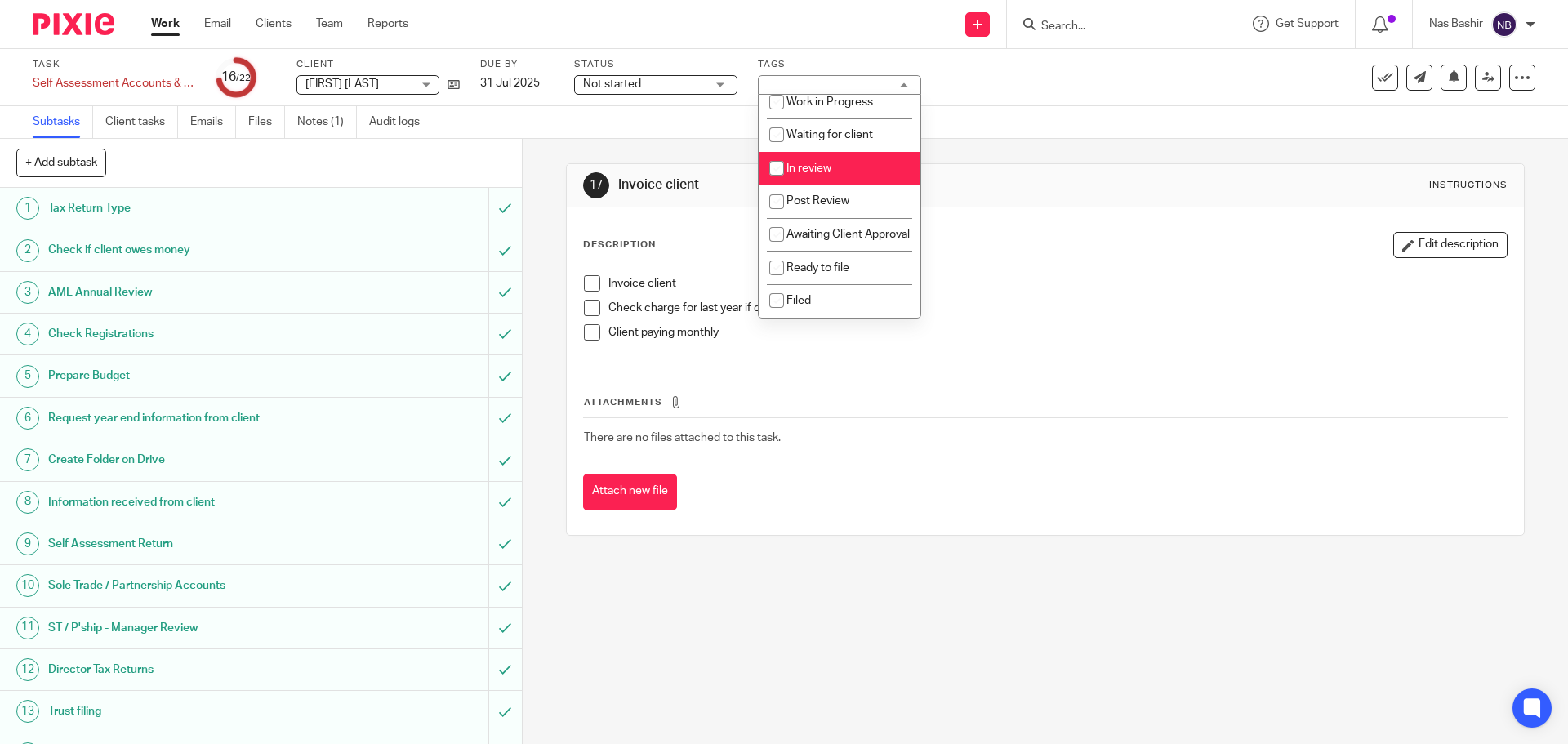 checkbox on "false" 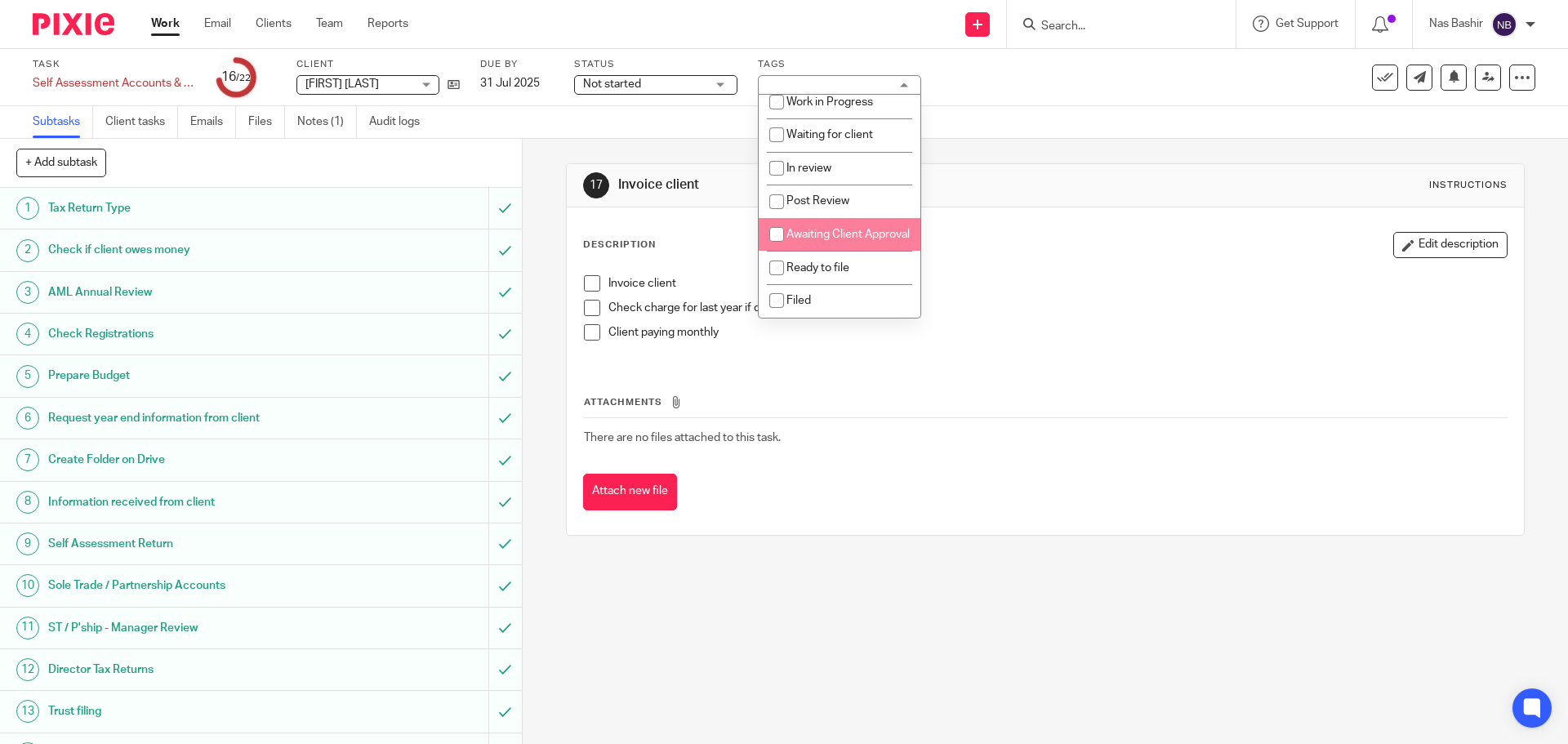 click on "Awaiting Client Approval" at bounding box center [848, 234] 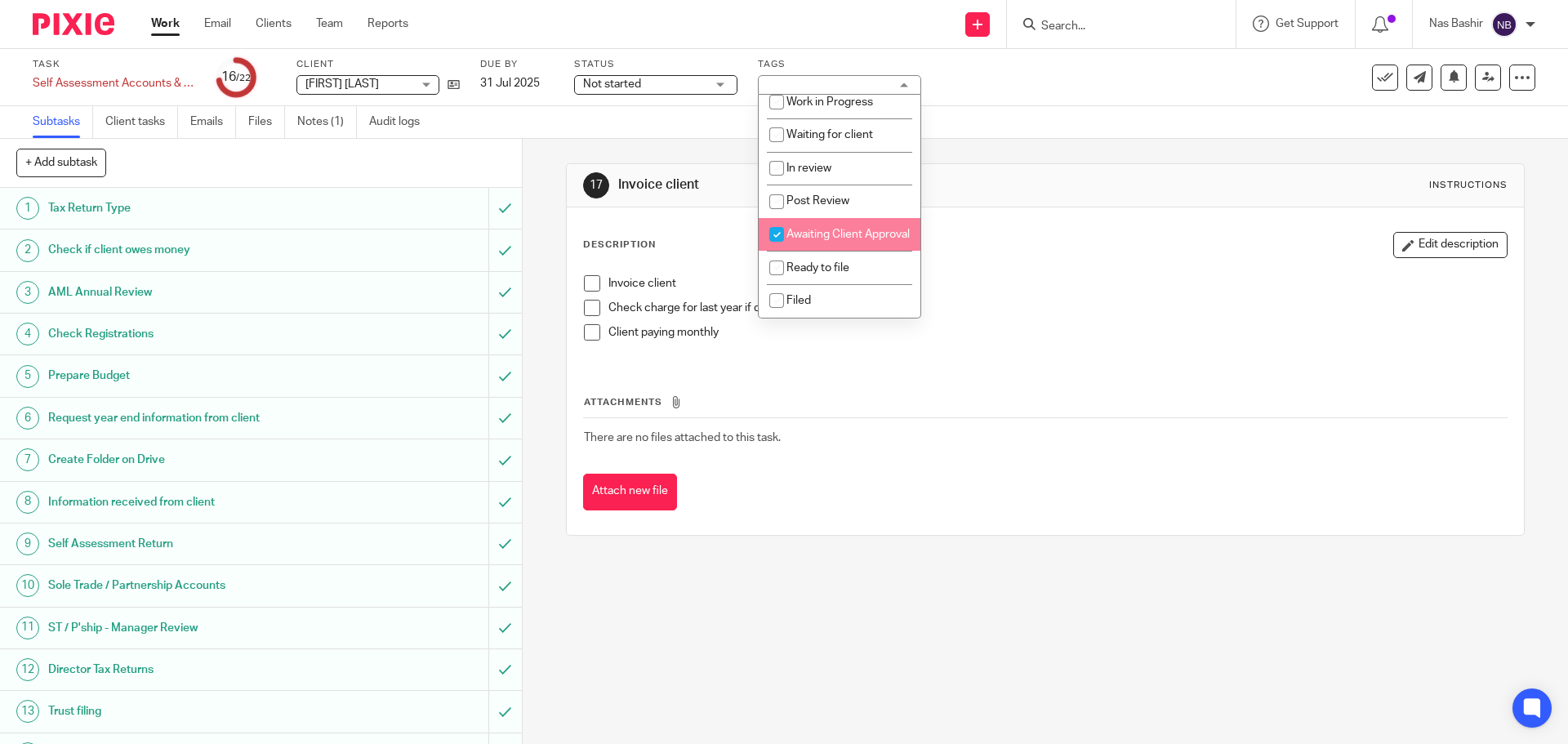 checkbox on "true" 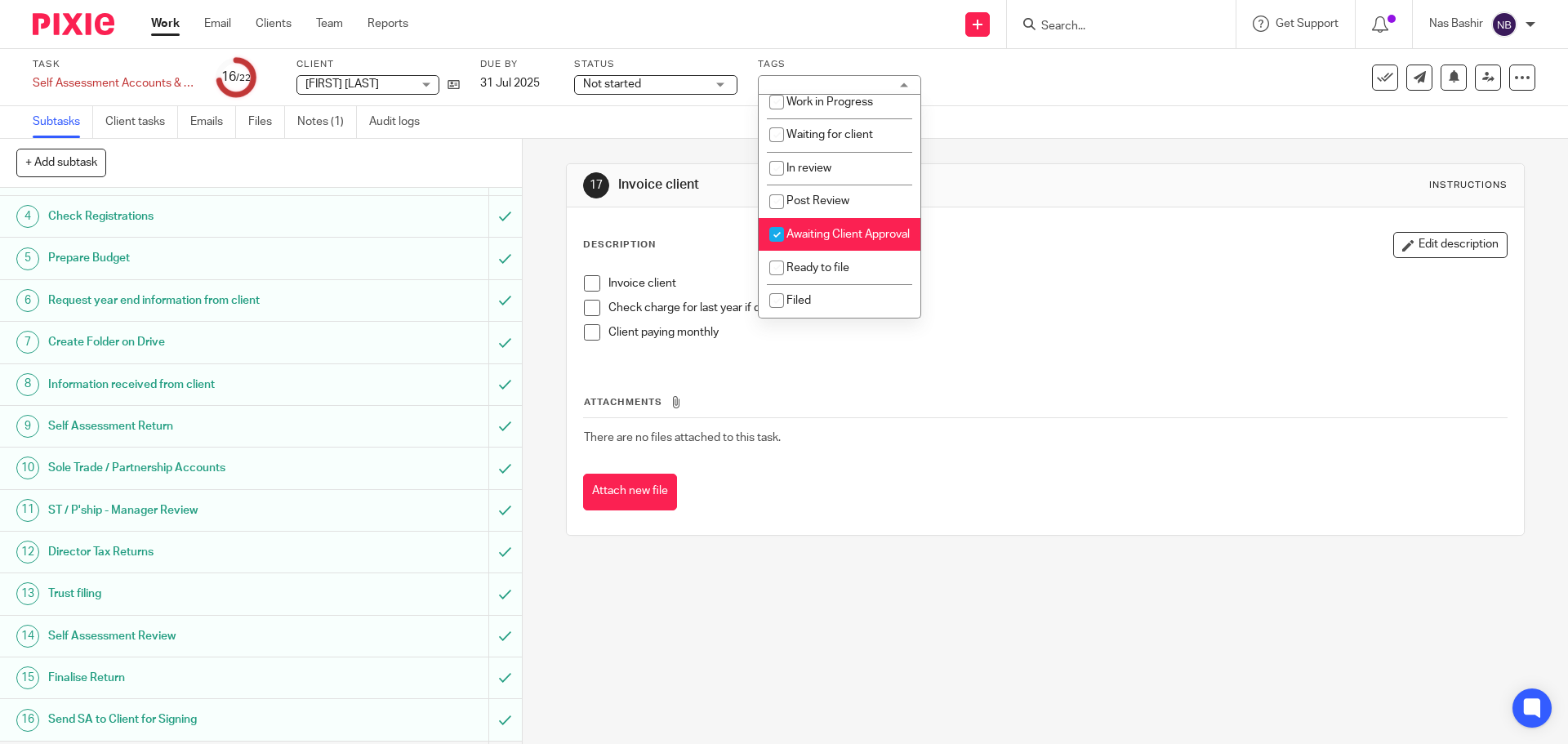scroll, scrollTop: 379, scrollLeft: 0, axis: vertical 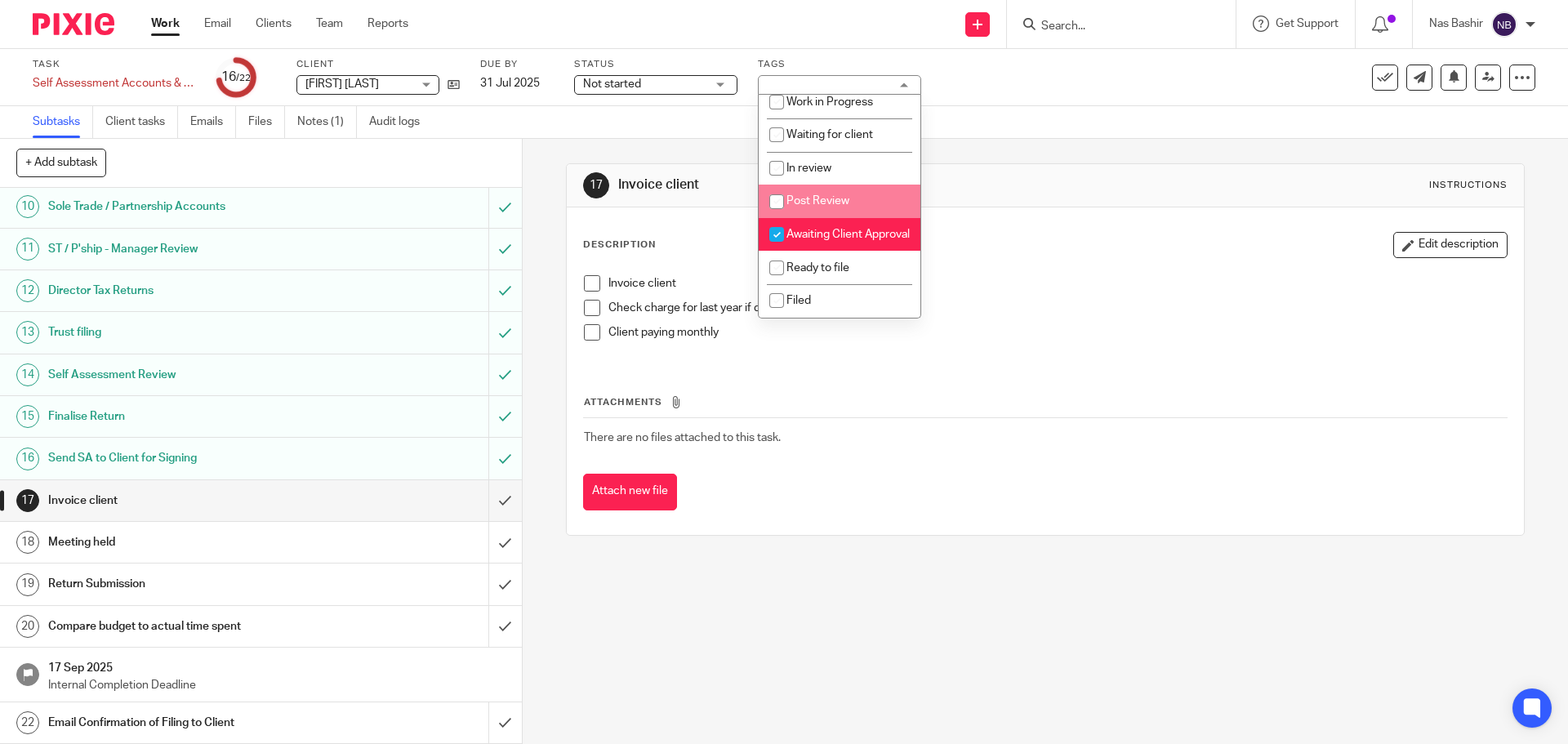 click on "Subtasks
Client tasks
Emails
Files
Notes (1)
Audit logs" at bounding box center (784, 123) 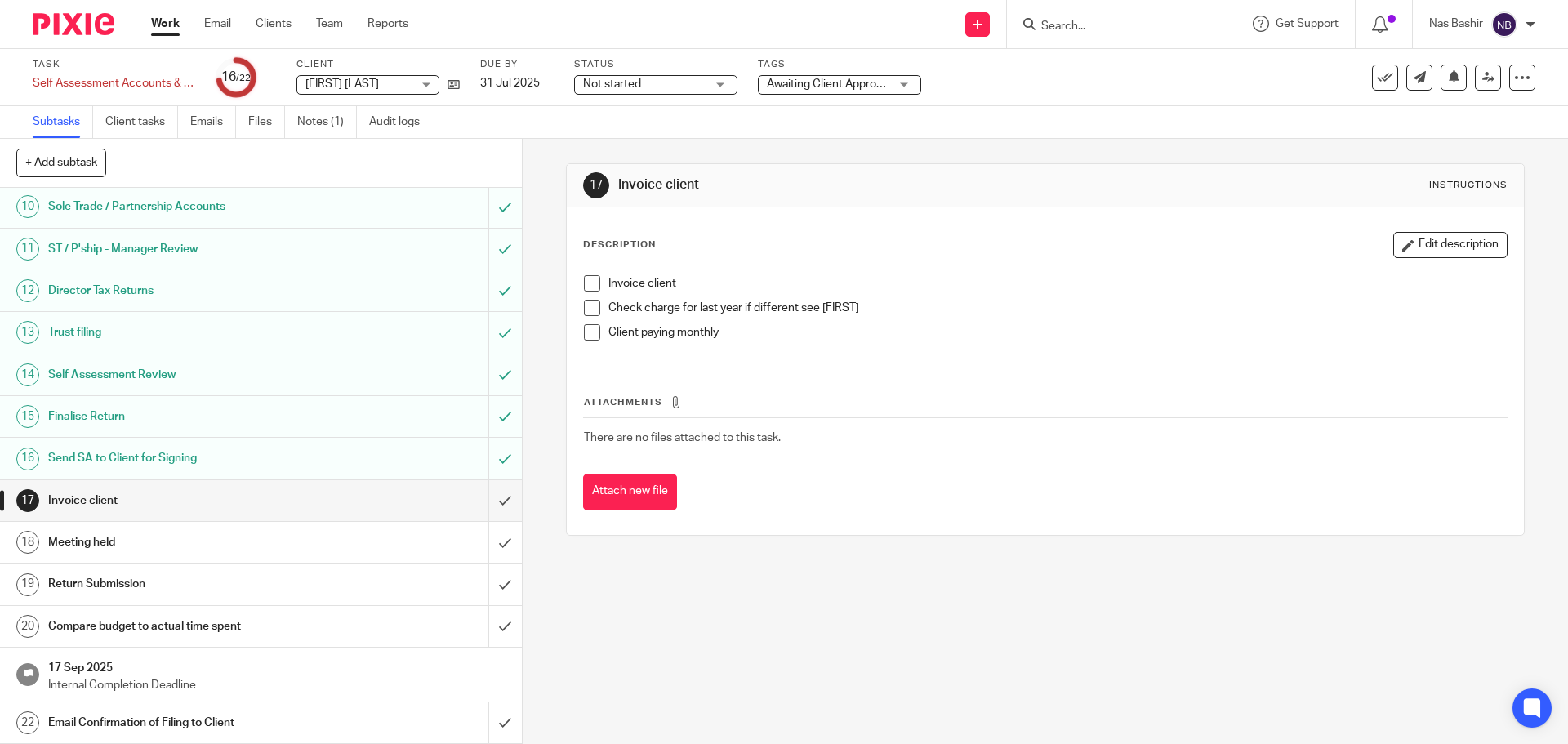click on "Not started" at bounding box center (644, 84) 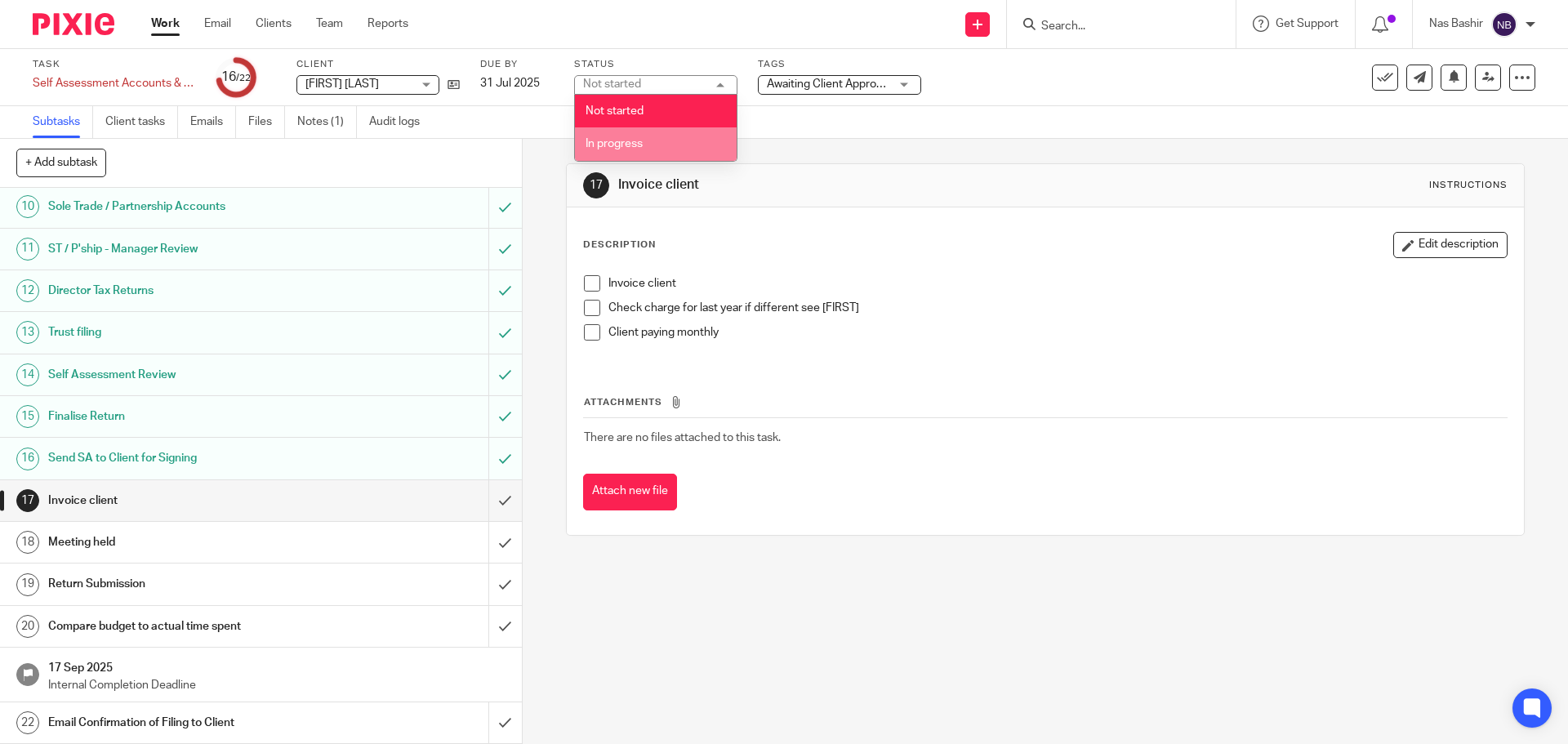 click on "In progress" at bounding box center [614, 144] 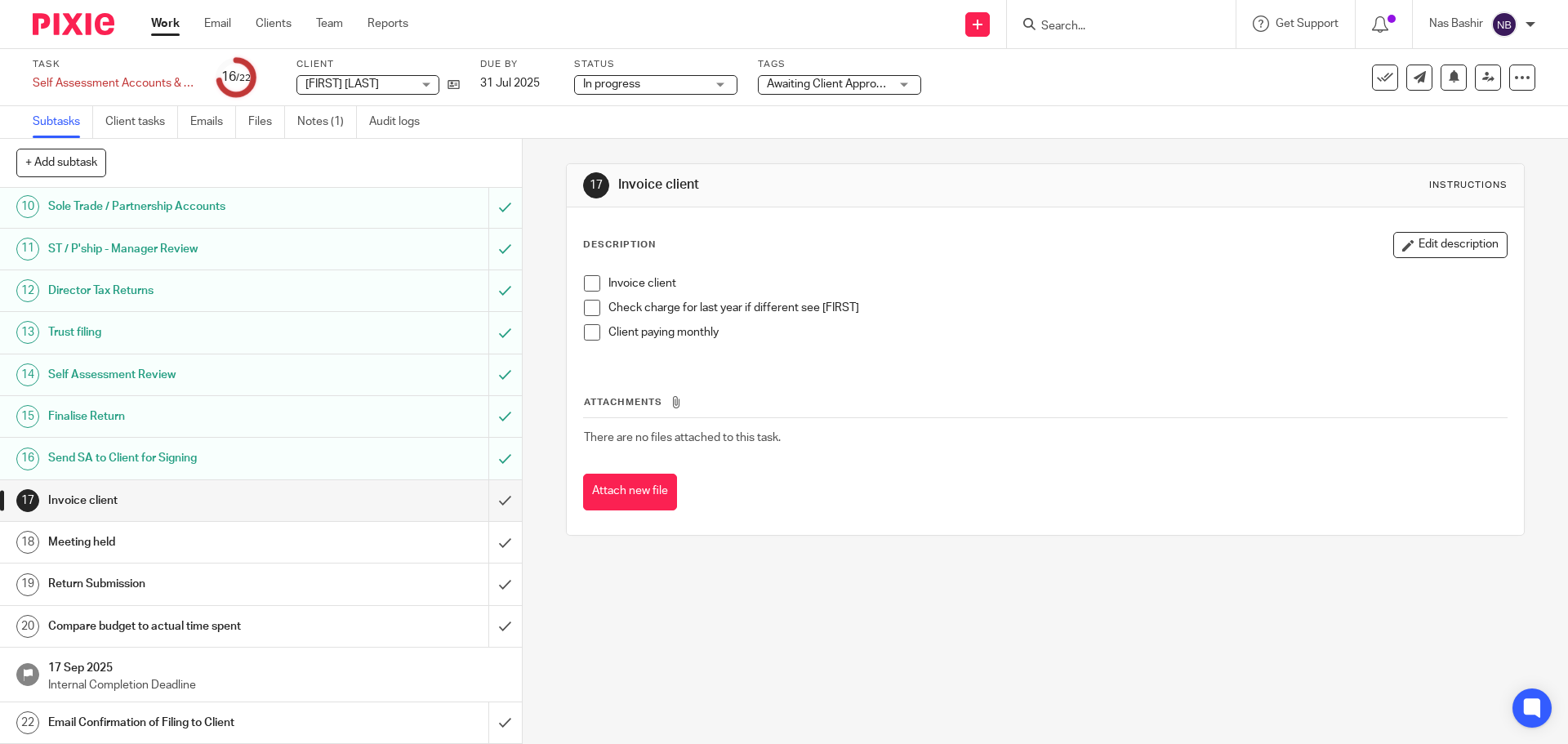 click on "Work" at bounding box center (165, 24) 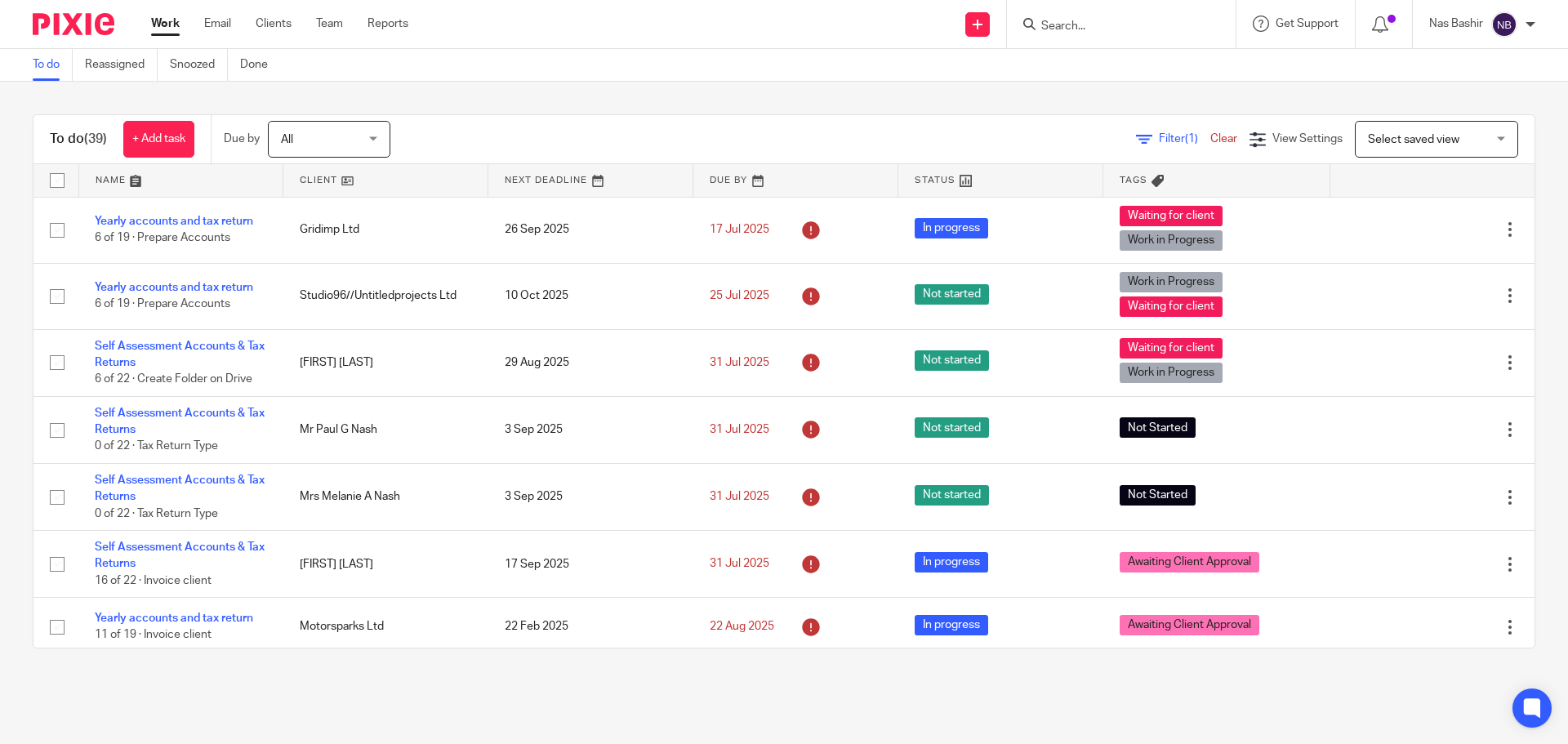 scroll, scrollTop: 0, scrollLeft: 0, axis: both 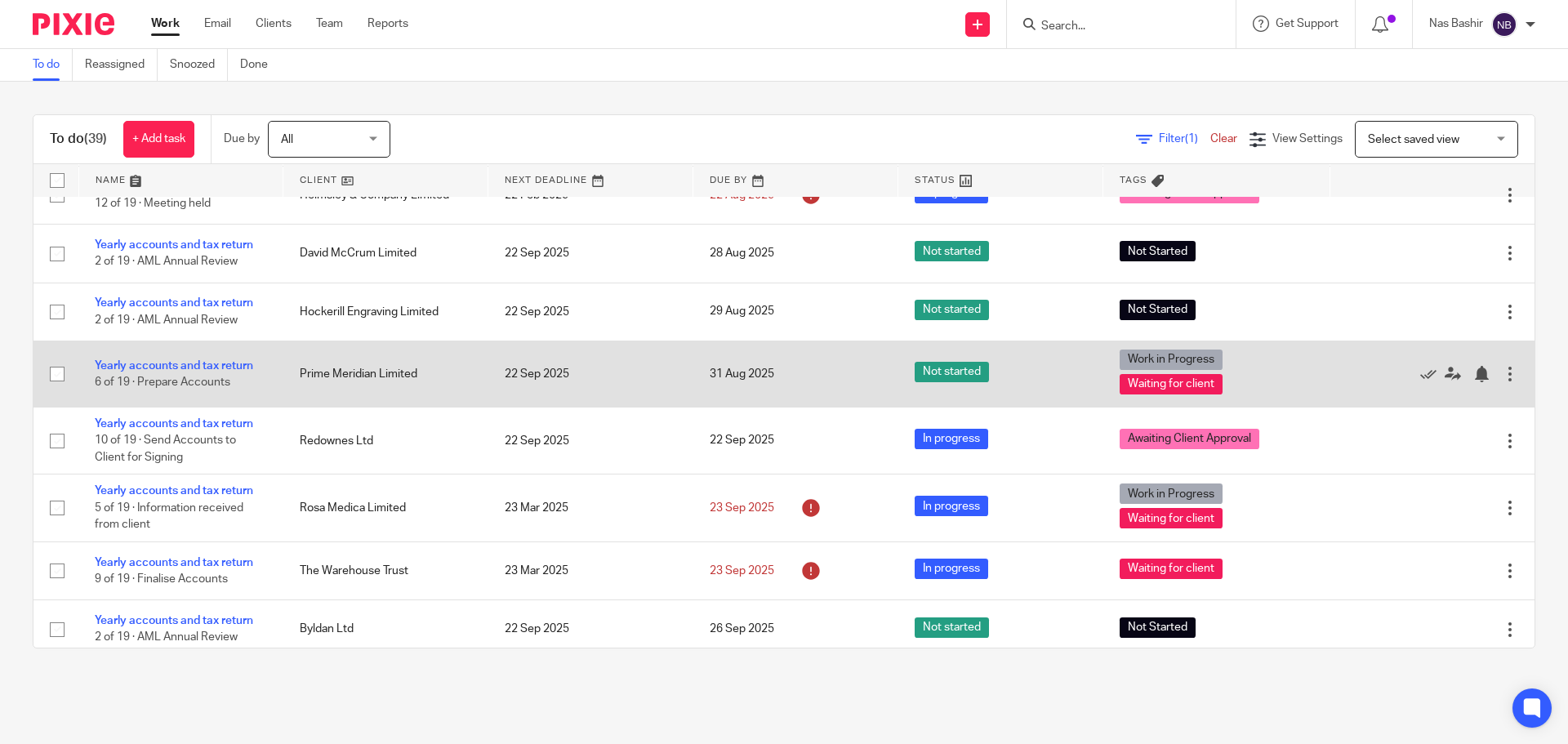 drag, startPoint x: 302, startPoint y: 371, endPoint x: 372, endPoint y: 368, distance: 70.06426 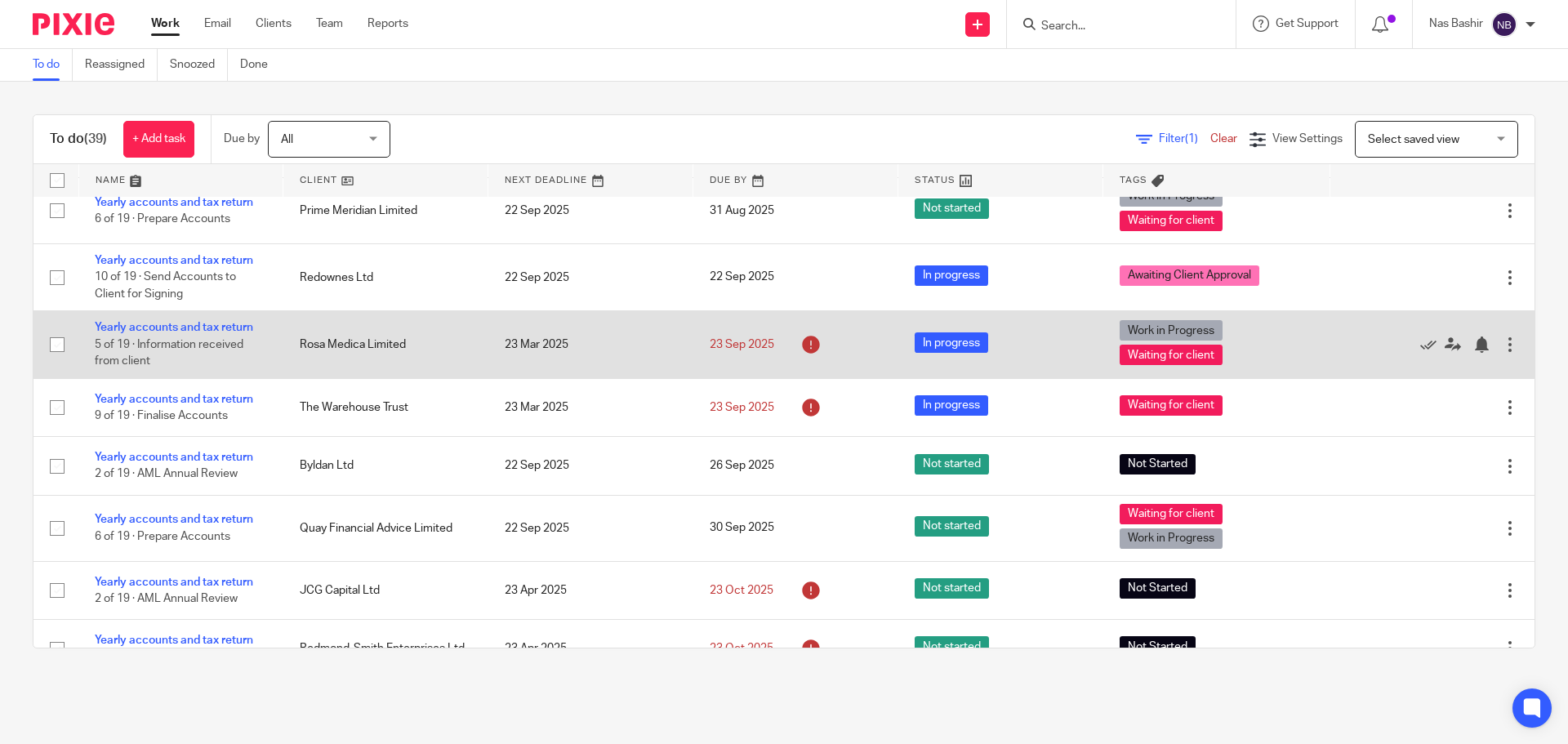 scroll, scrollTop: 158, scrollLeft: 0, axis: vertical 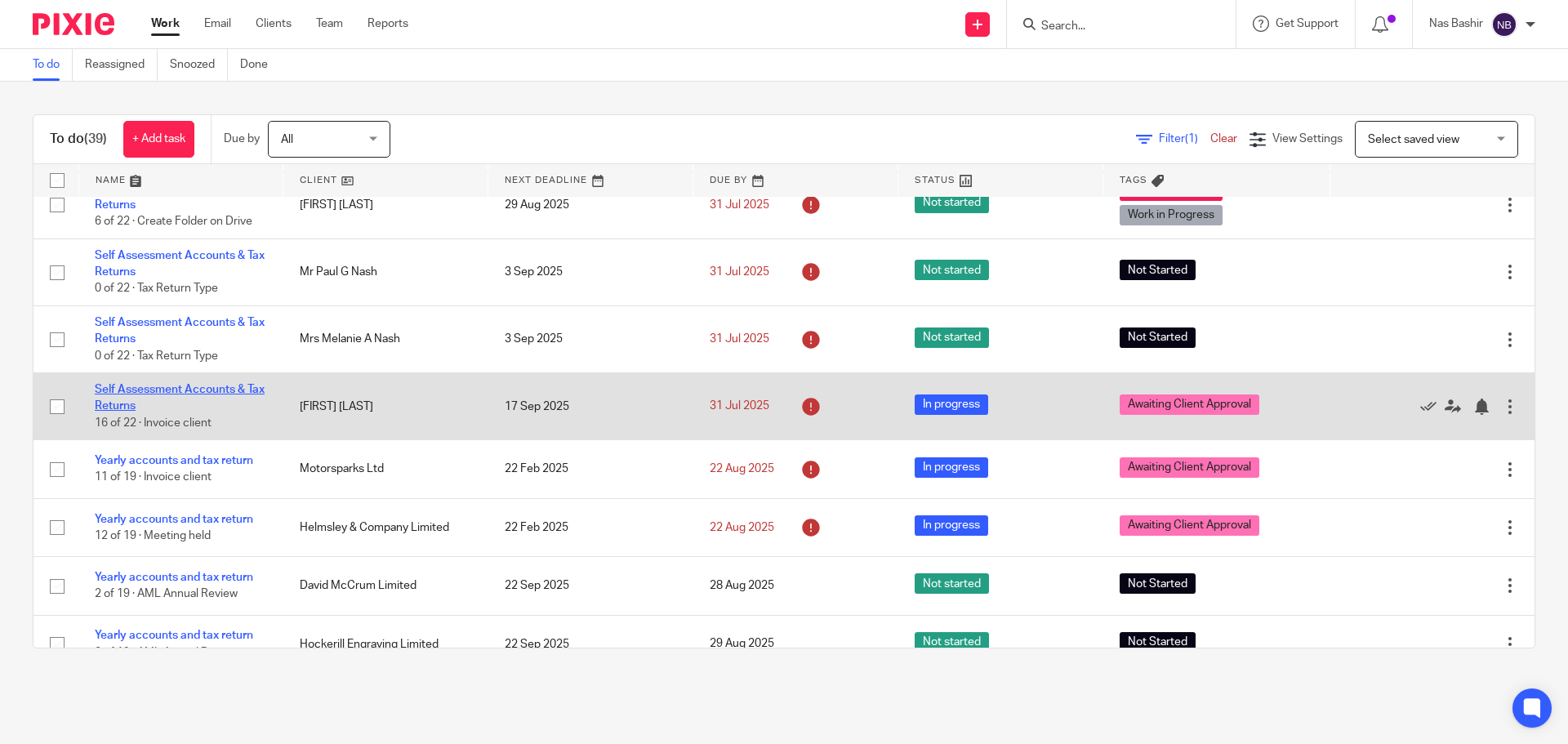 click on "Self Assessment Accounts & Tax Returns" at bounding box center (180, 398) 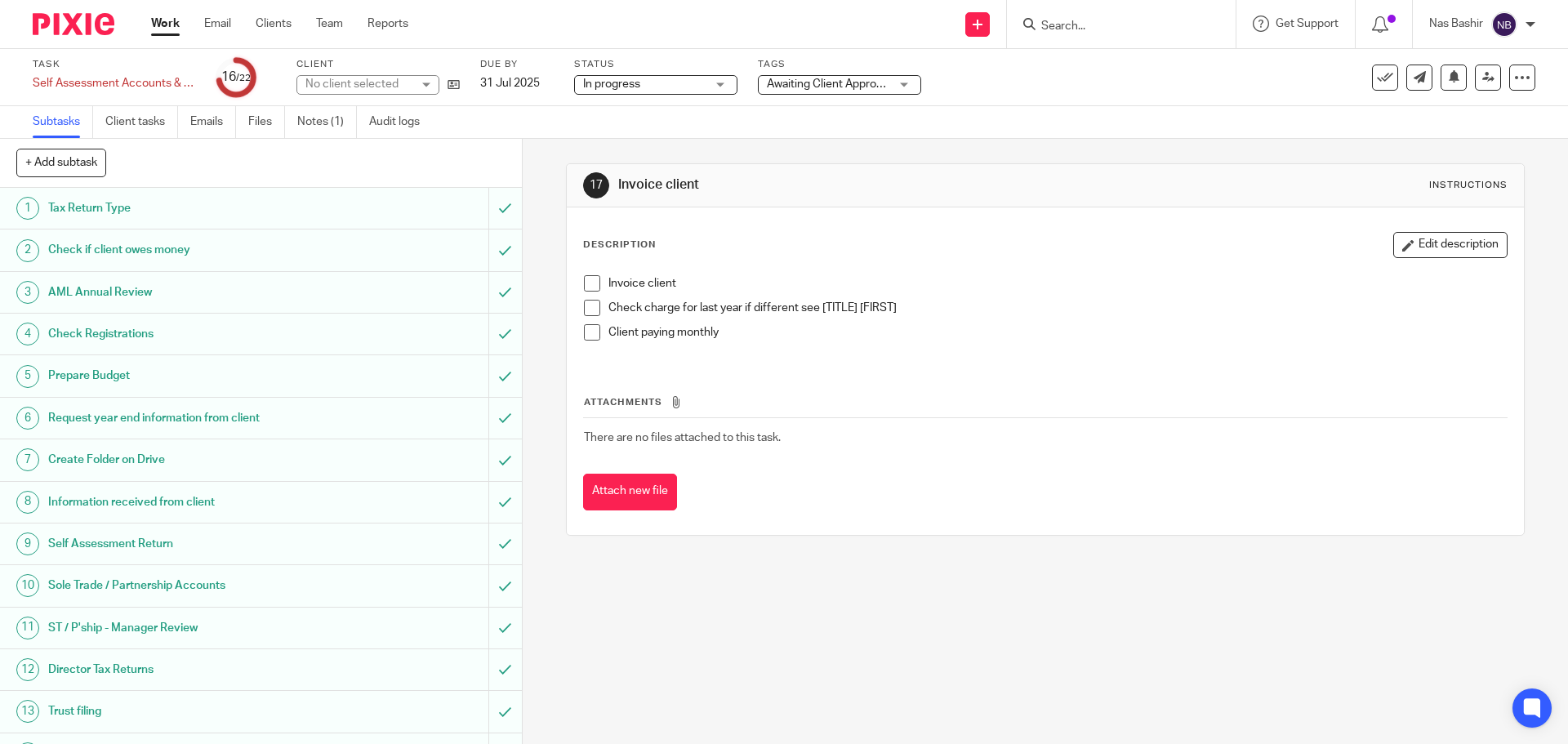 scroll, scrollTop: 0, scrollLeft: 0, axis: both 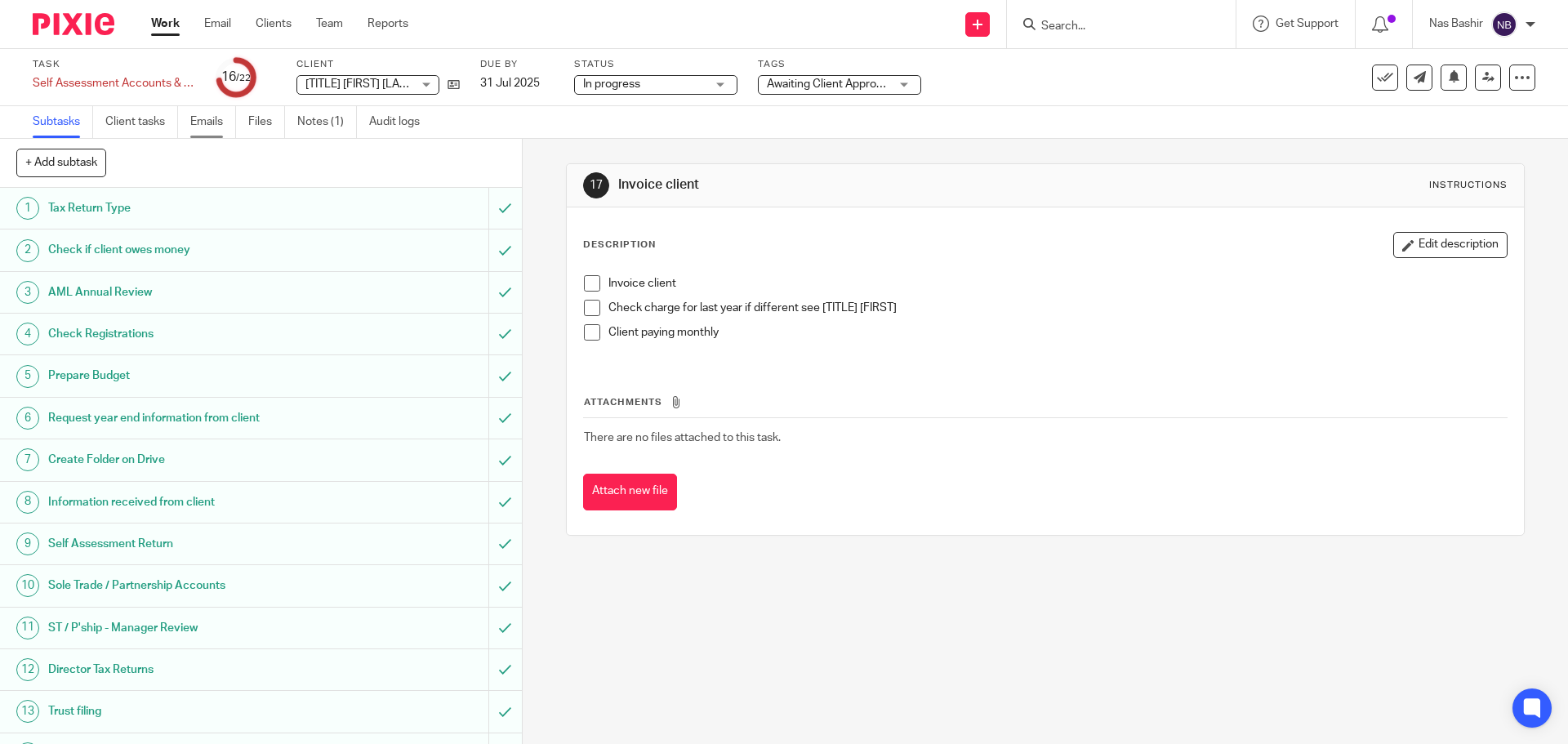 click on "Emails" at bounding box center [213, 122] 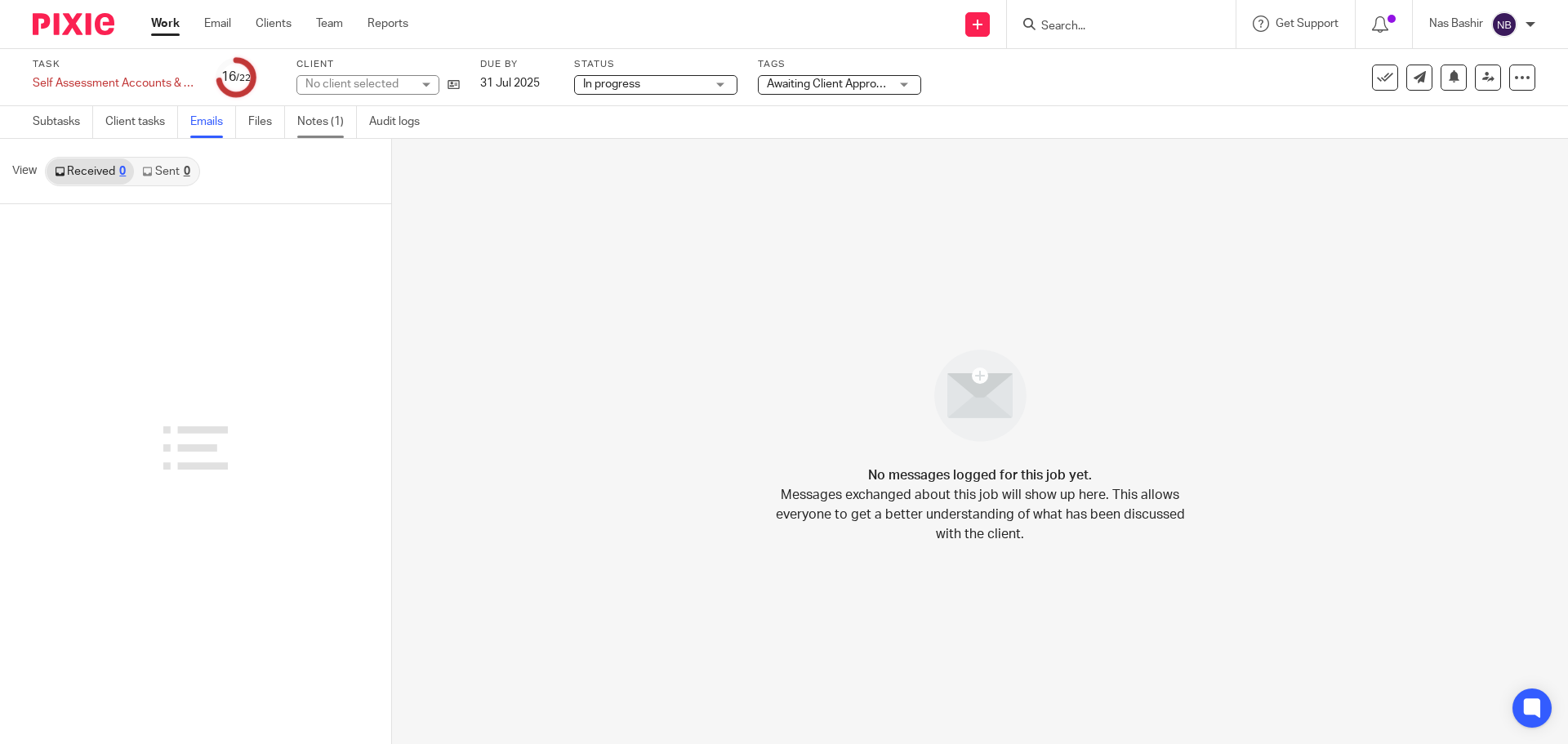 scroll, scrollTop: 0, scrollLeft: 0, axis: both 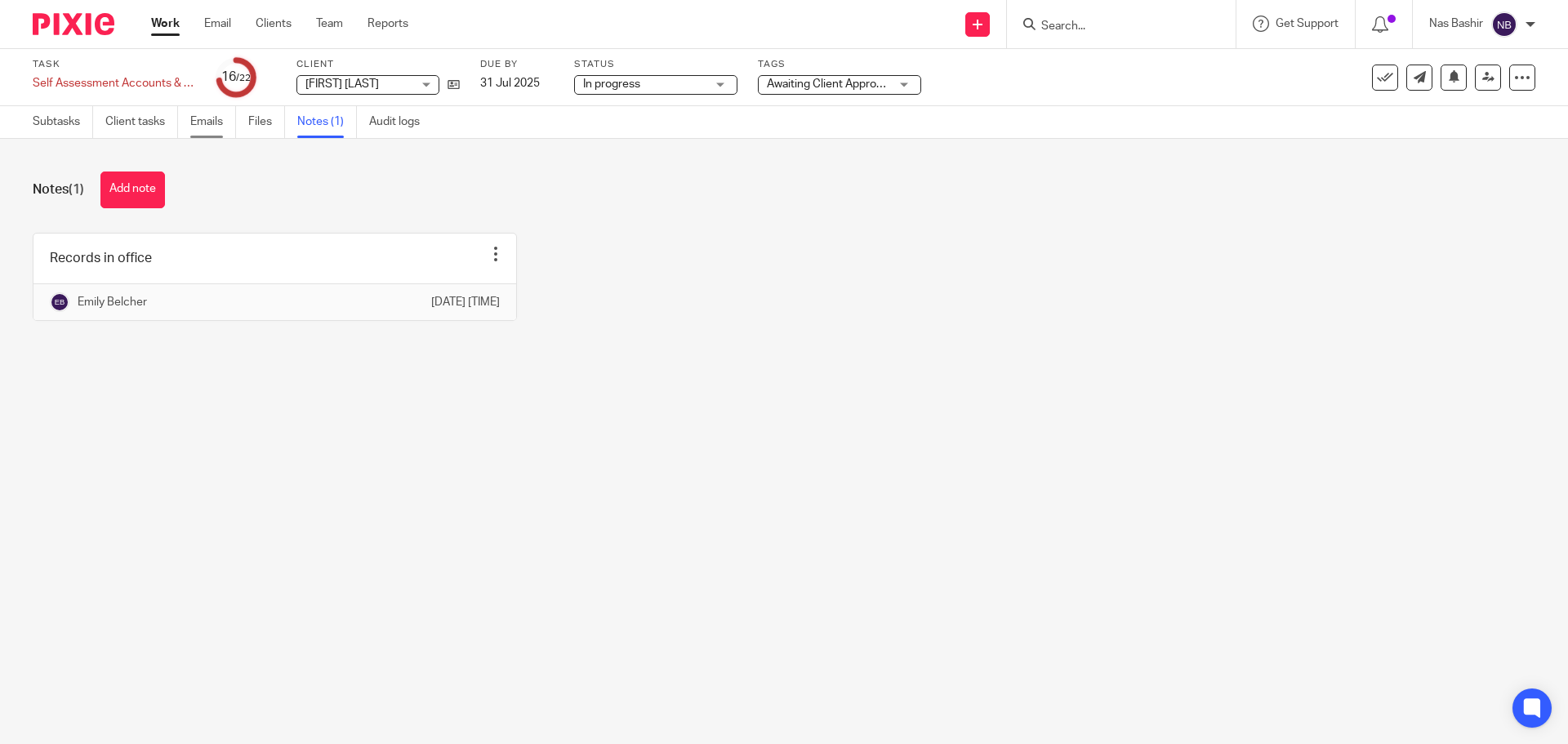 click on "Emails" at bounding box center [213, 122] 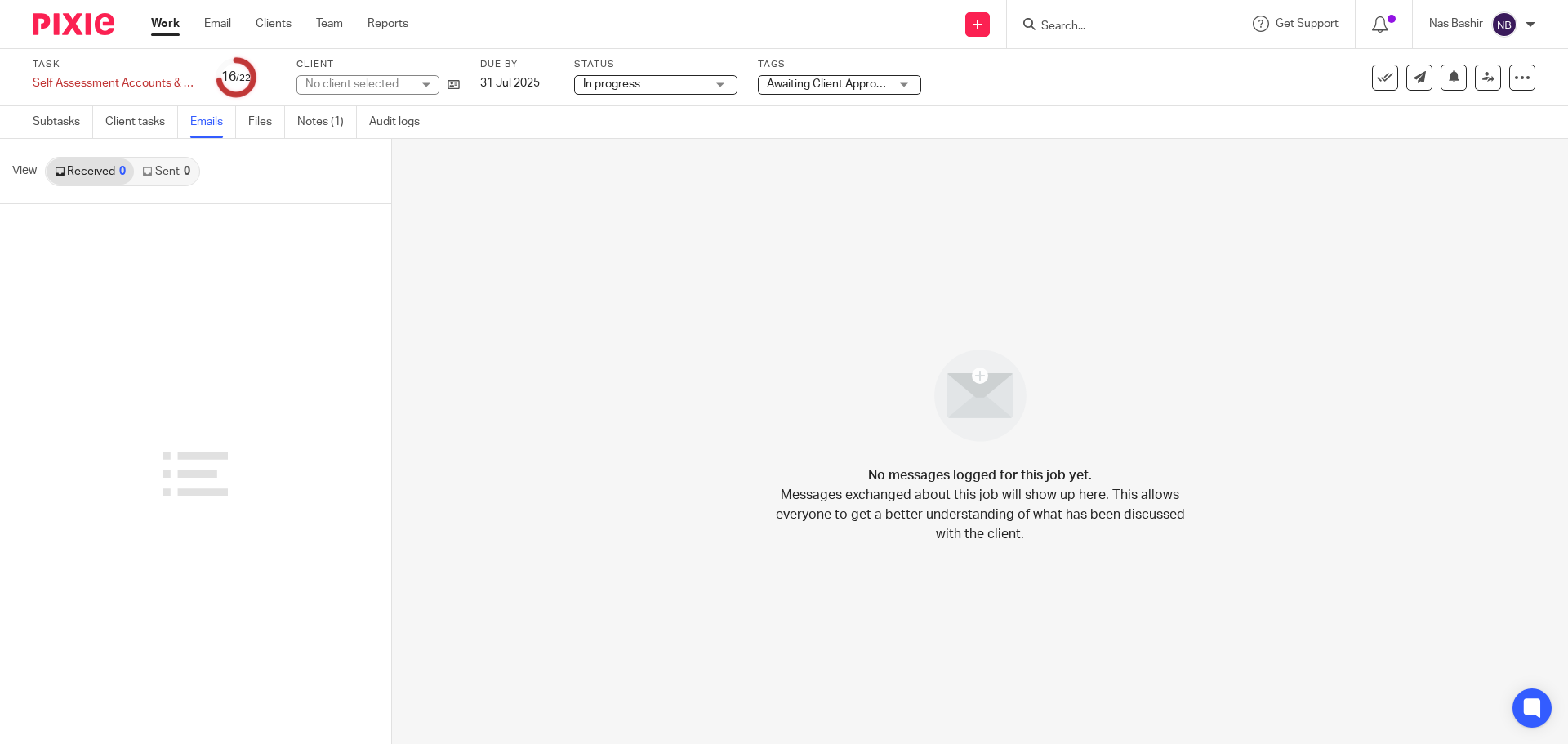 scroll, scrollTop: 0, scrollLeft: 0, axis: both 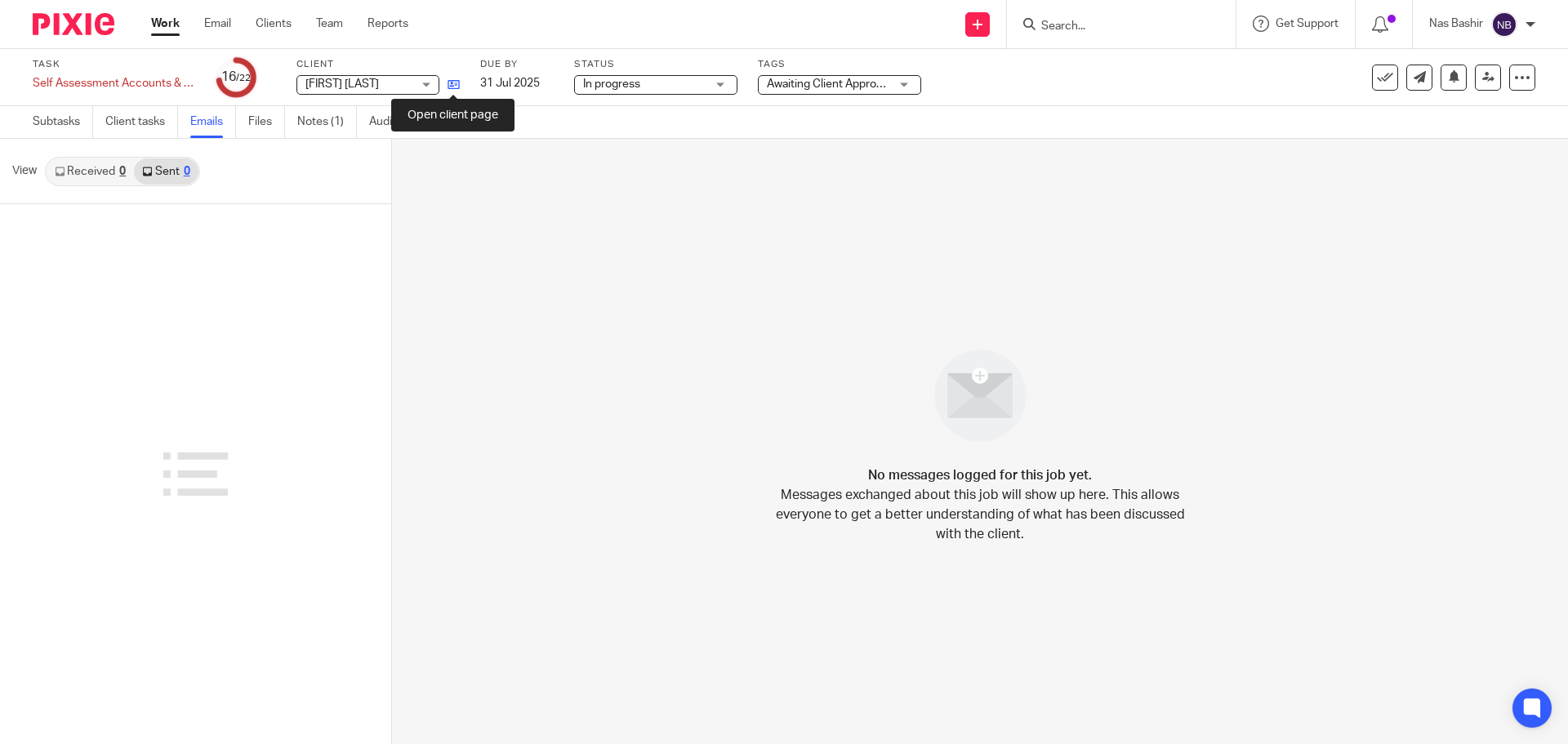 click at bounding box center [453, 84] 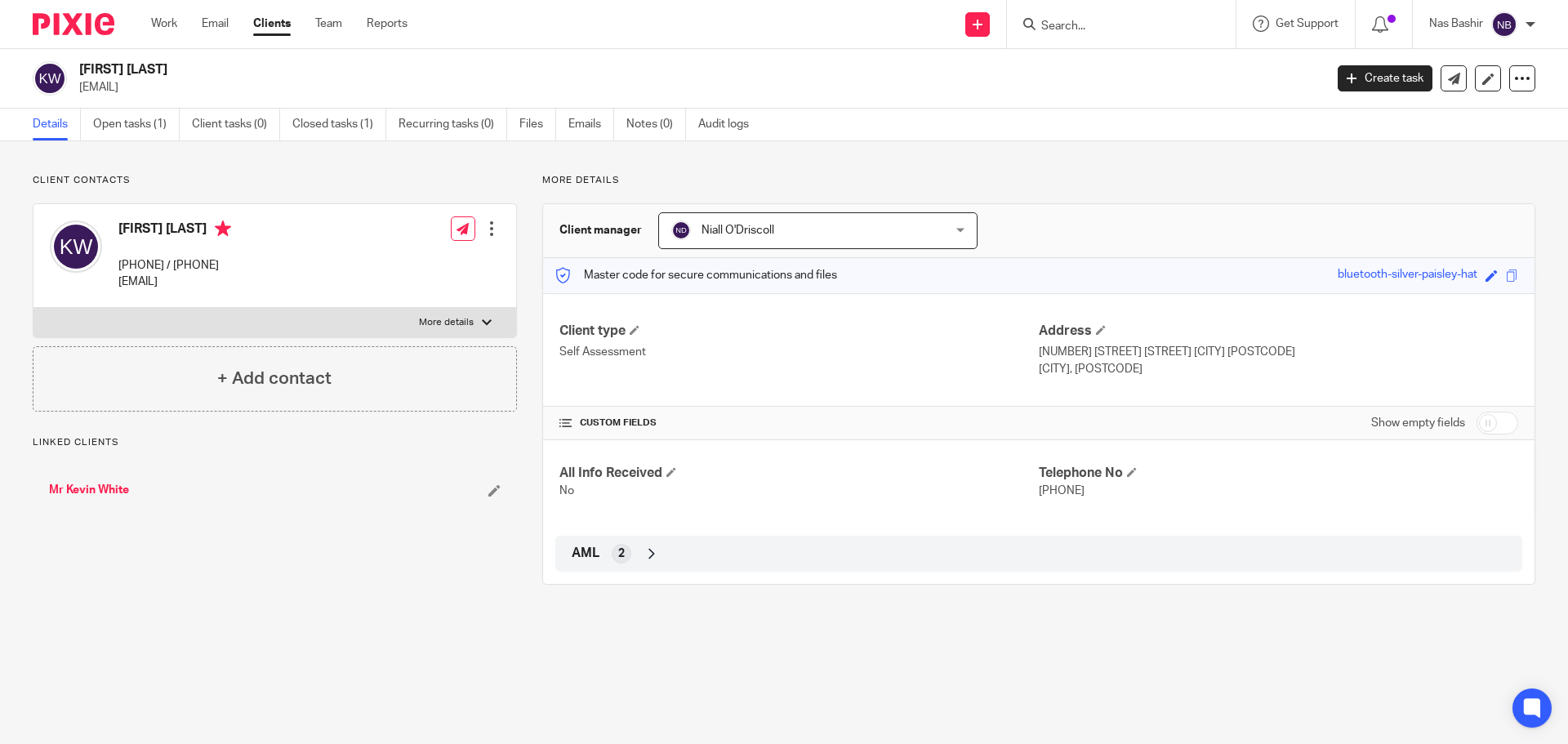 scroll, scrollTop: 0, scrollLeft: 0, axis: both 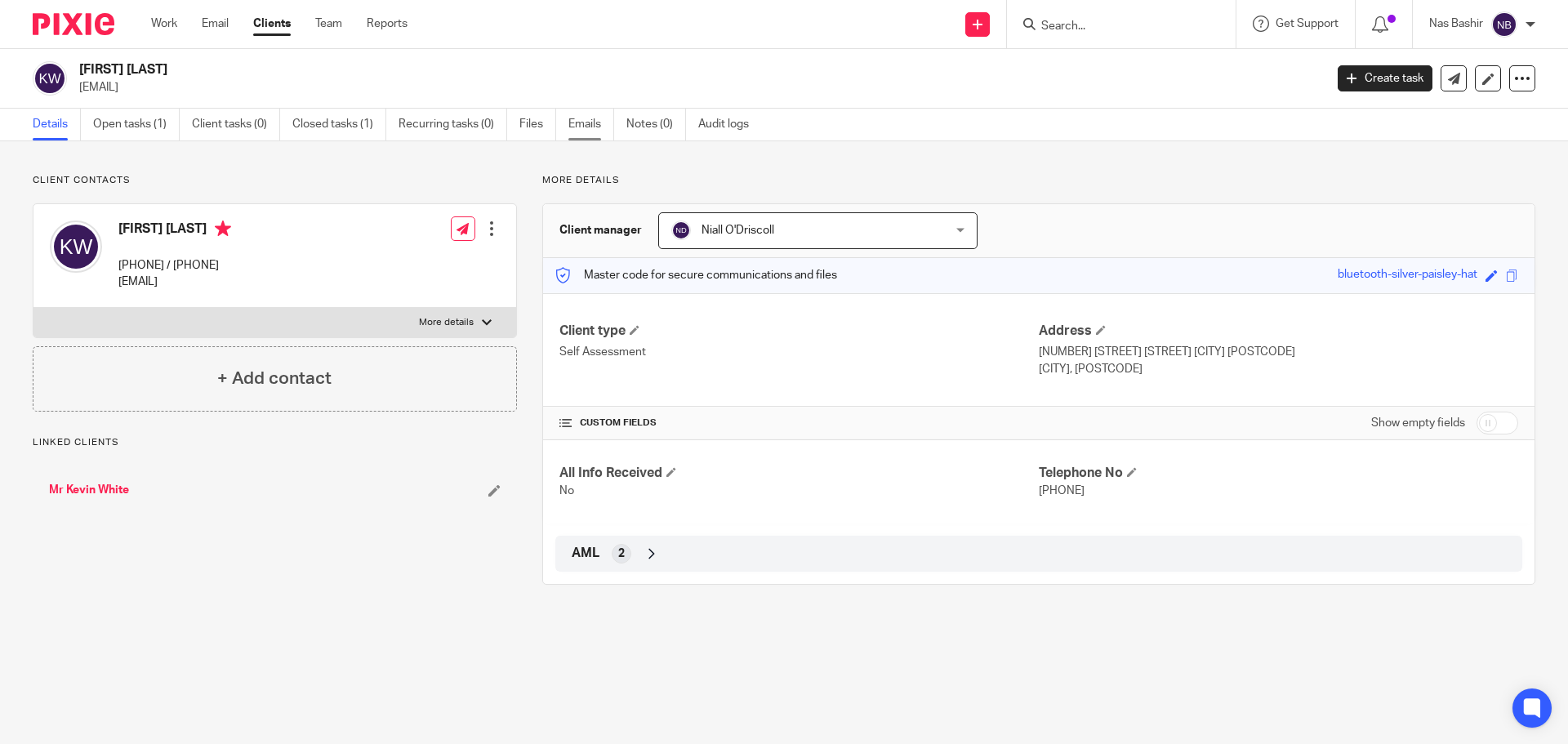 click on "Emails" at bounding box center [591, 124] 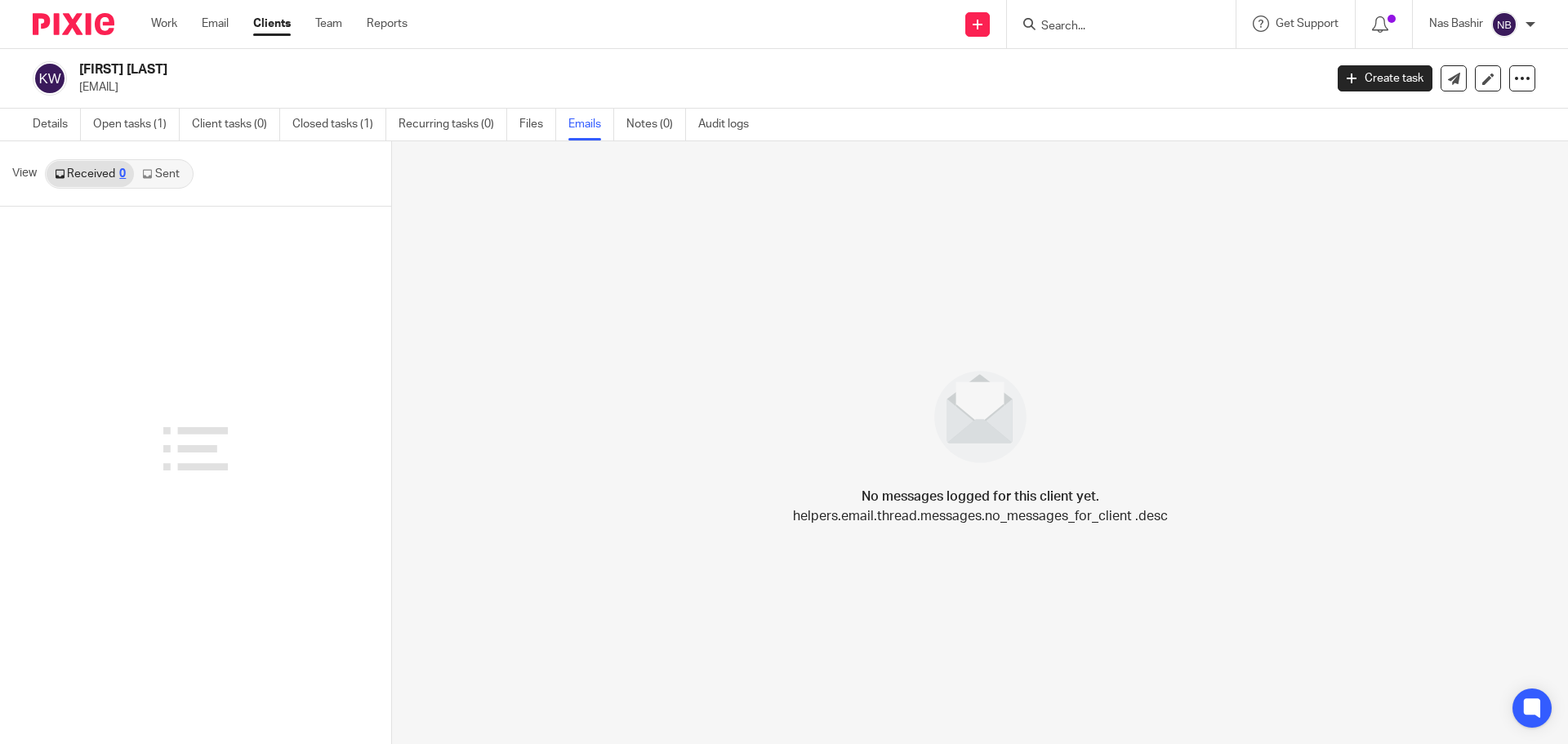 scroll, scrollTop: 0, scrollLeft: 0, axis: both 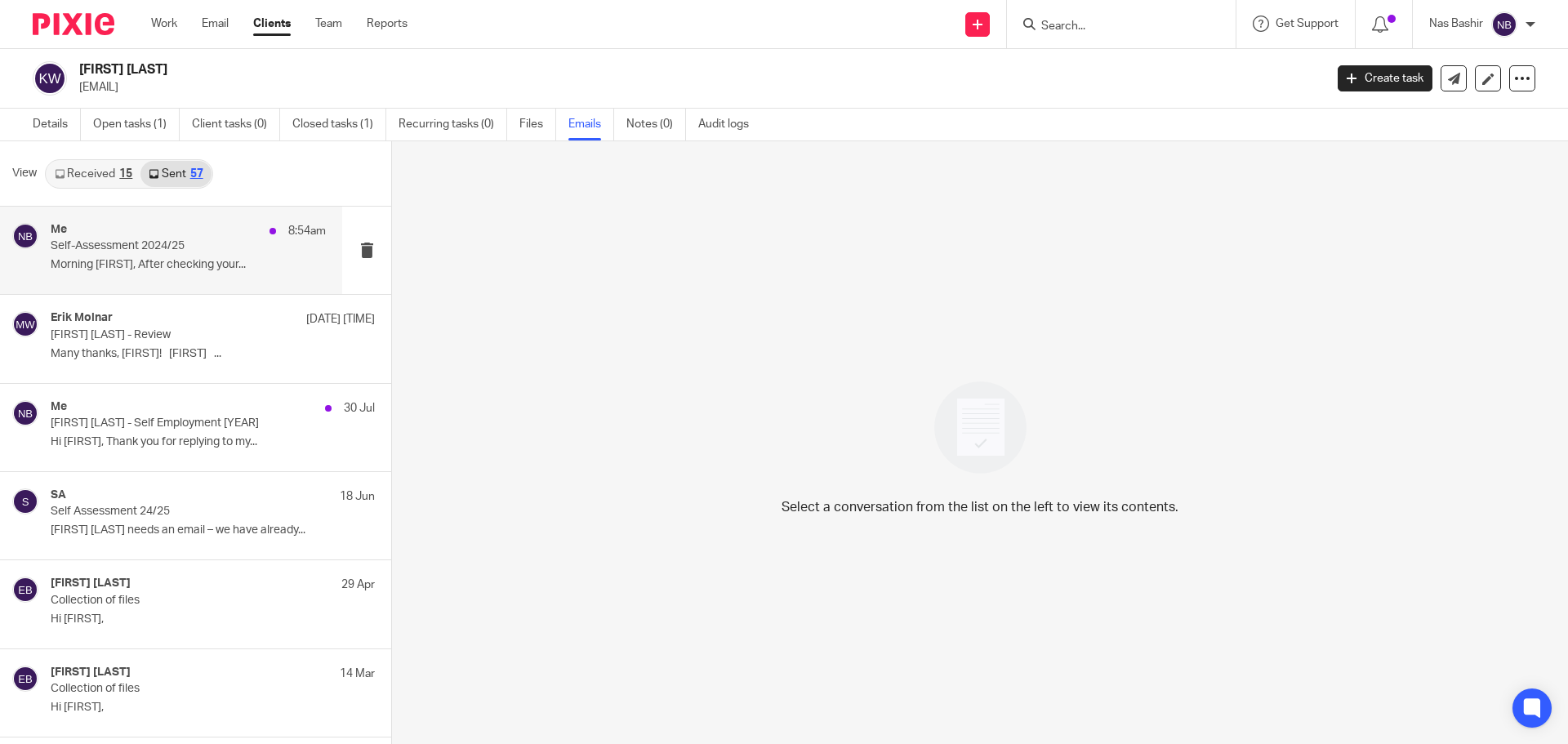 click on "Self-Assessment 2024/25" at bounding box center (161, 246) 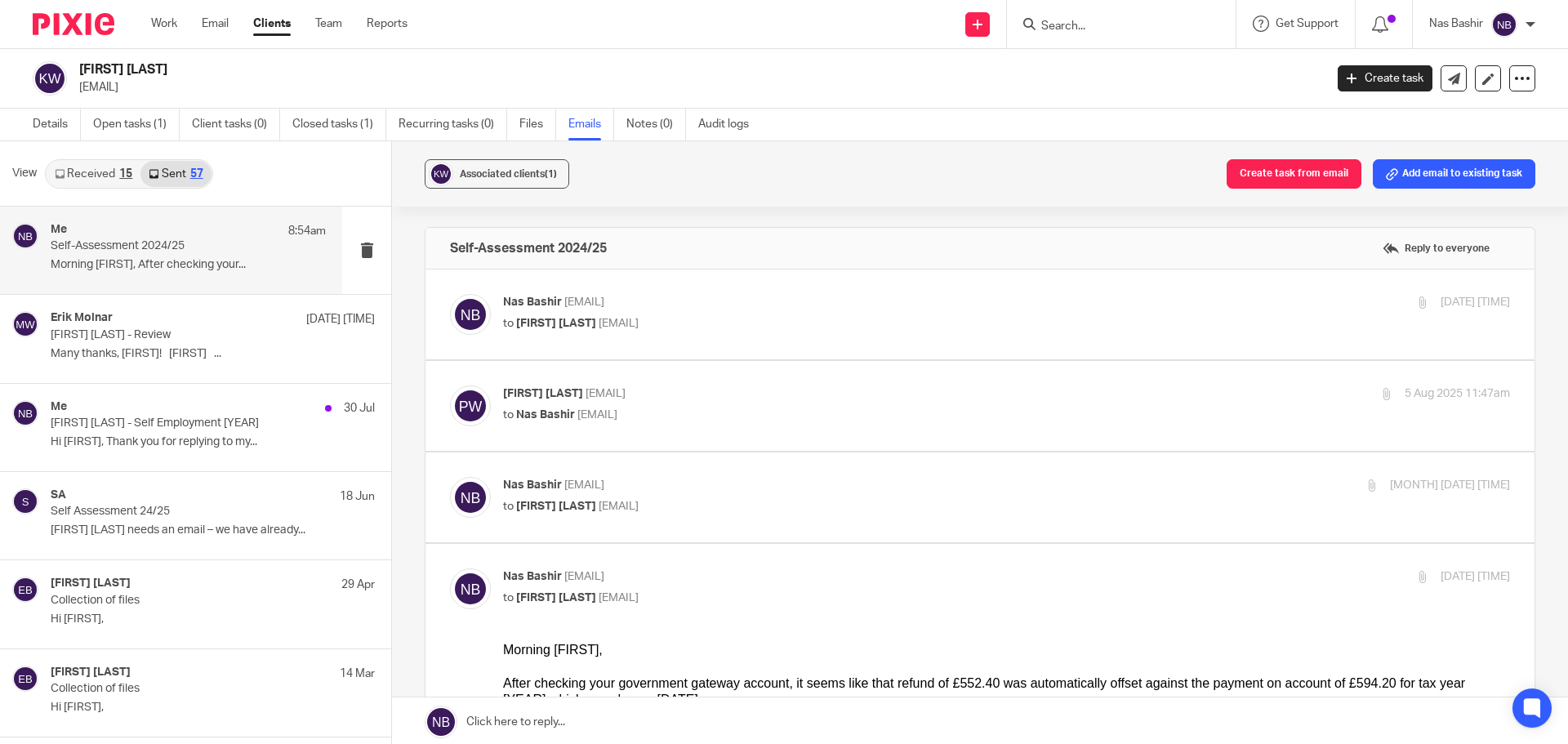 scroll, scrollTop: 0, scrollLeft: 0, axis: both 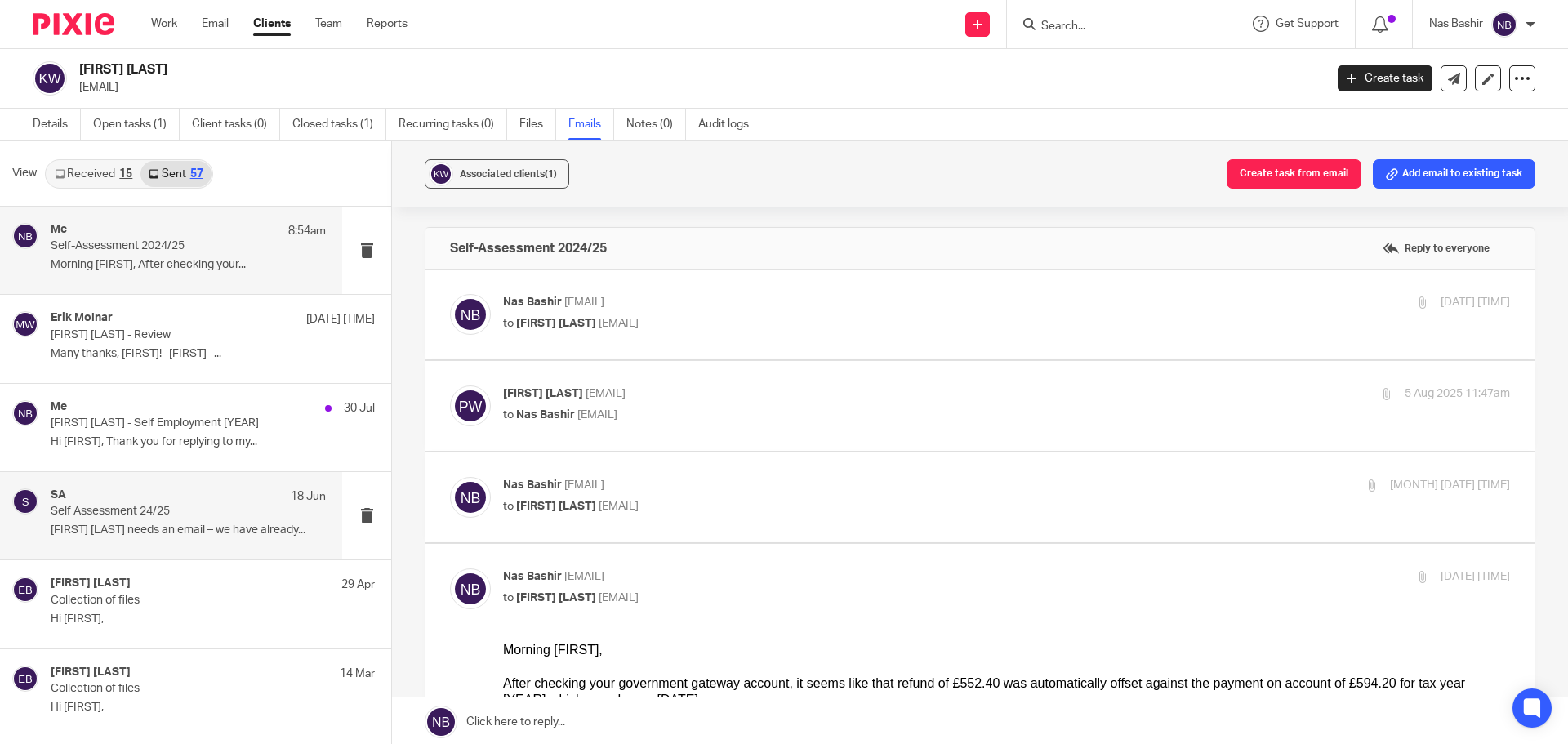 click on "Self Assessment 24/25" at bounding box center [161, 511] 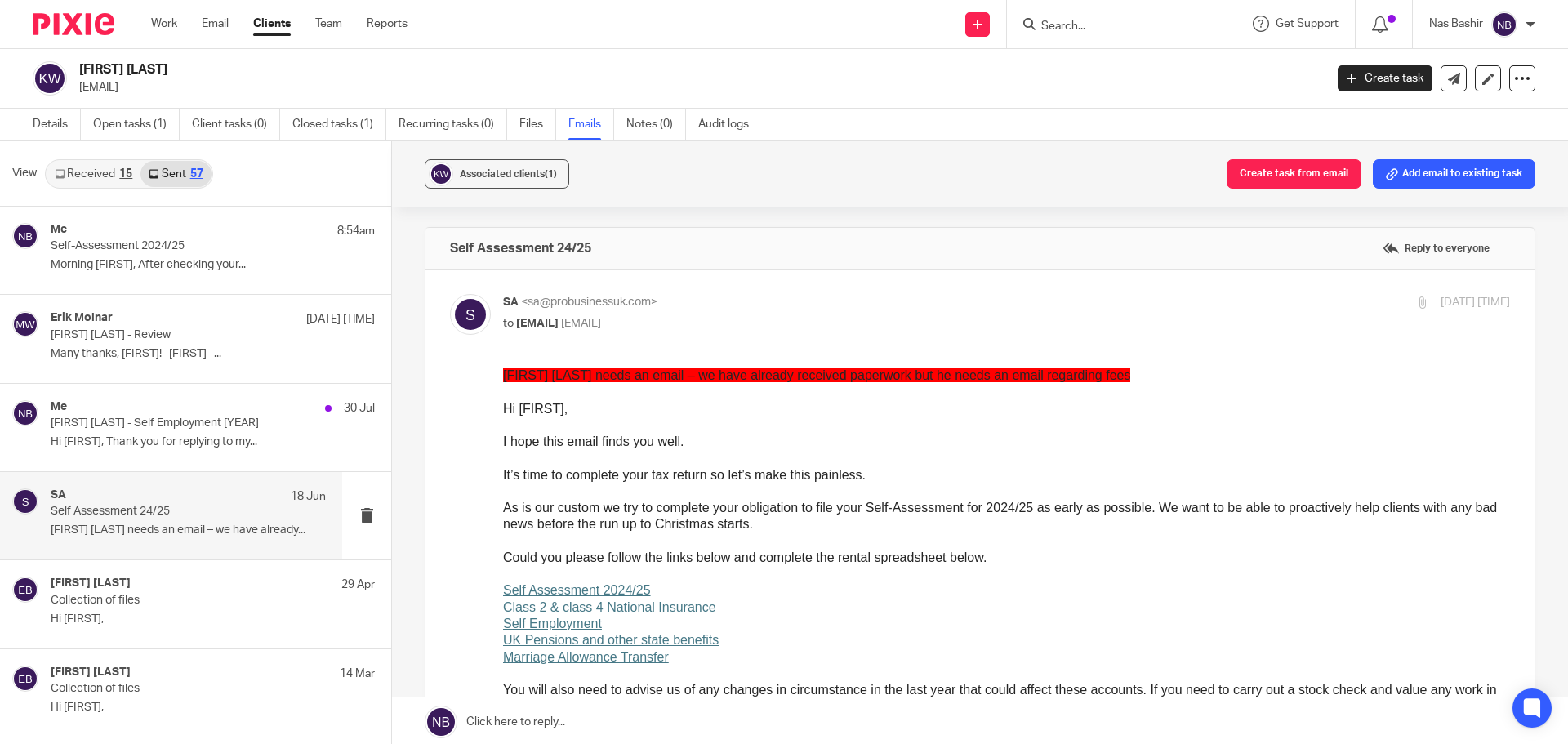 scroll, scrollTop: 0, scrollLeft: 0, axis: both 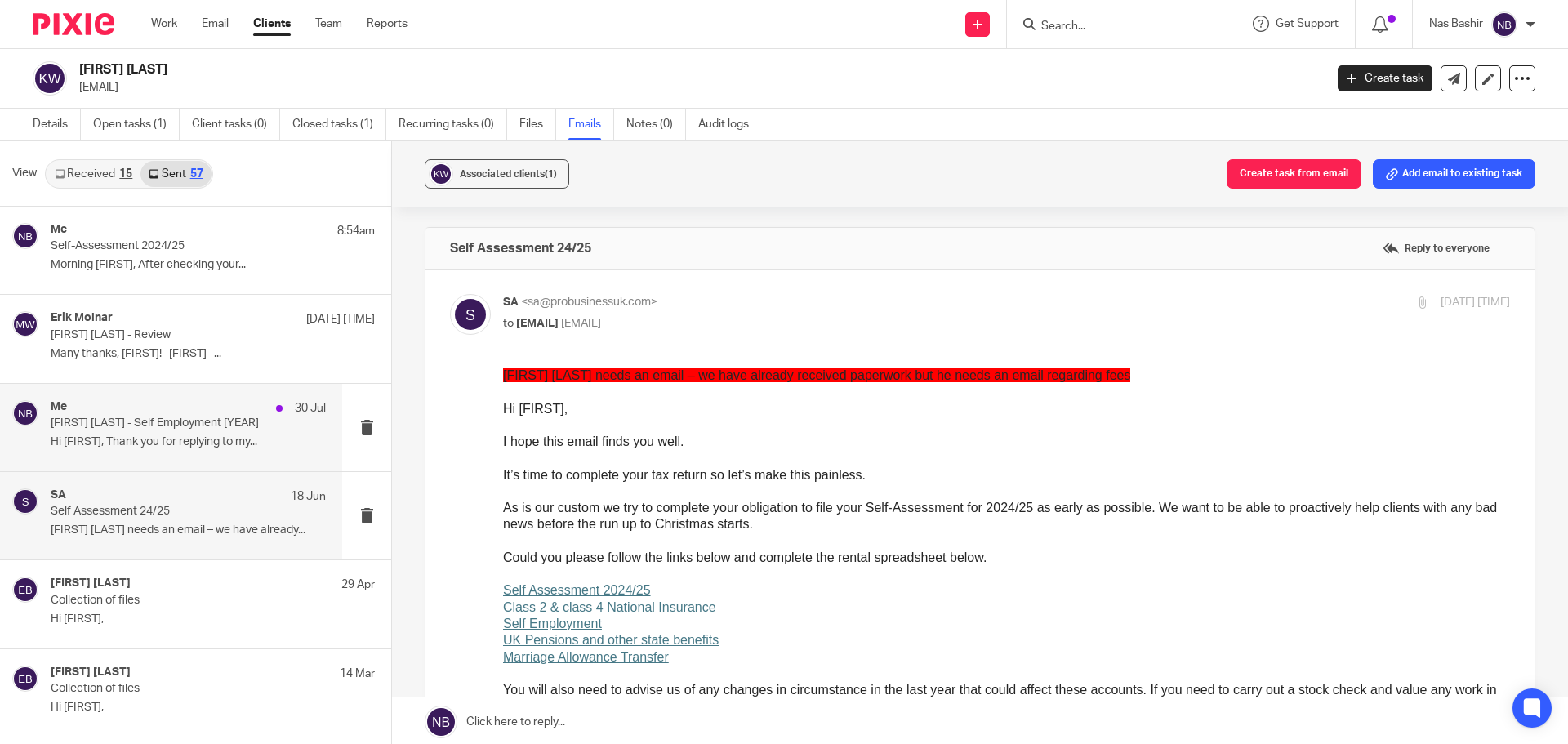 click on "Hi Pauline,     Thank you for replying to my..." at bounding box center (188, 442) 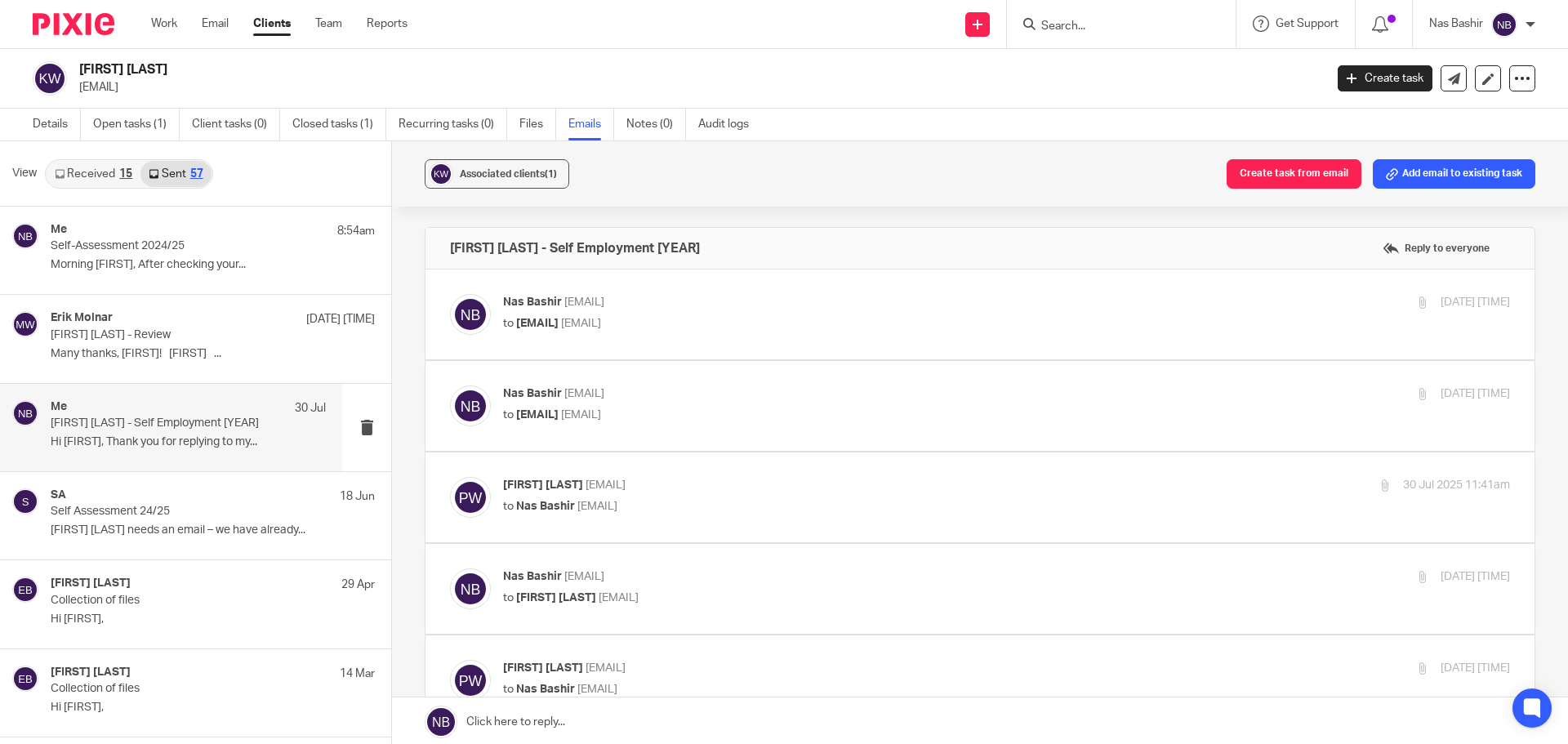 scroll, scrollTop: 0, scrollLeft: 0, axis: both 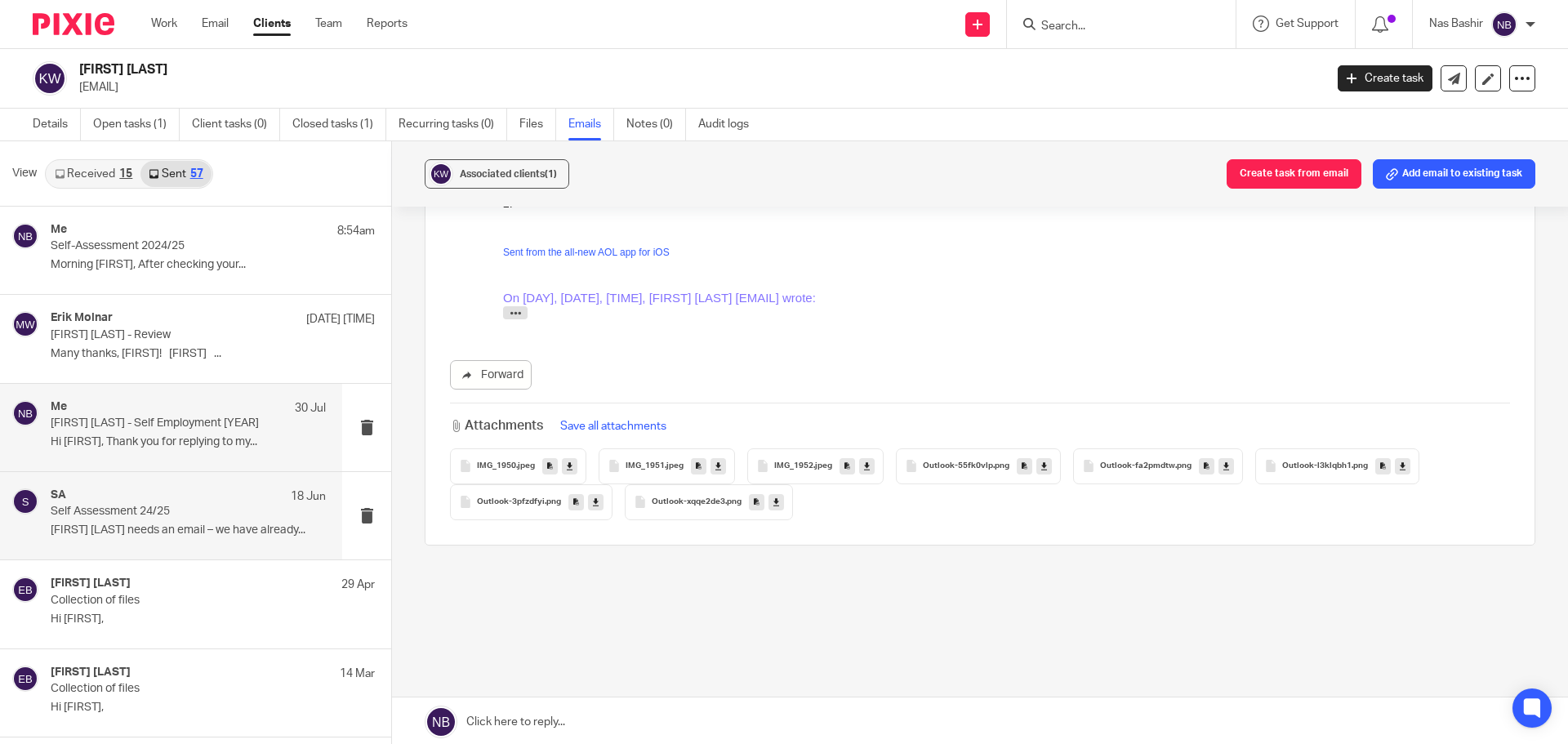 click on "Self Assessment 24/25" at bounding box center (161, 511) 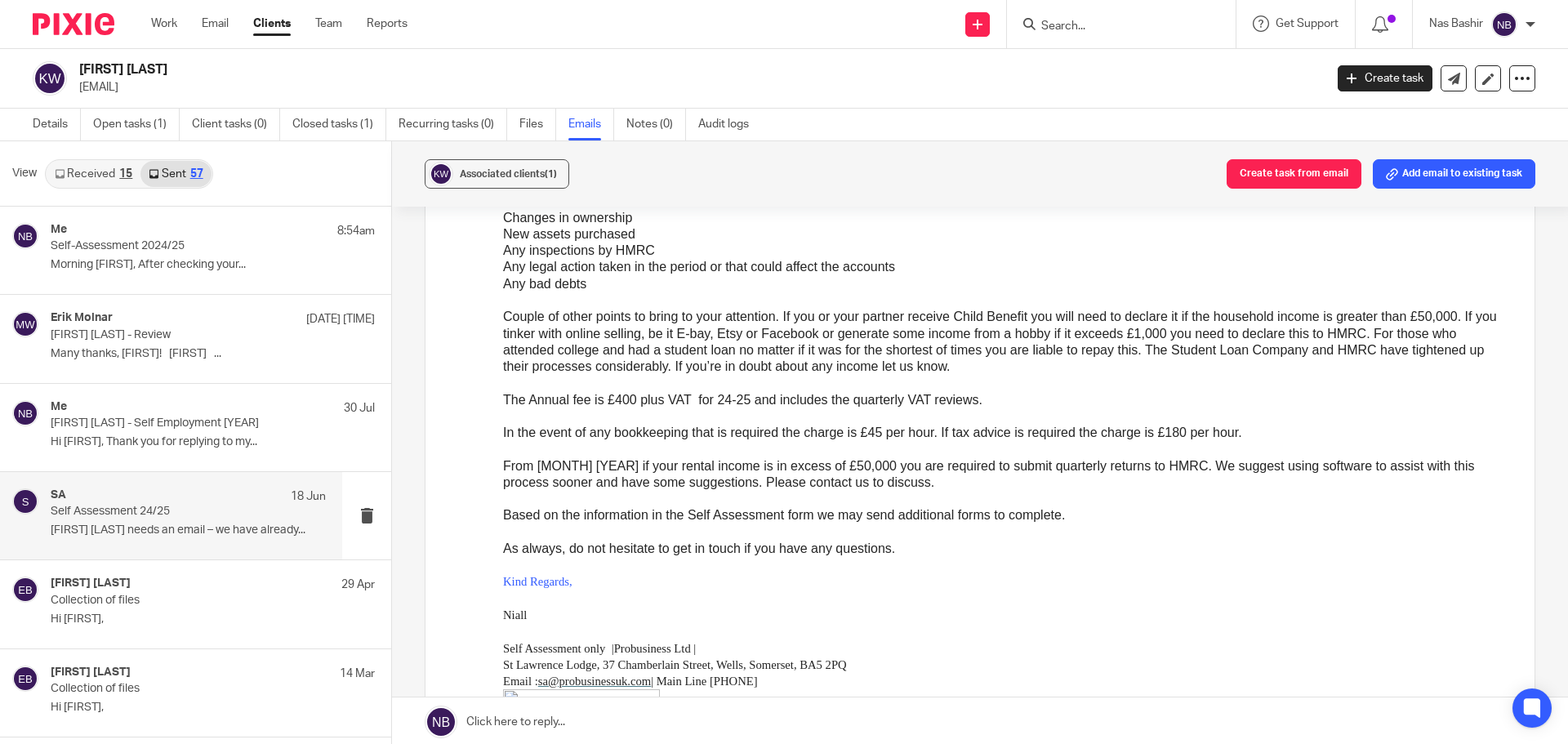 scroll, scrollTop: 0, scrollLeft: 0, axis: both 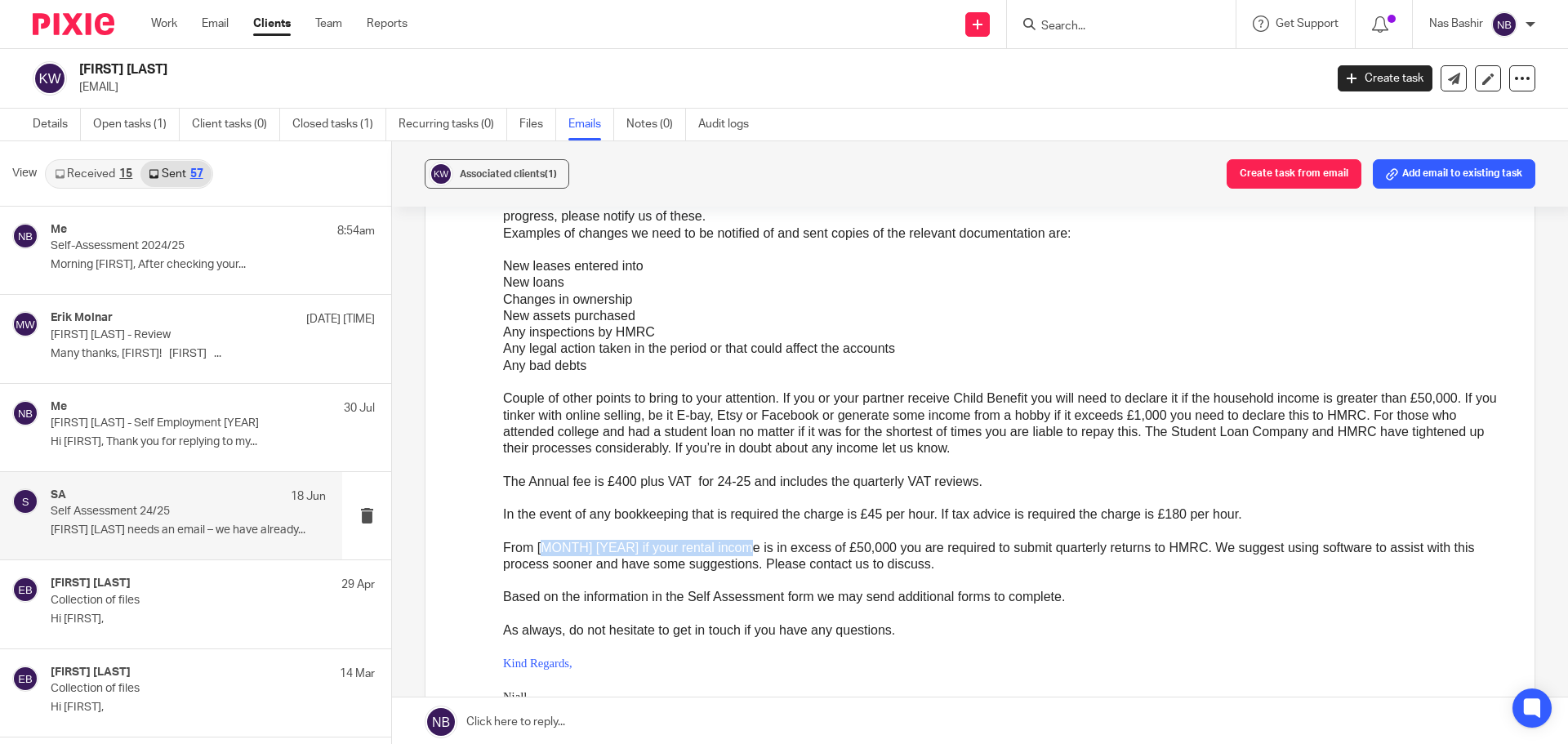 drag, startPoint x: 548, startPoint y: 550, endPoint x: 743, endPoint y: 547, distance: 195.02308 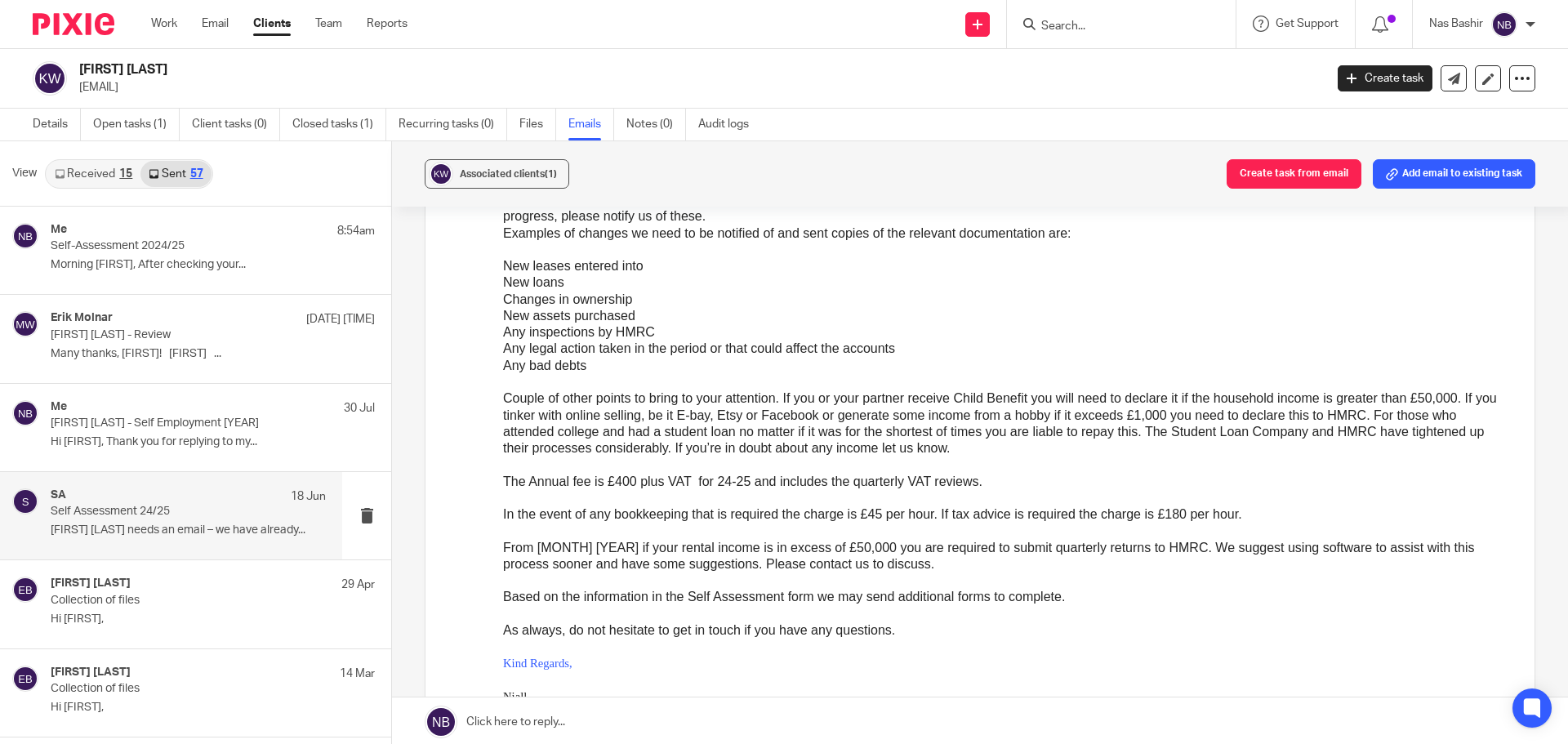 click on "From April 2026 if your rental income is in excess of £50,000 you are required to submit quarterly returns to HMRC. We suggest using software to assist with this process sooner and have some suggestions. Please contact us to discuss." at bounding box center [1006, 556] 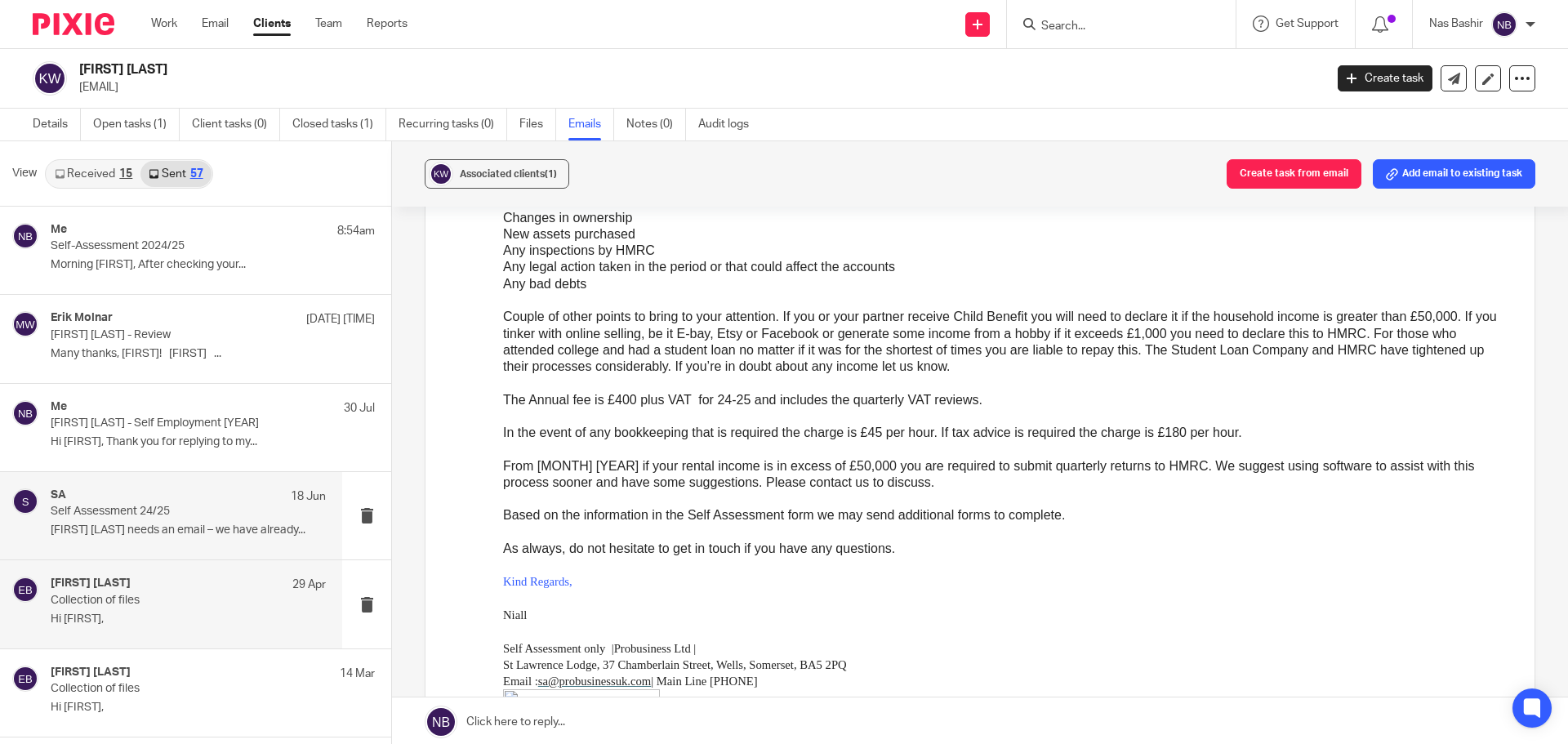 click on "Emily  Belcher
29 Apr   Collection of files   Hi Kevin,     I’m just emailing to..." at bounding box center [188, 604] 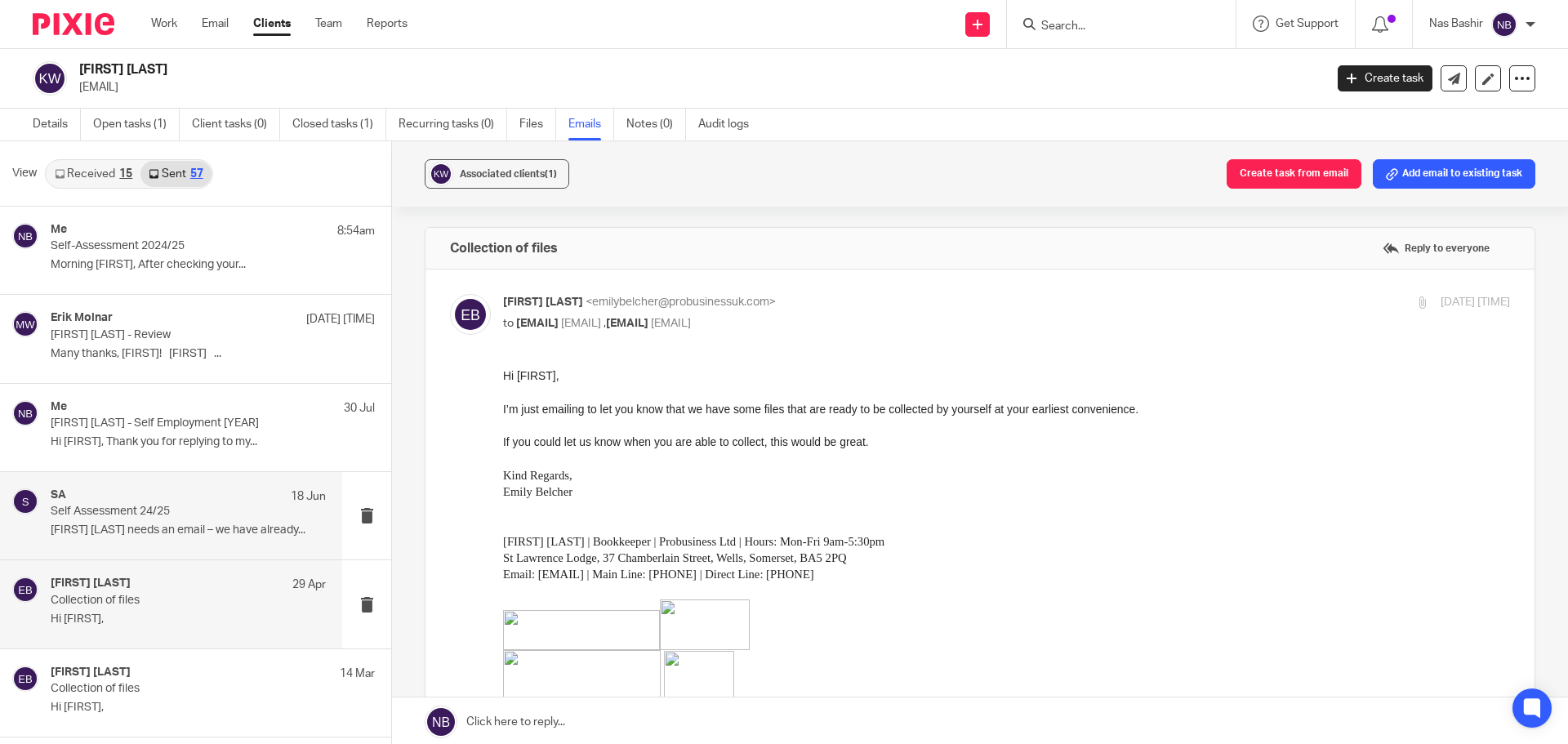 scroll, scrollTop: 0, scrollLeft: 0, axis: both 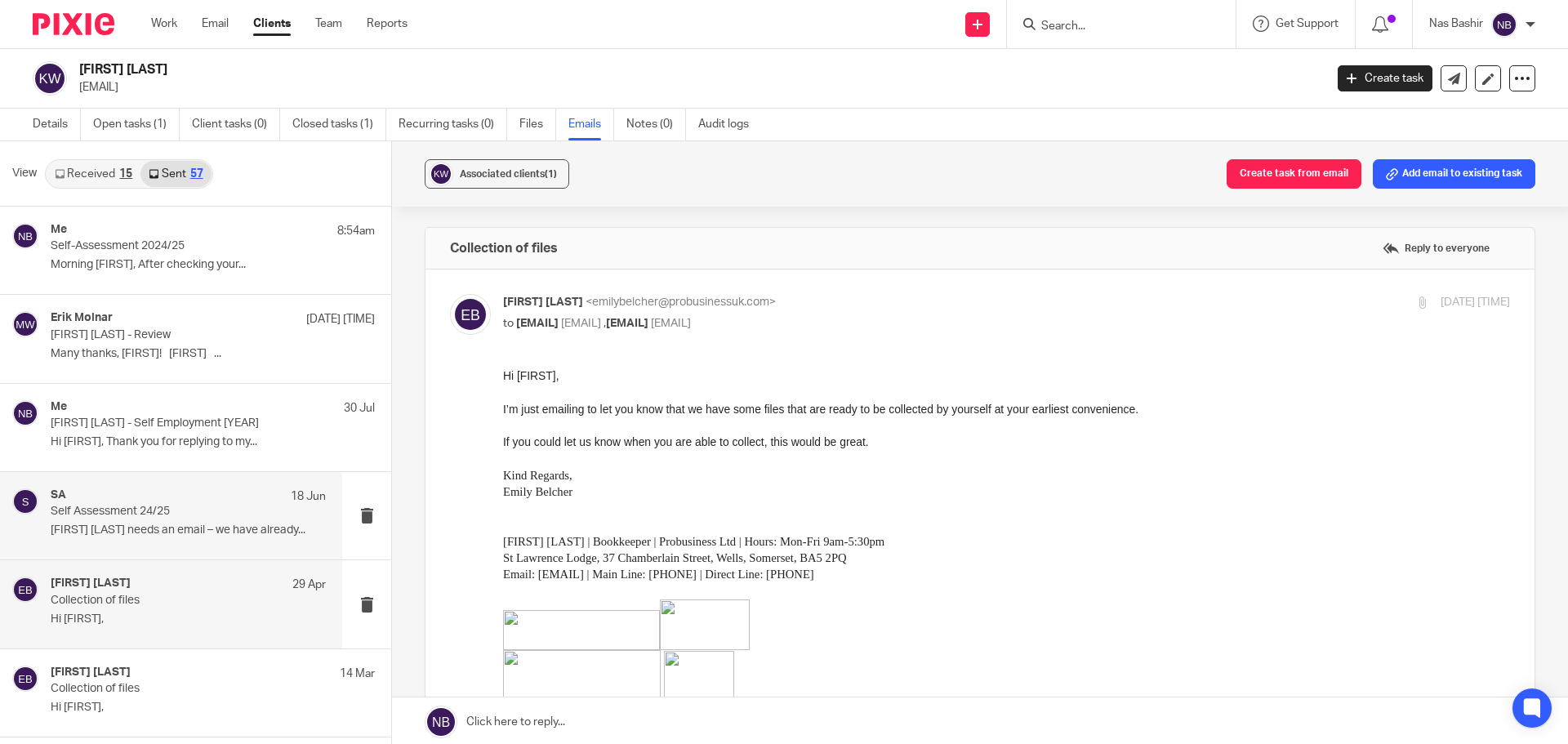click on "Kevin White needs an email – we have already..." at bounding box center (188, 530) 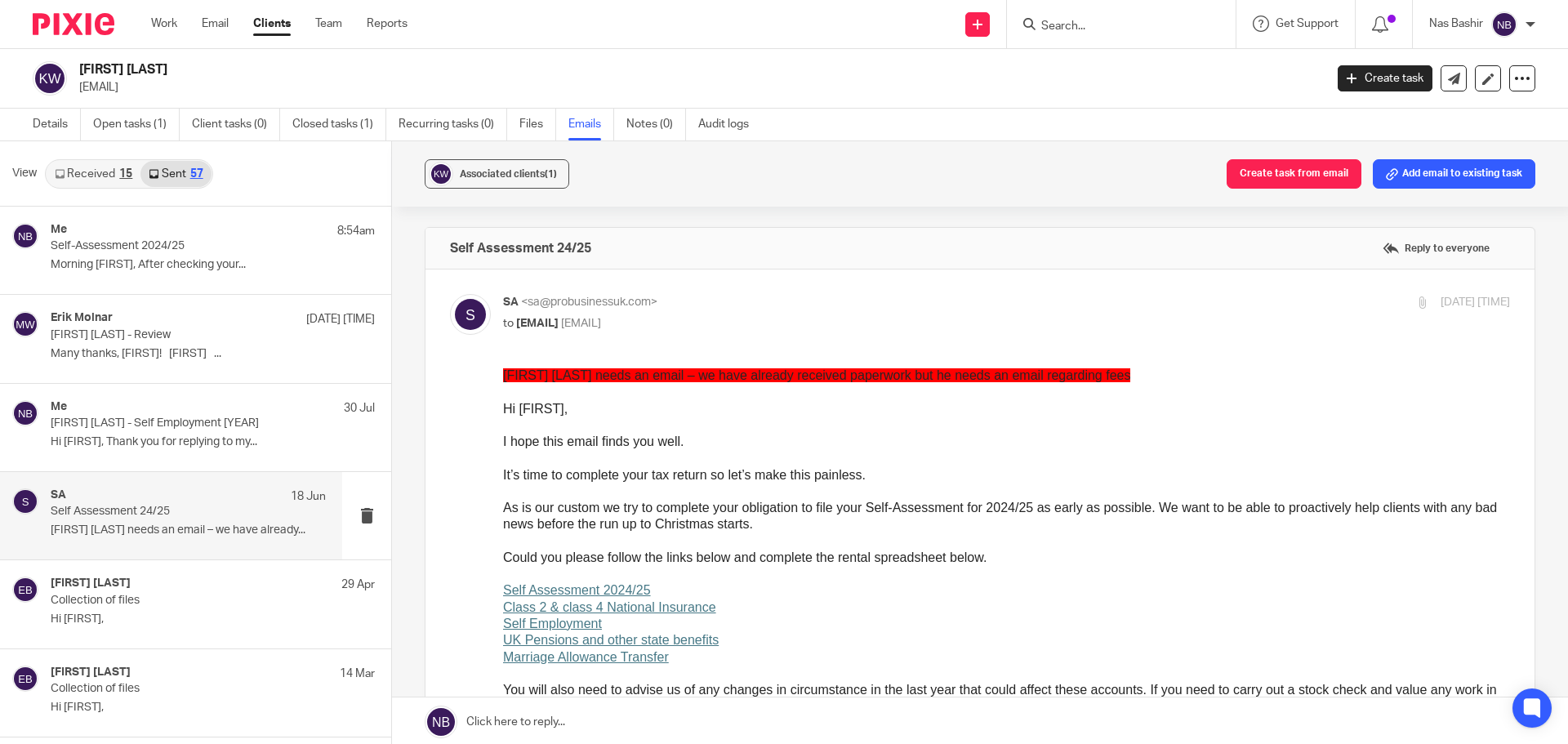 scroll, scrollTop: 0, scrollLeft: 0, axis: both 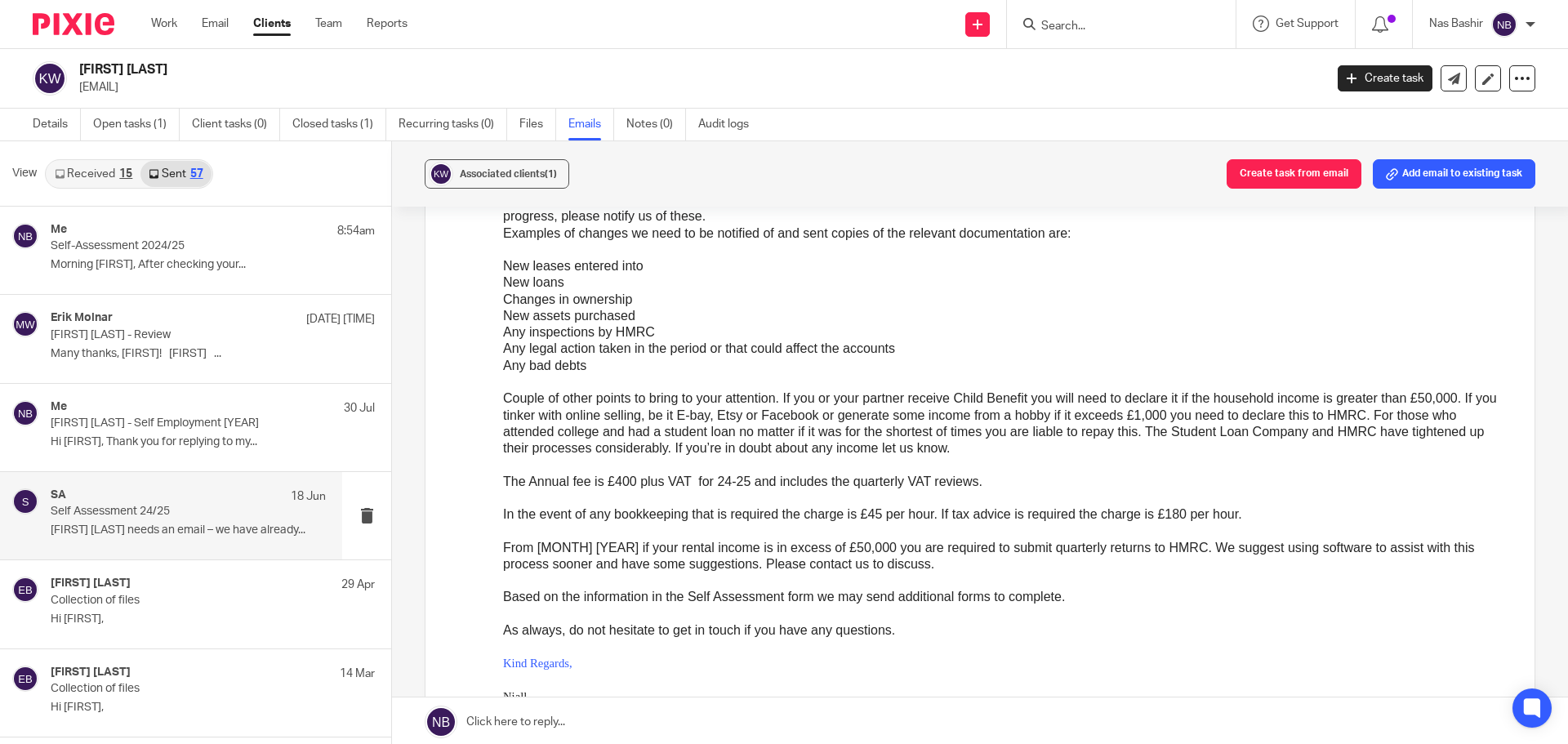 drag, startPoint x: 261, startPoint y: 93, endPoint x: 79, endPoint y: 93, distance: 182 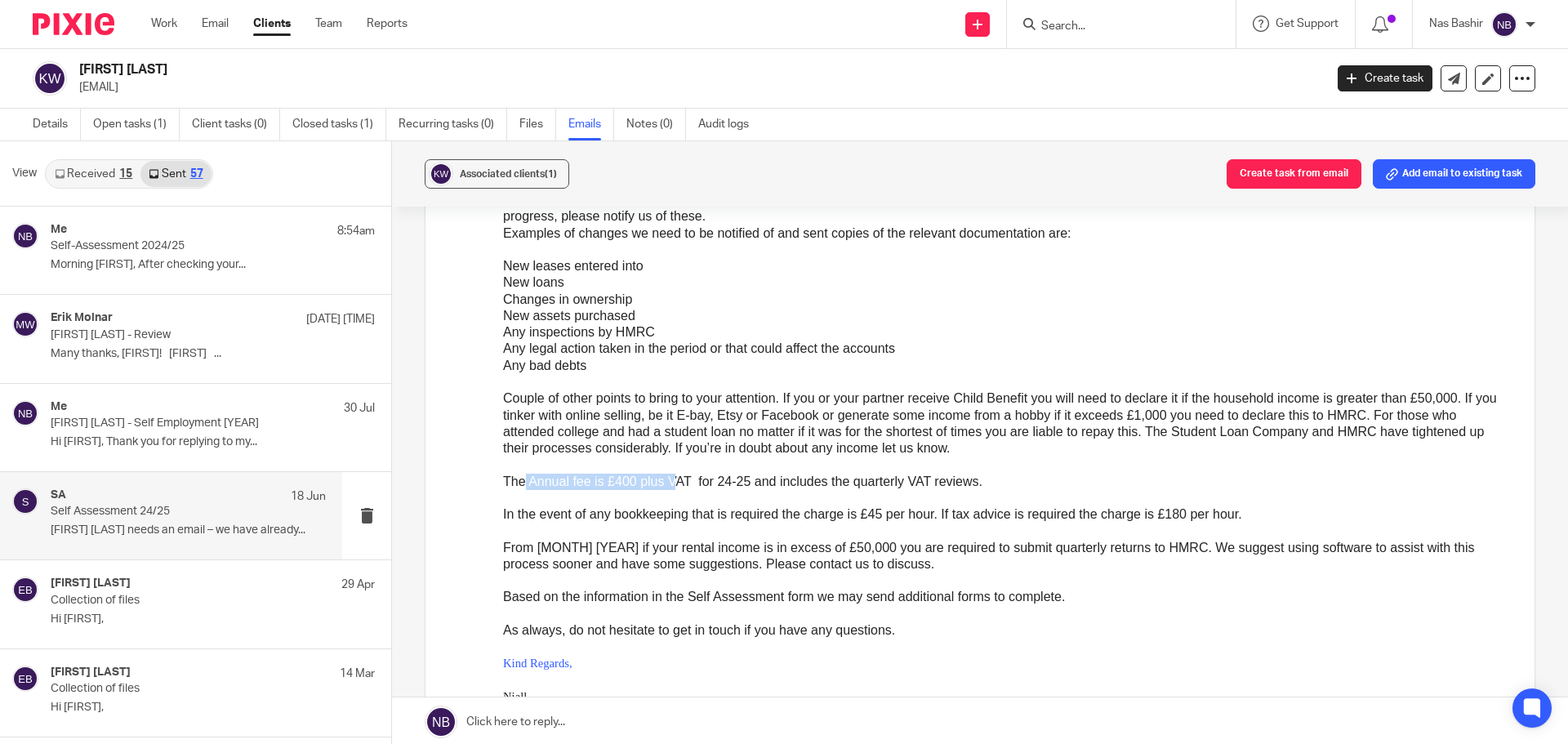 drag, startPoint x: 525, startPoint y: 484, endPoint x: 674, endPoint y: 484, distance: 149 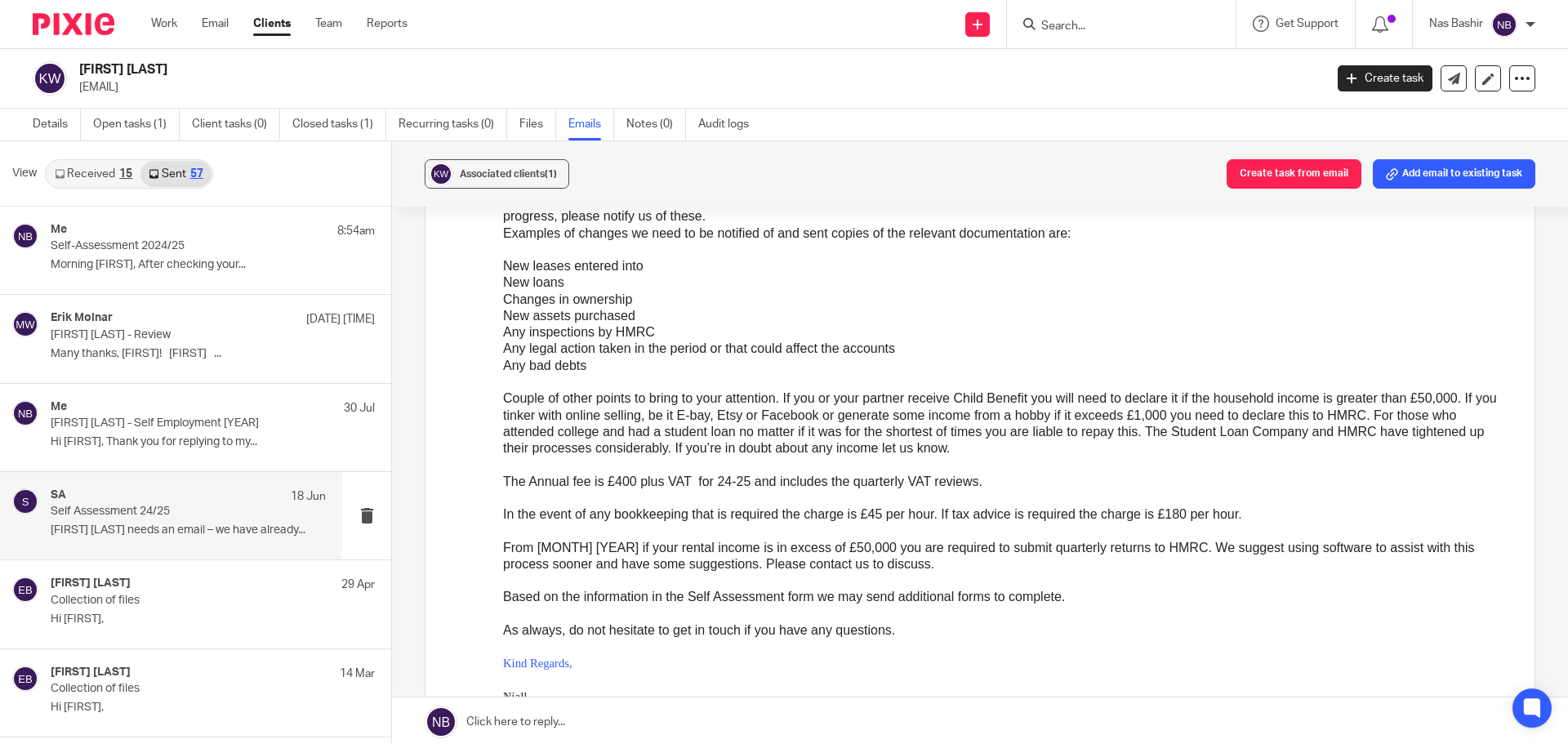 click on "The Annual fee is £400 plus VAT  for 24-25 and includes the quarterly VAT reviews." at bounding box center [1006, 482] 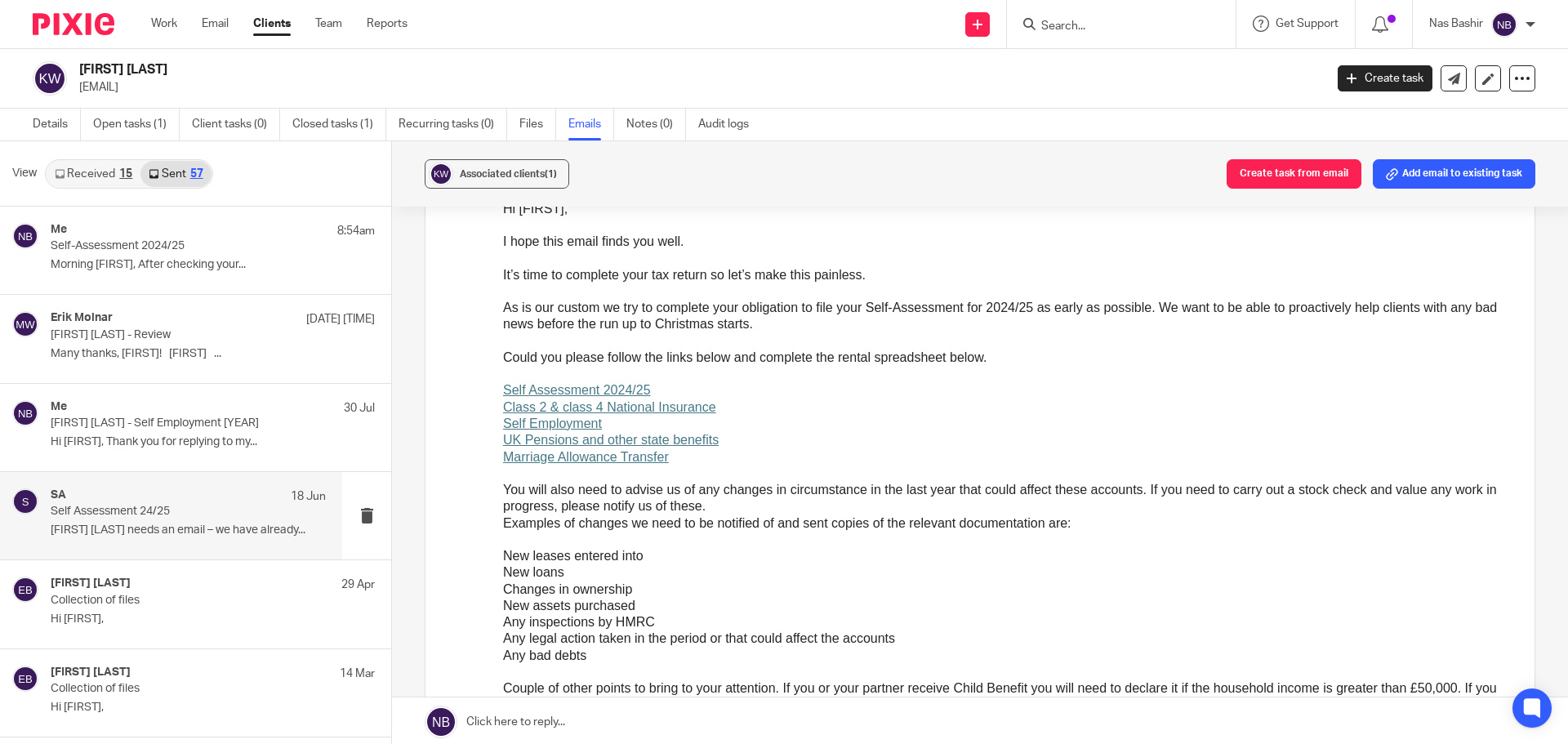 scroll, scrollTop: 163, scrollLeft: 0, axis: vertical 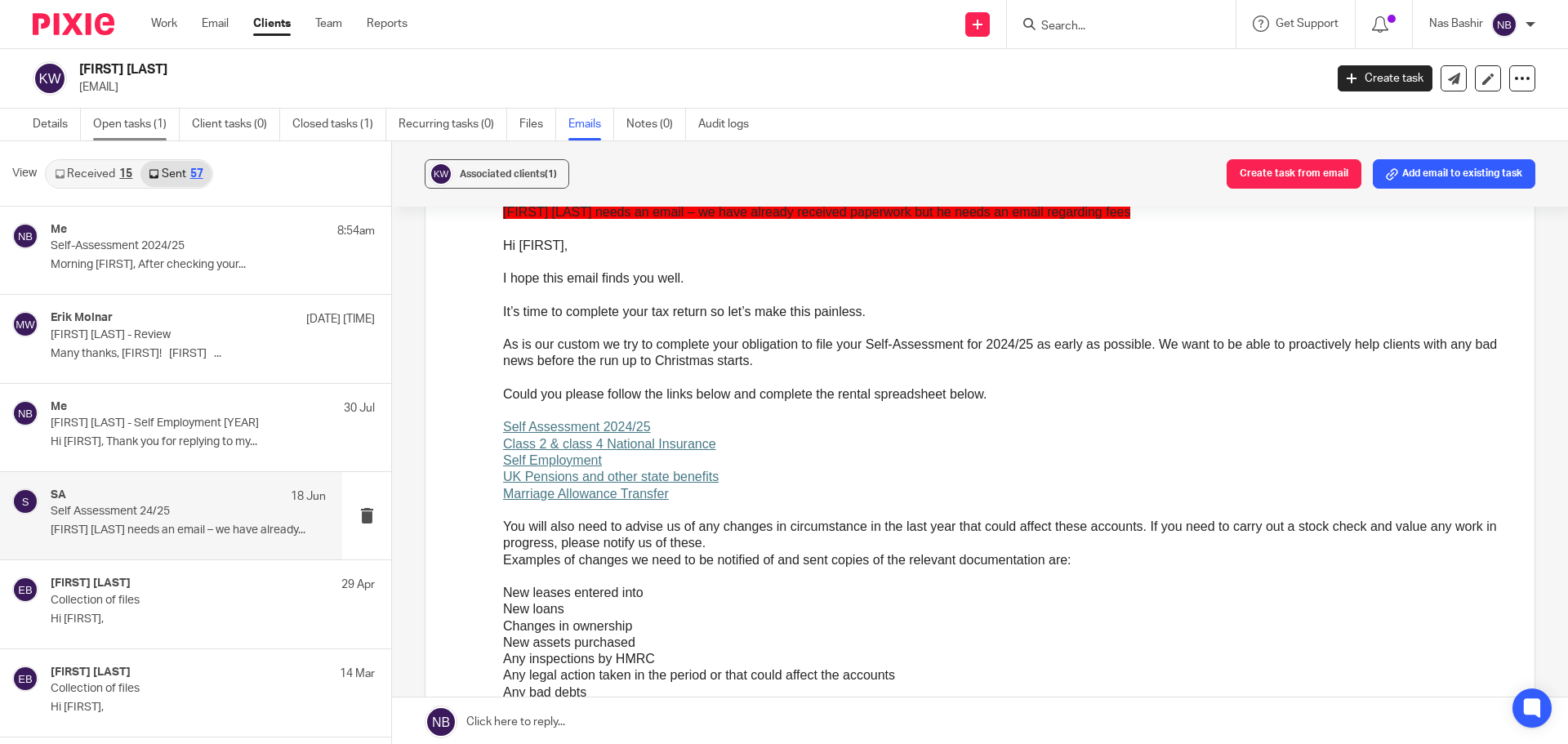 click on "Open tasks (1)" at bounding box center (136, 124) 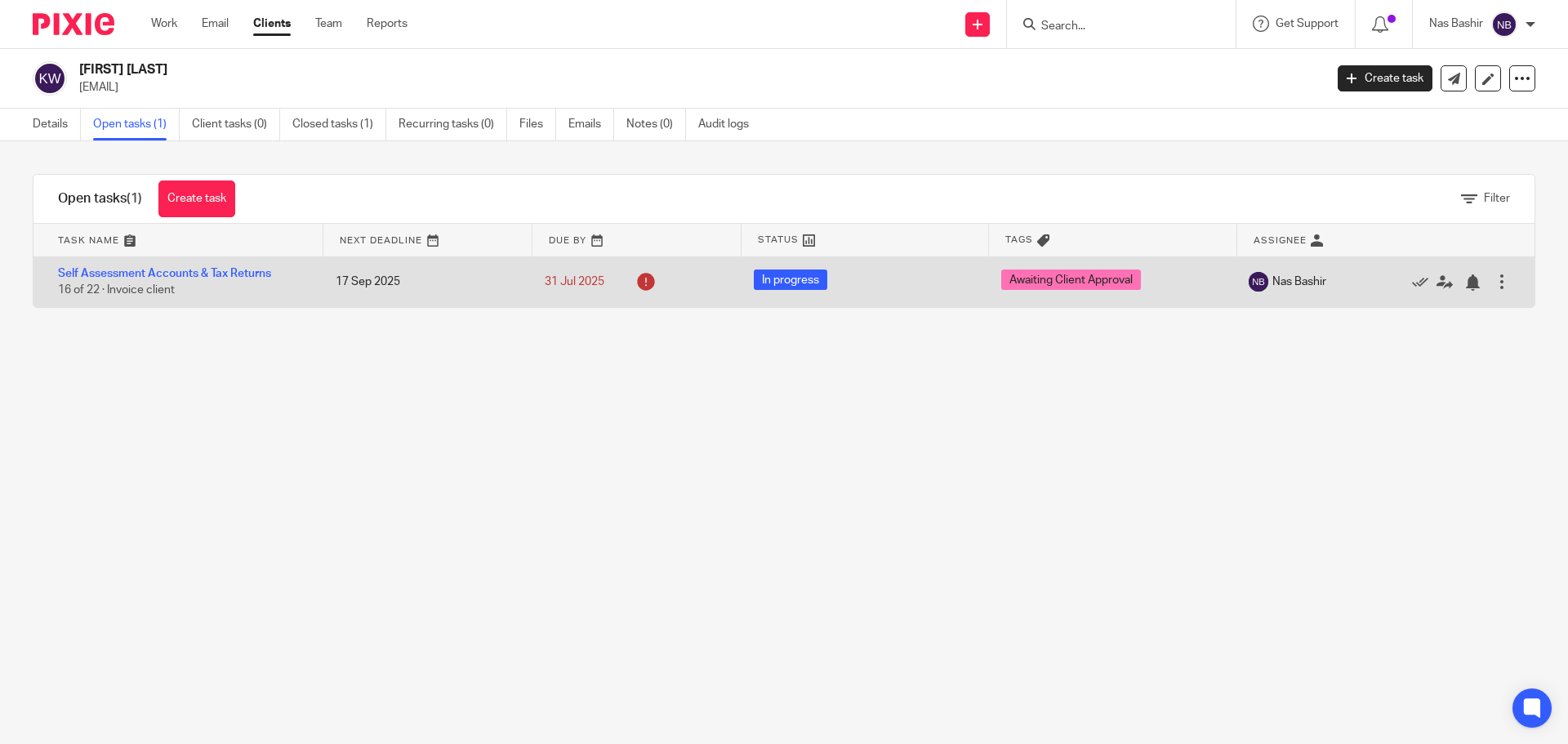 scroll, scrollTop: 0, scrollLeft: 0, axis: both 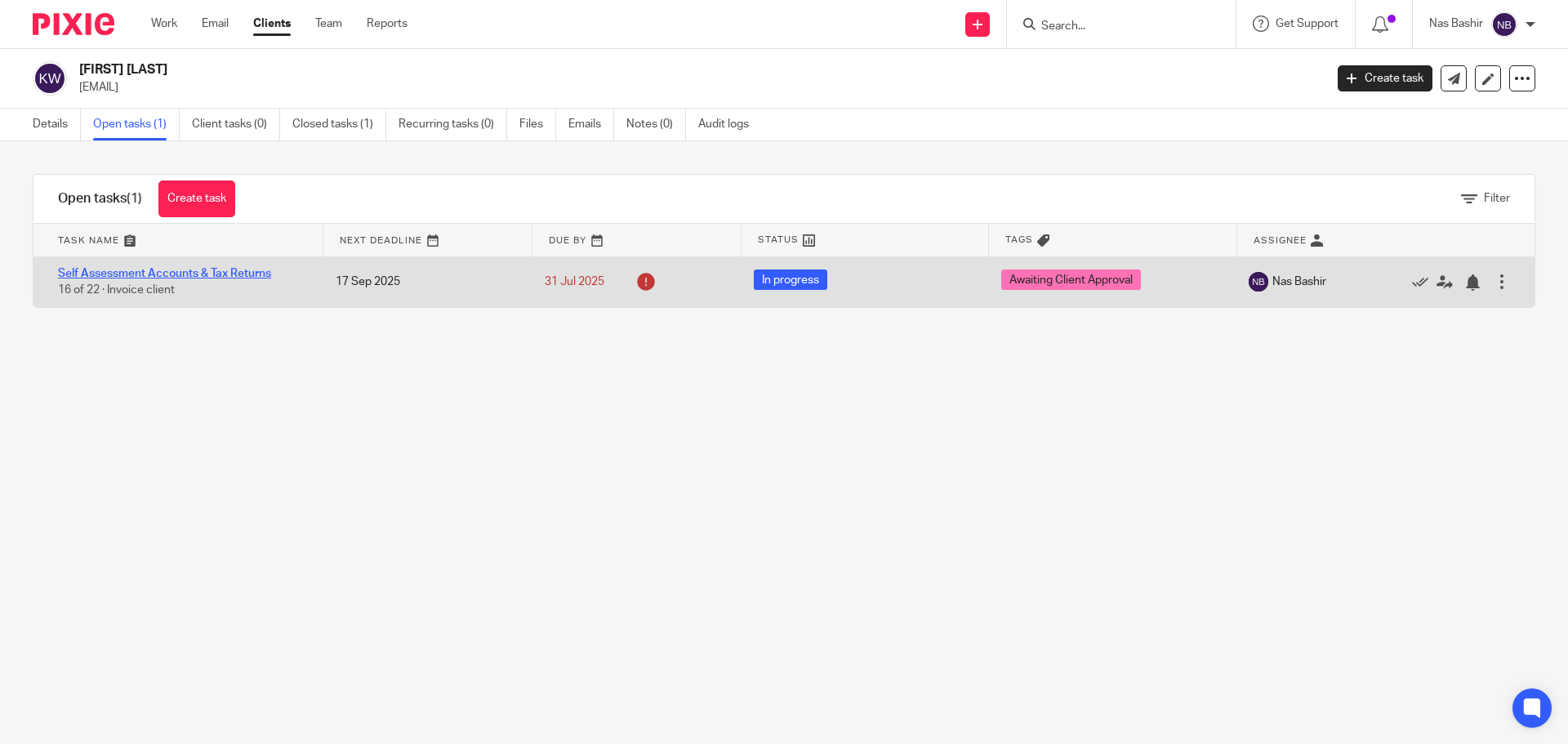 click on "Self Assessment Accounts & Tax Returns" at bounding box center [164, 274] 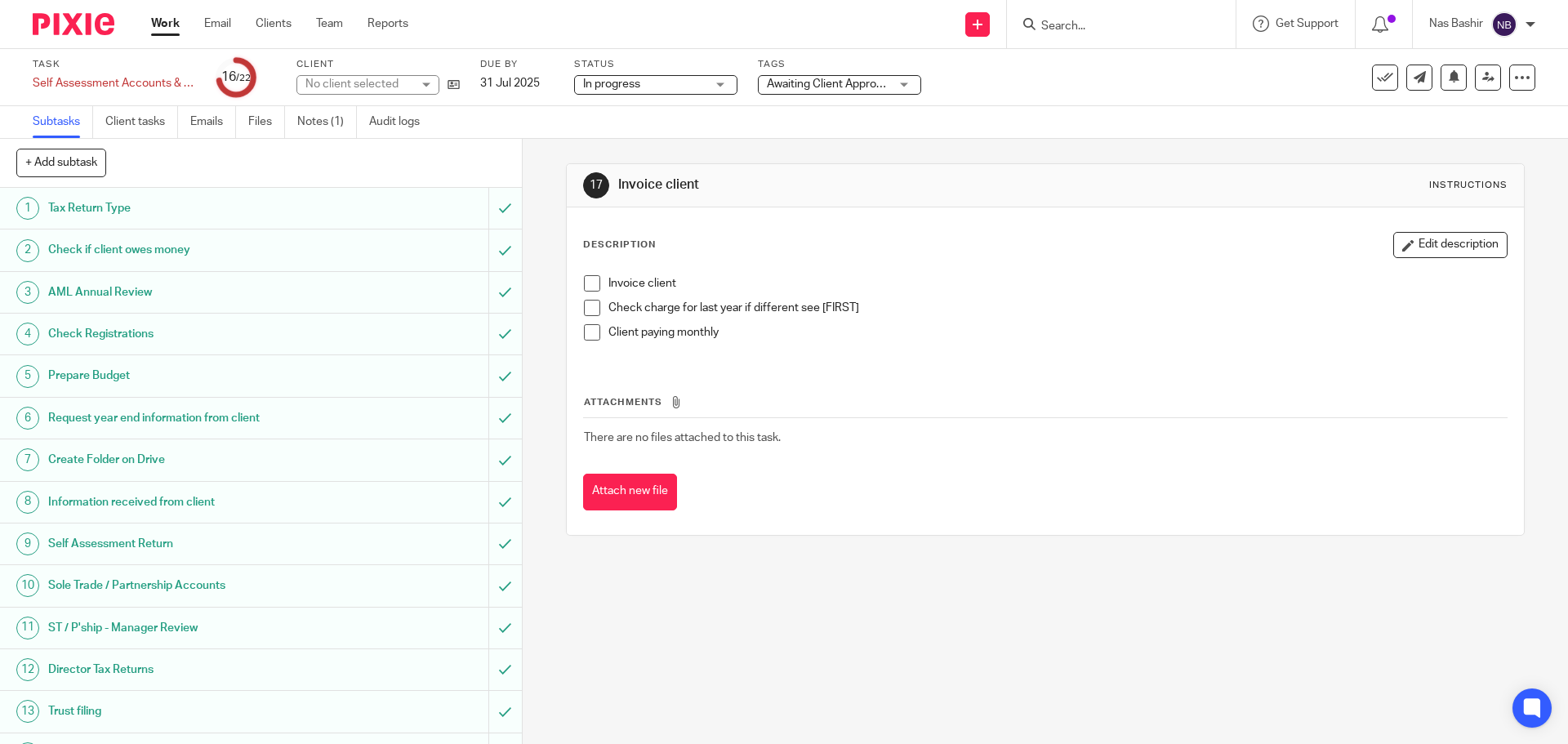 scroll, scrollTop: 0, scrollLeft: 0, axis: both 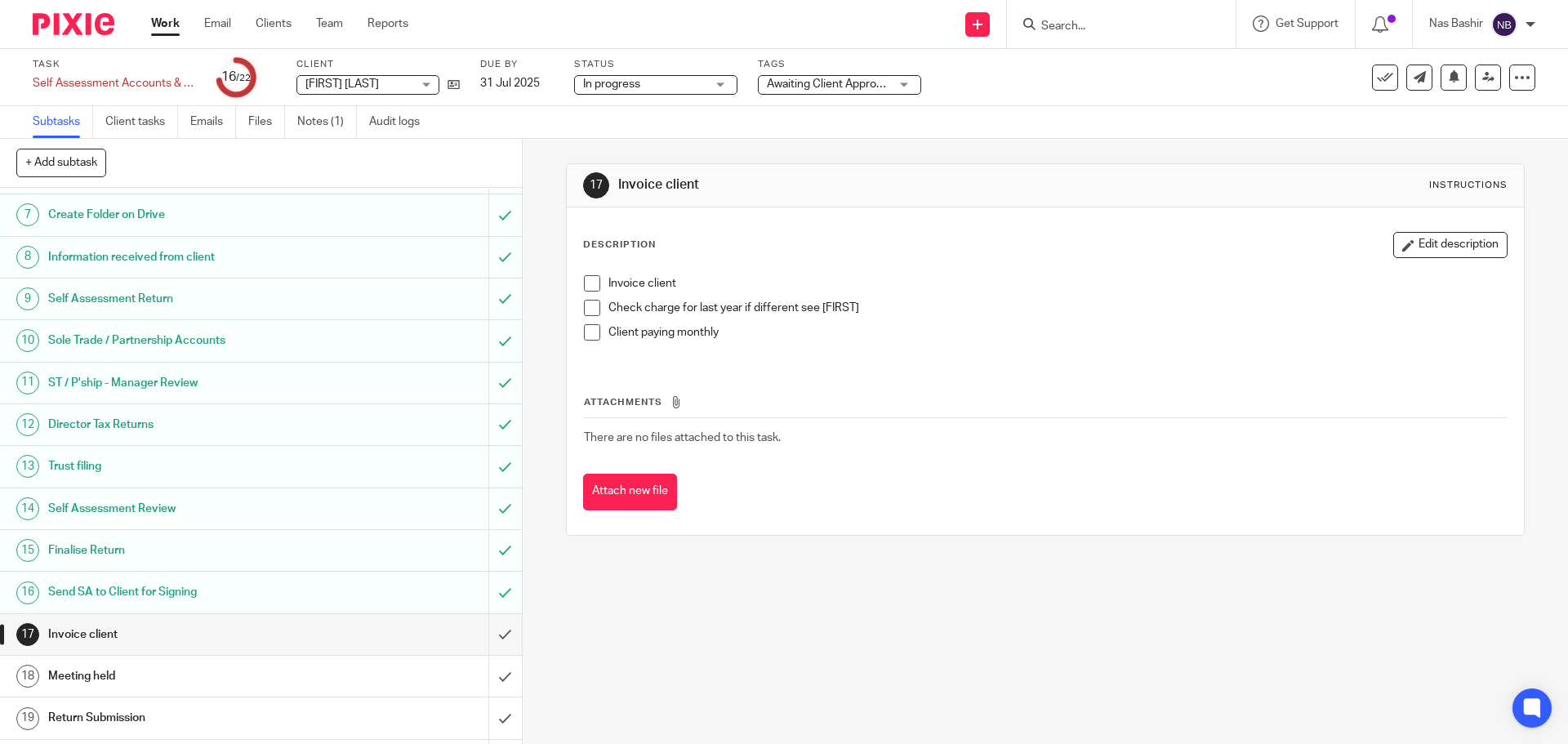 click at bounding box center [592, 283] 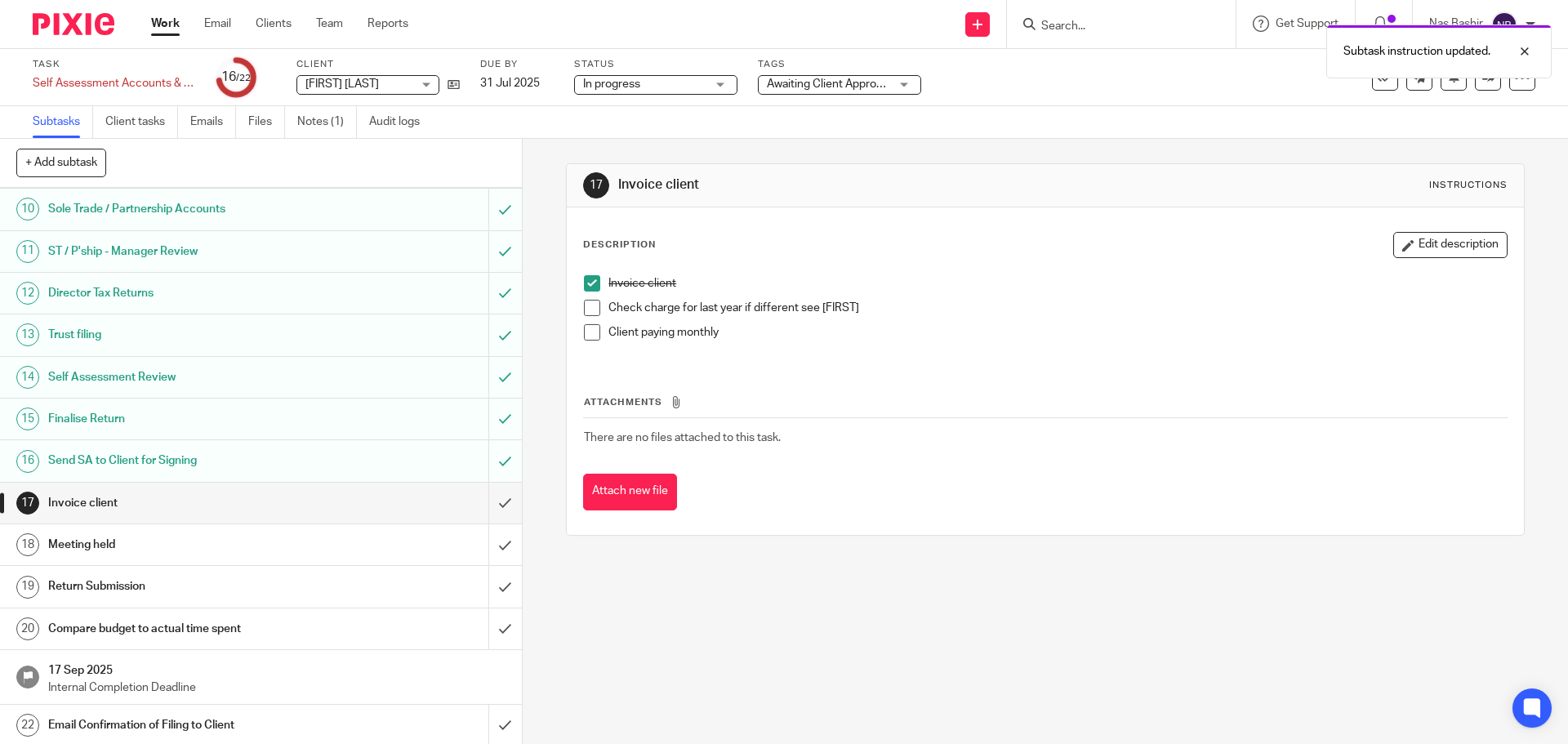 scroll, scrollTop: 379, scrollLeft: 0, axis: vertical 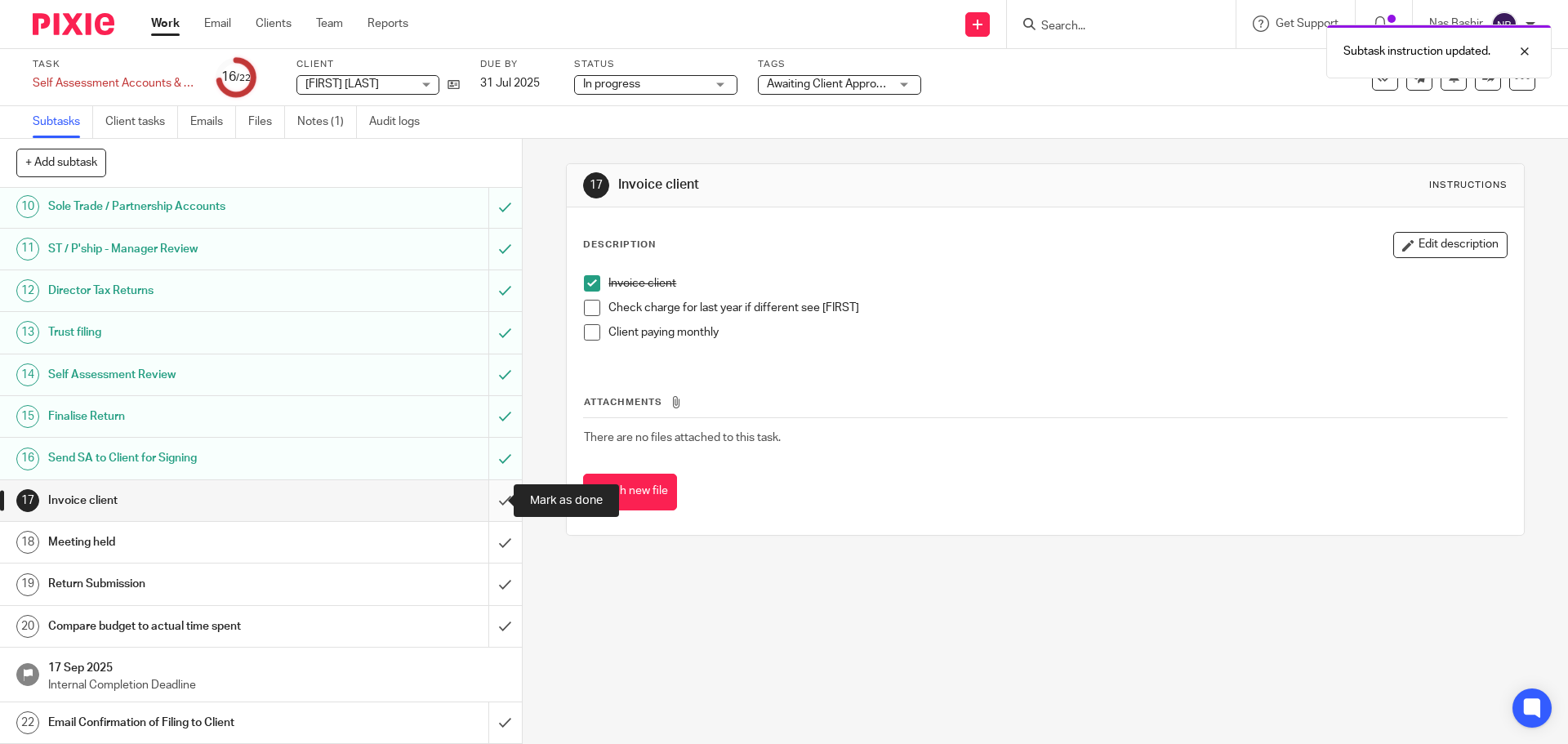 click at bounding box center (261, 501) 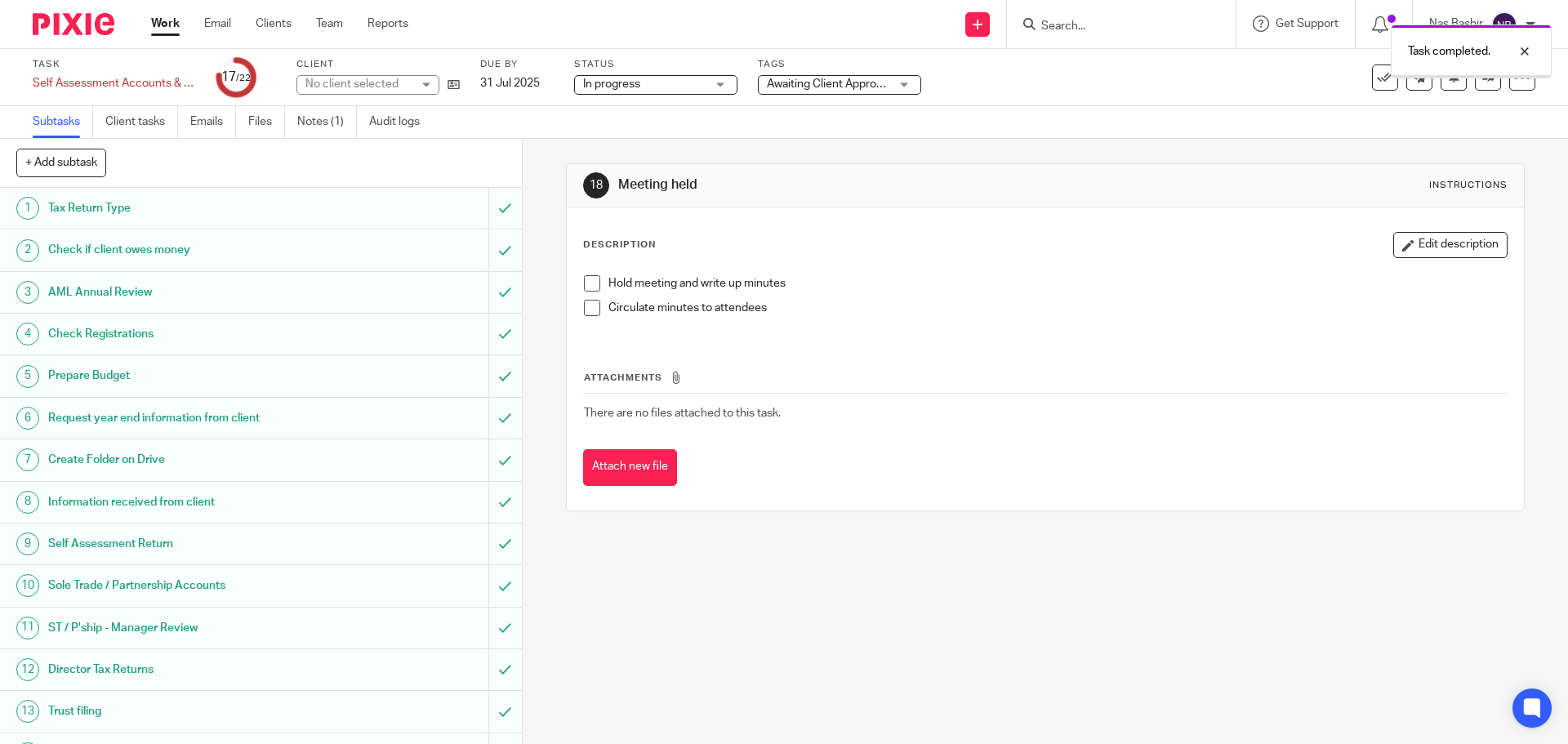 scroll, scrollTop: 0, scrollLeft: 0, axis: both 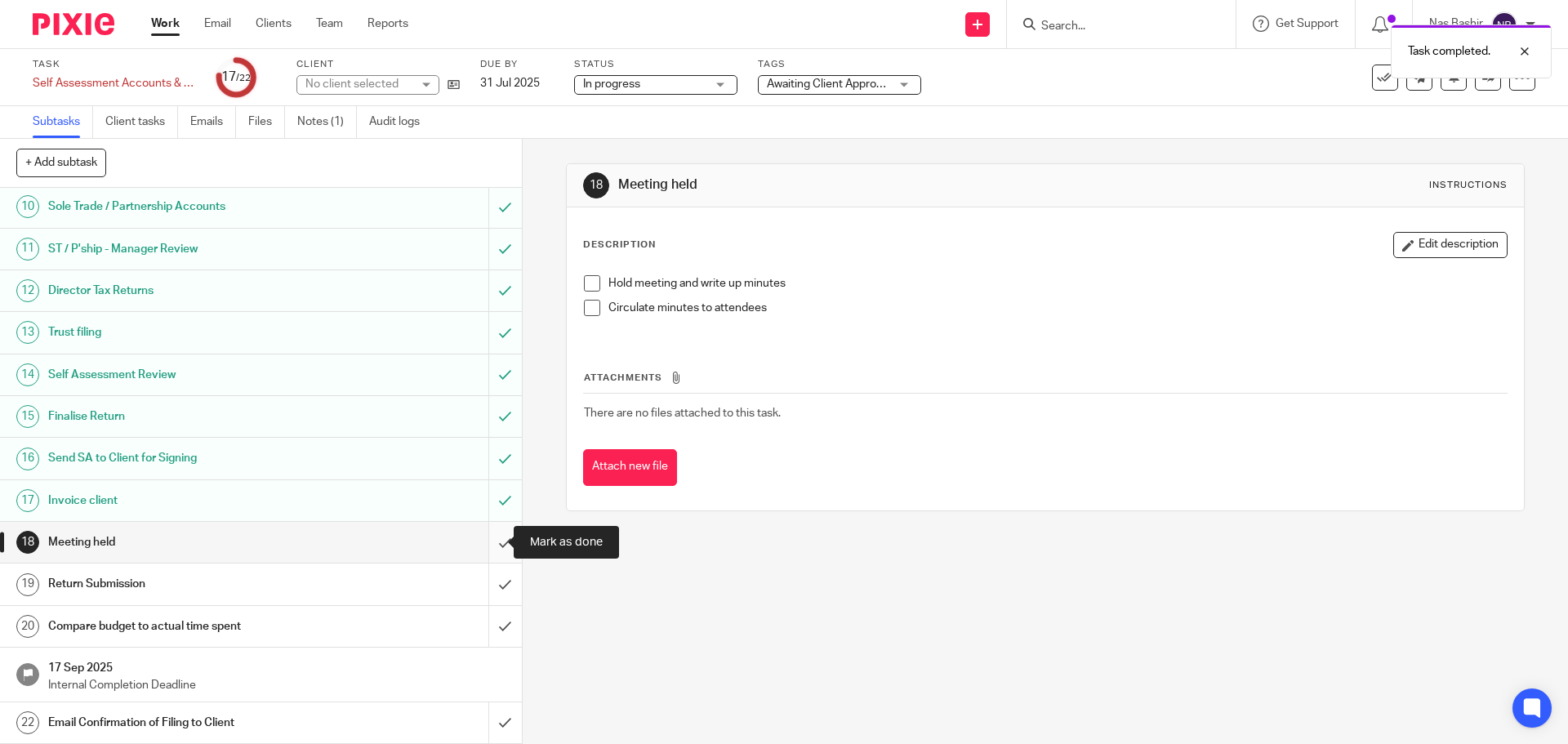 click at bounding box center [261, 542] 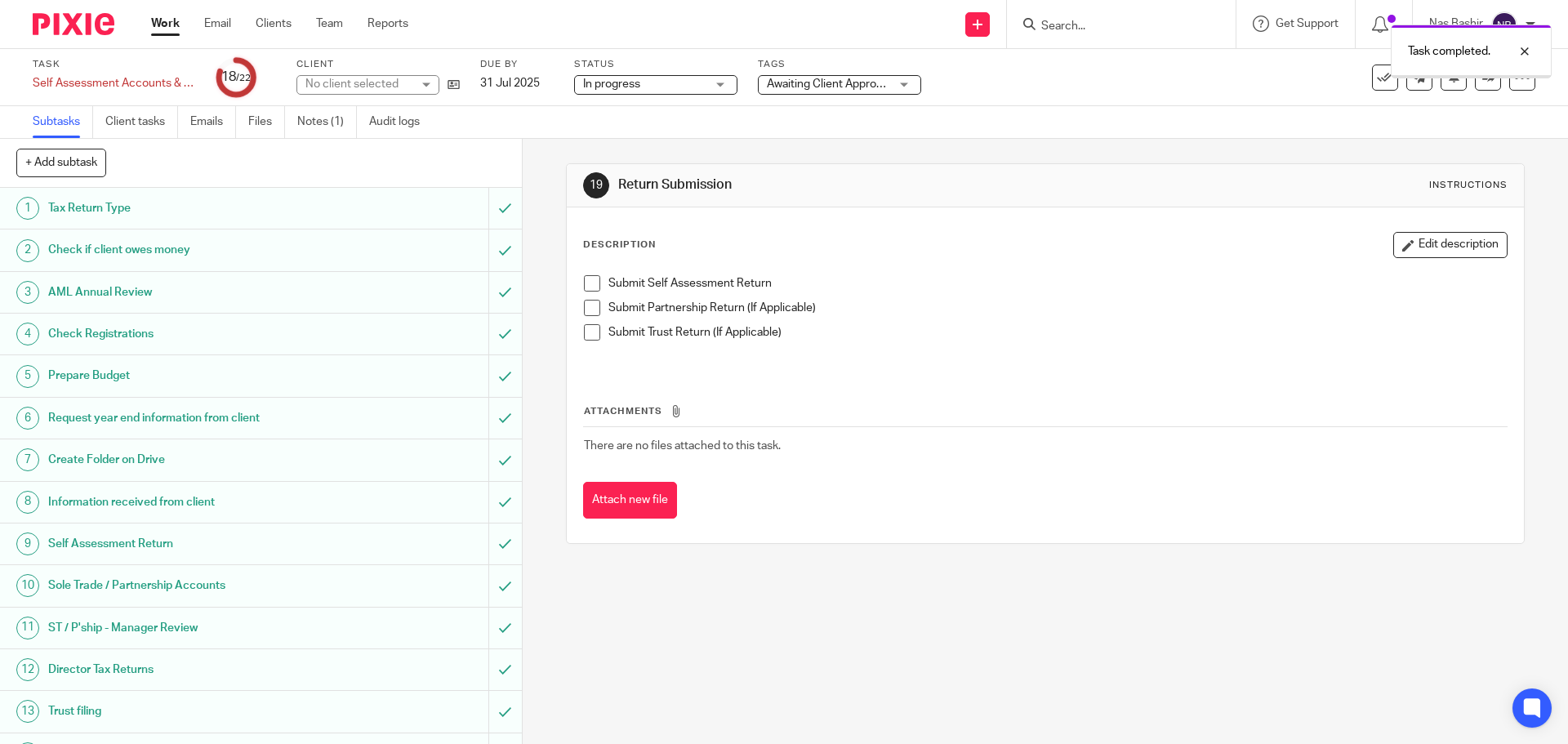 scroll, scrollTop: 0, scrollLeft: 0, axis: both 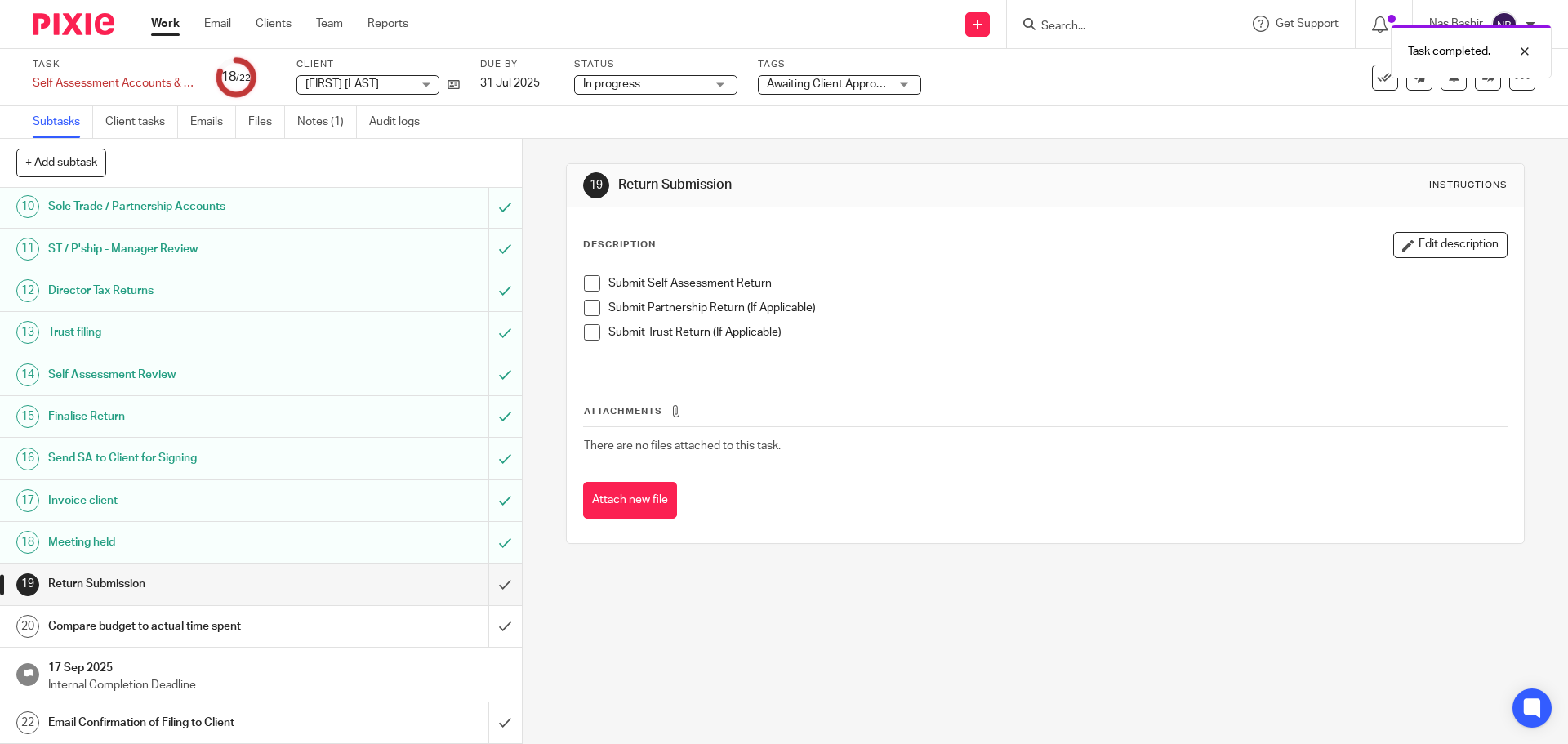 click on "Work
Email
Clients
Team
Reports
Work
Email
Clients
Team
Reports
Settings" at bounding box center (283, 24) 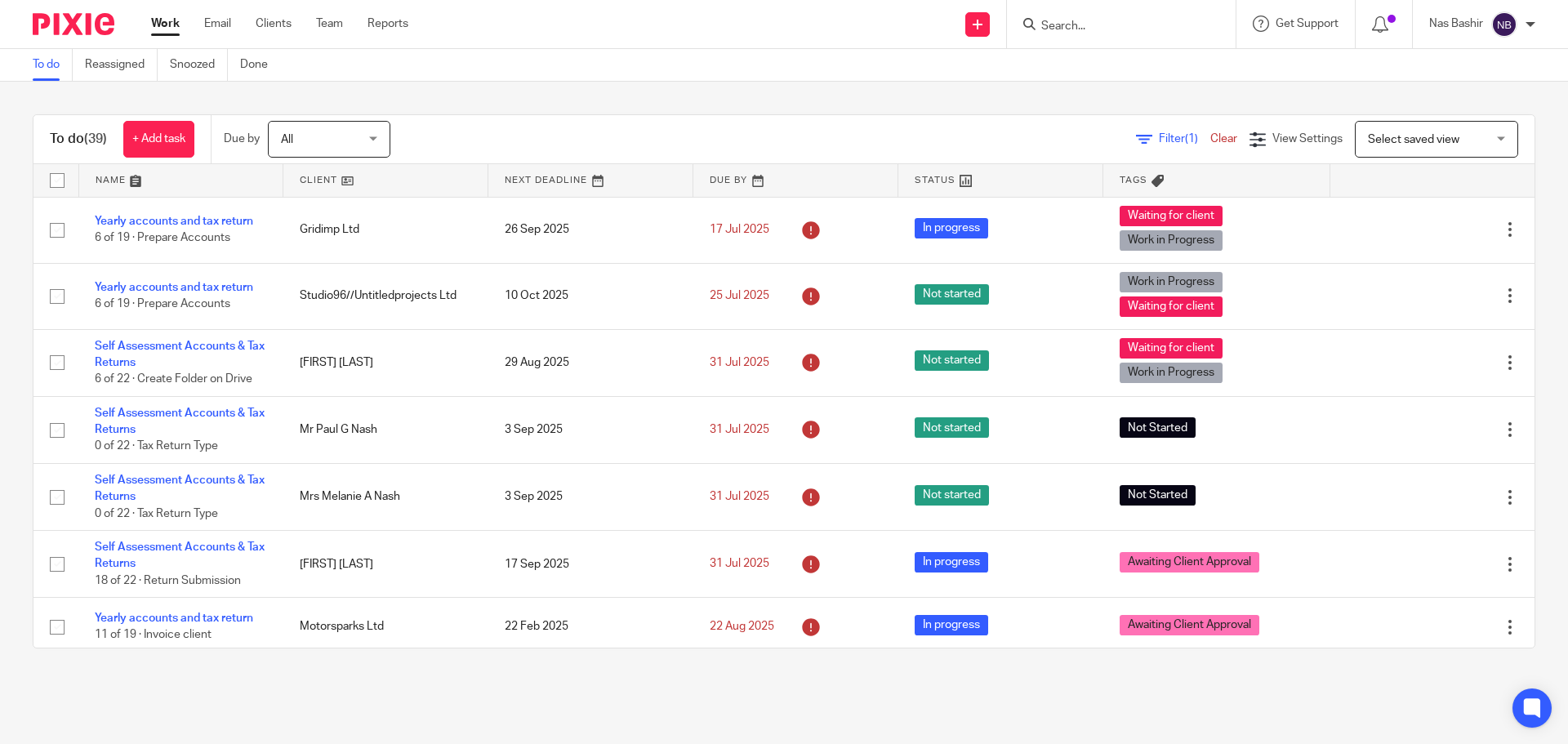 scroll, scrollTop: 0, scrollLeft: 0, axis: both 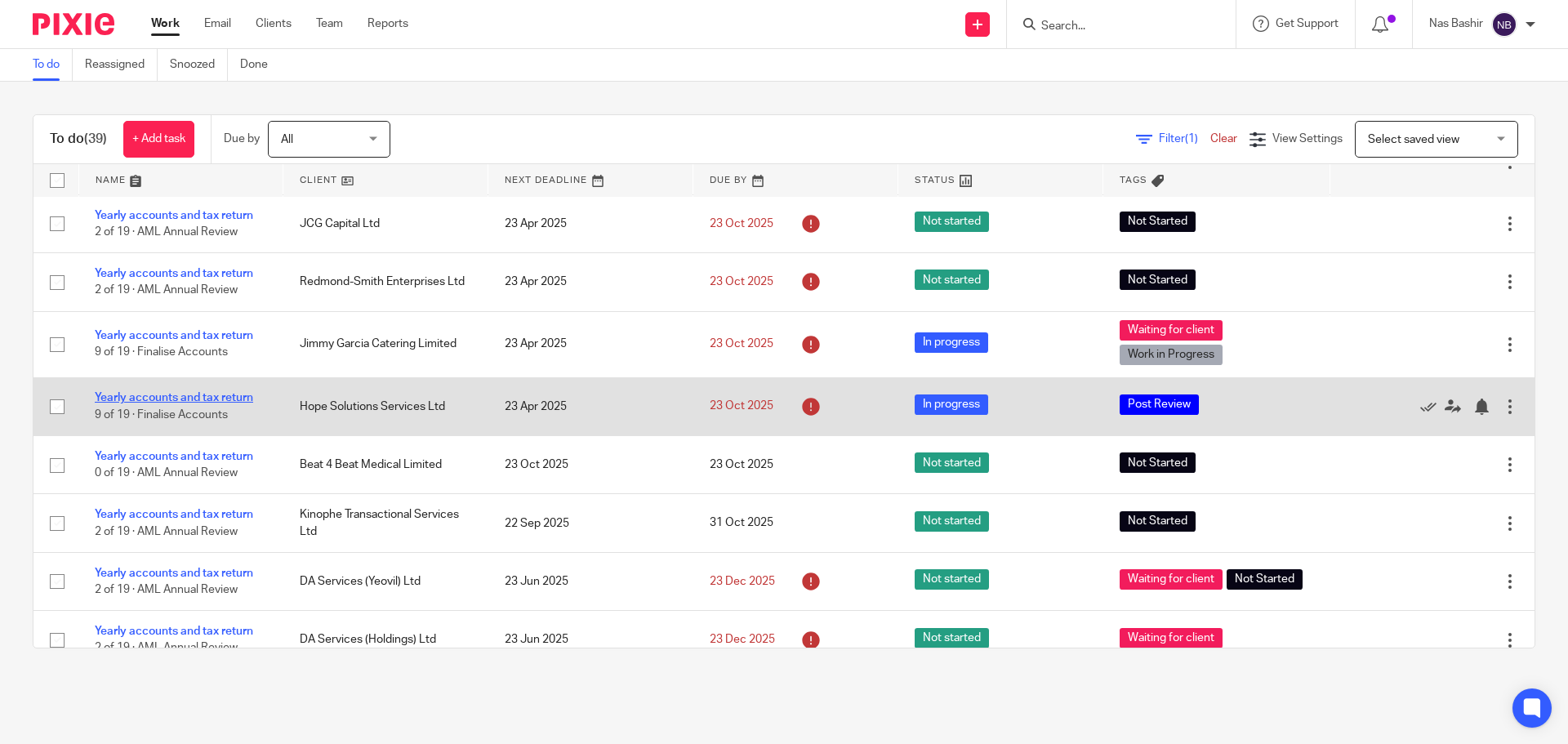 click on "Yearly accounts and tax return" at bounding box center (174, 398) 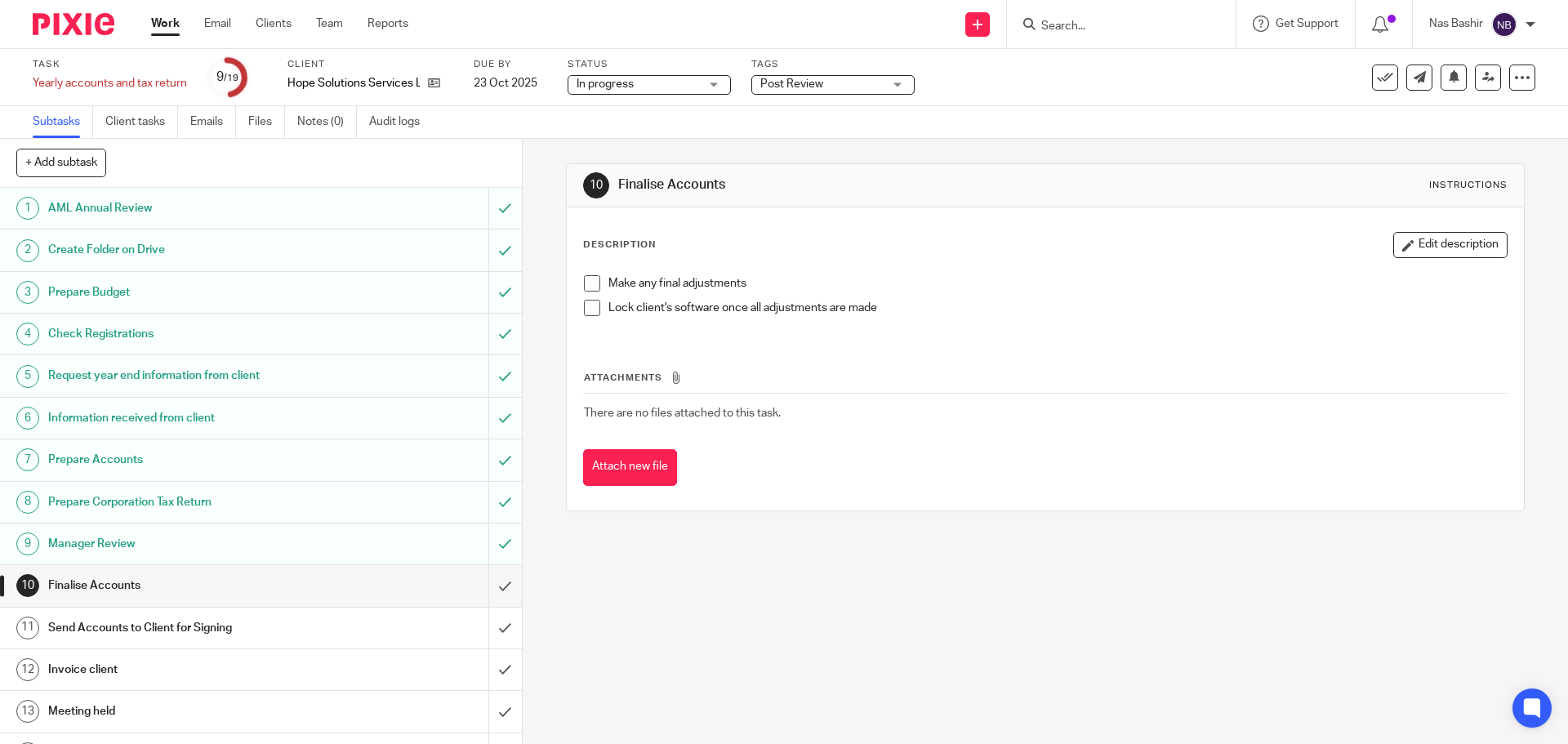 scroll, scrollTop: 0, scrollLeft: 0, axis: both 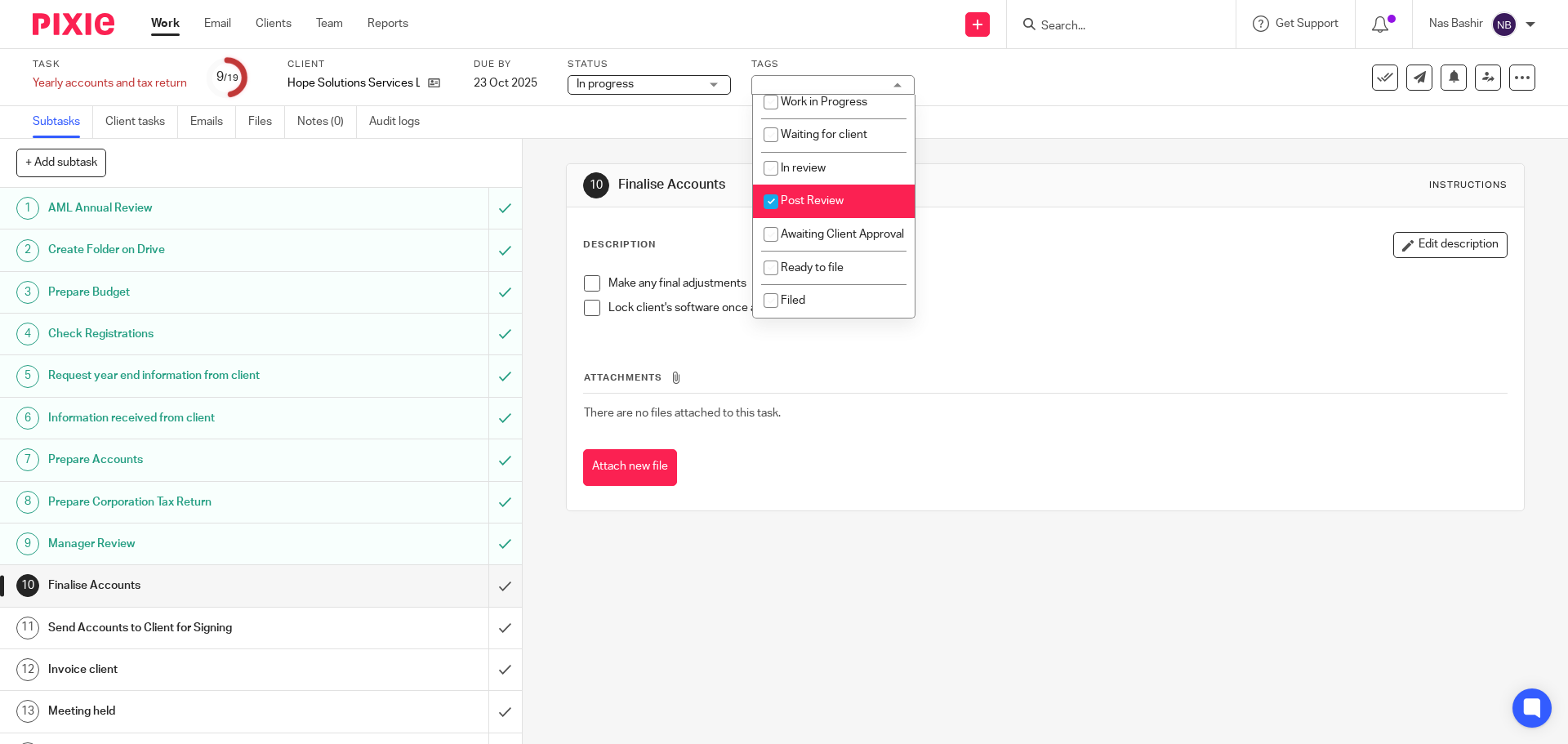 click on "Post Review" at bounding box center [812, 201] 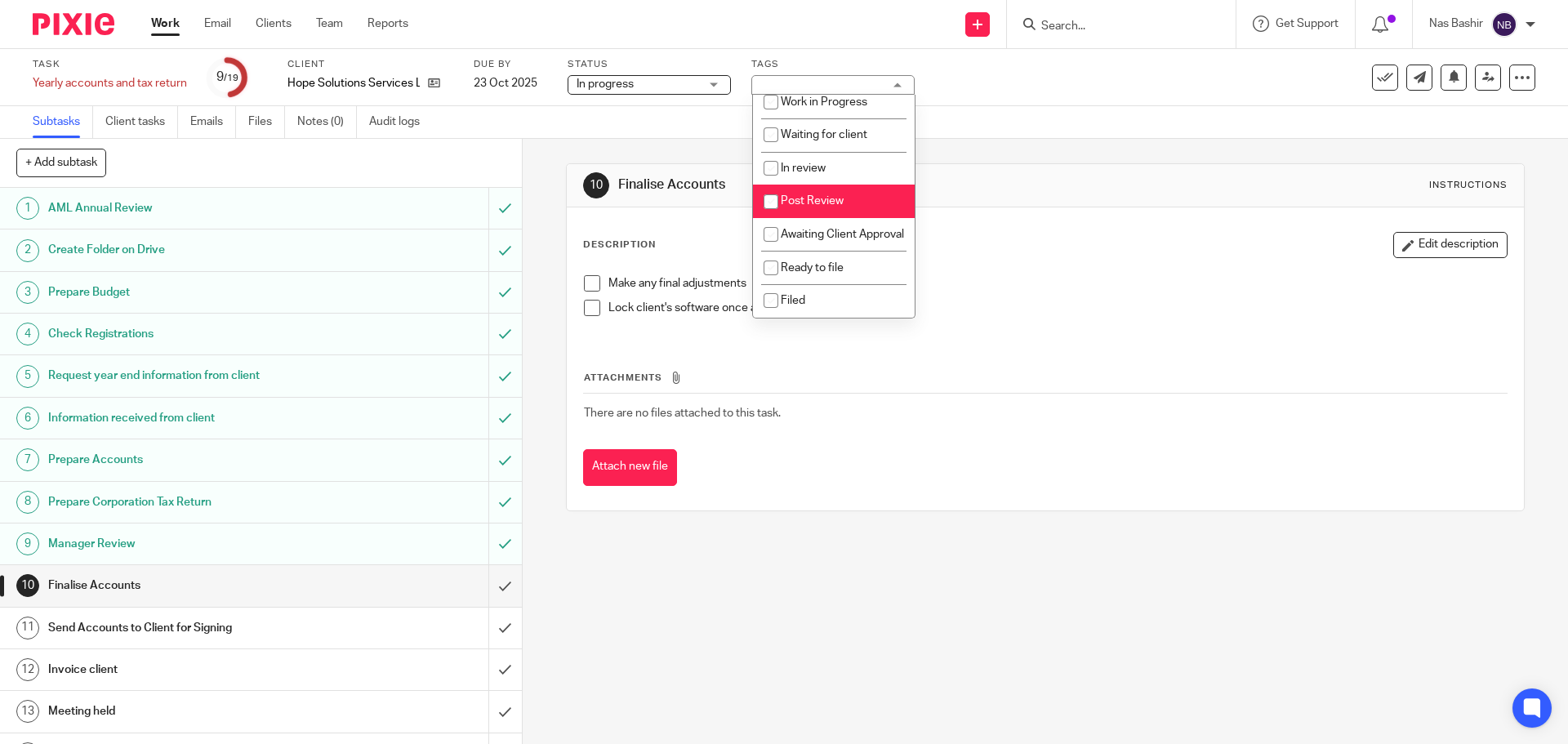 checkbox on "false" 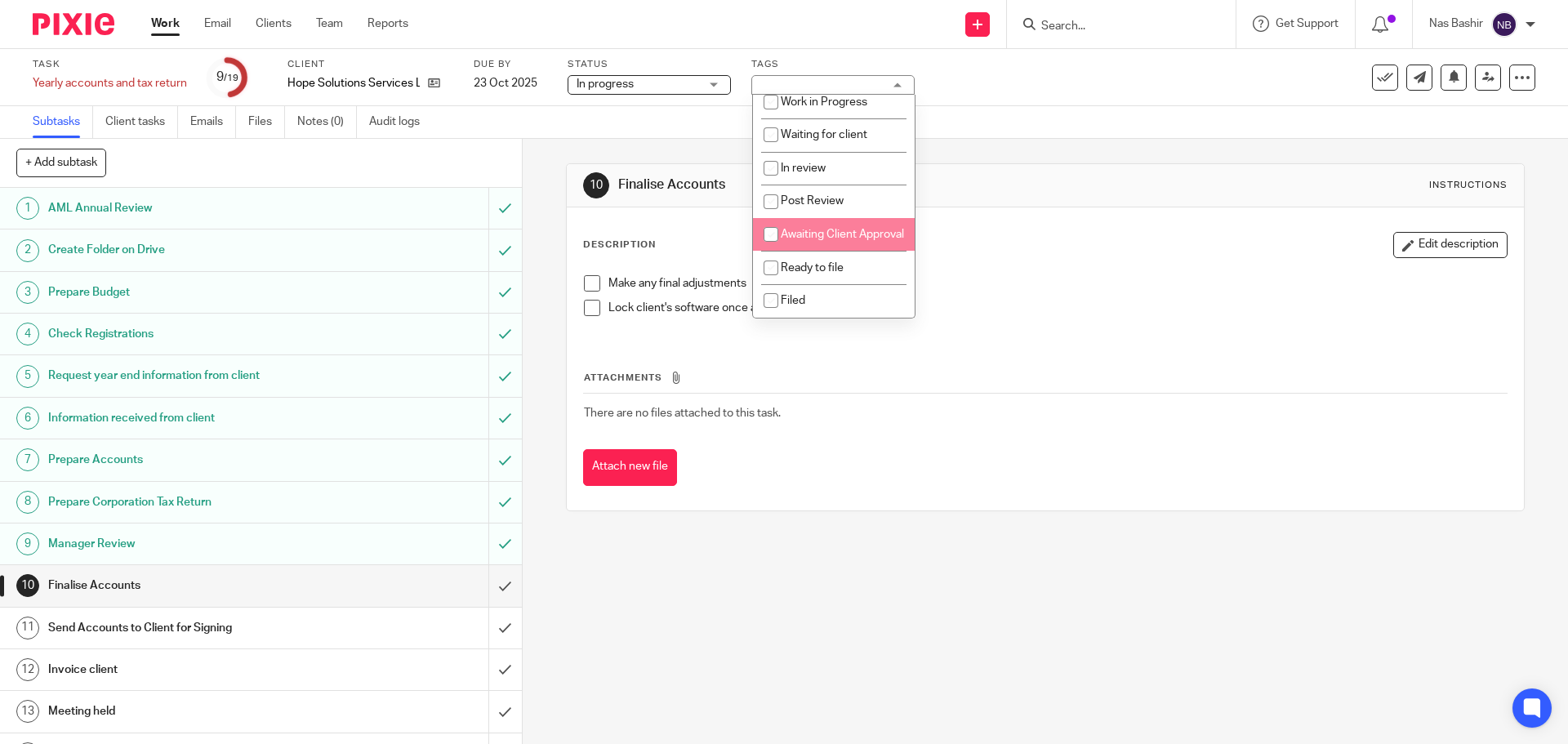 click at bounding box center (771, 234) 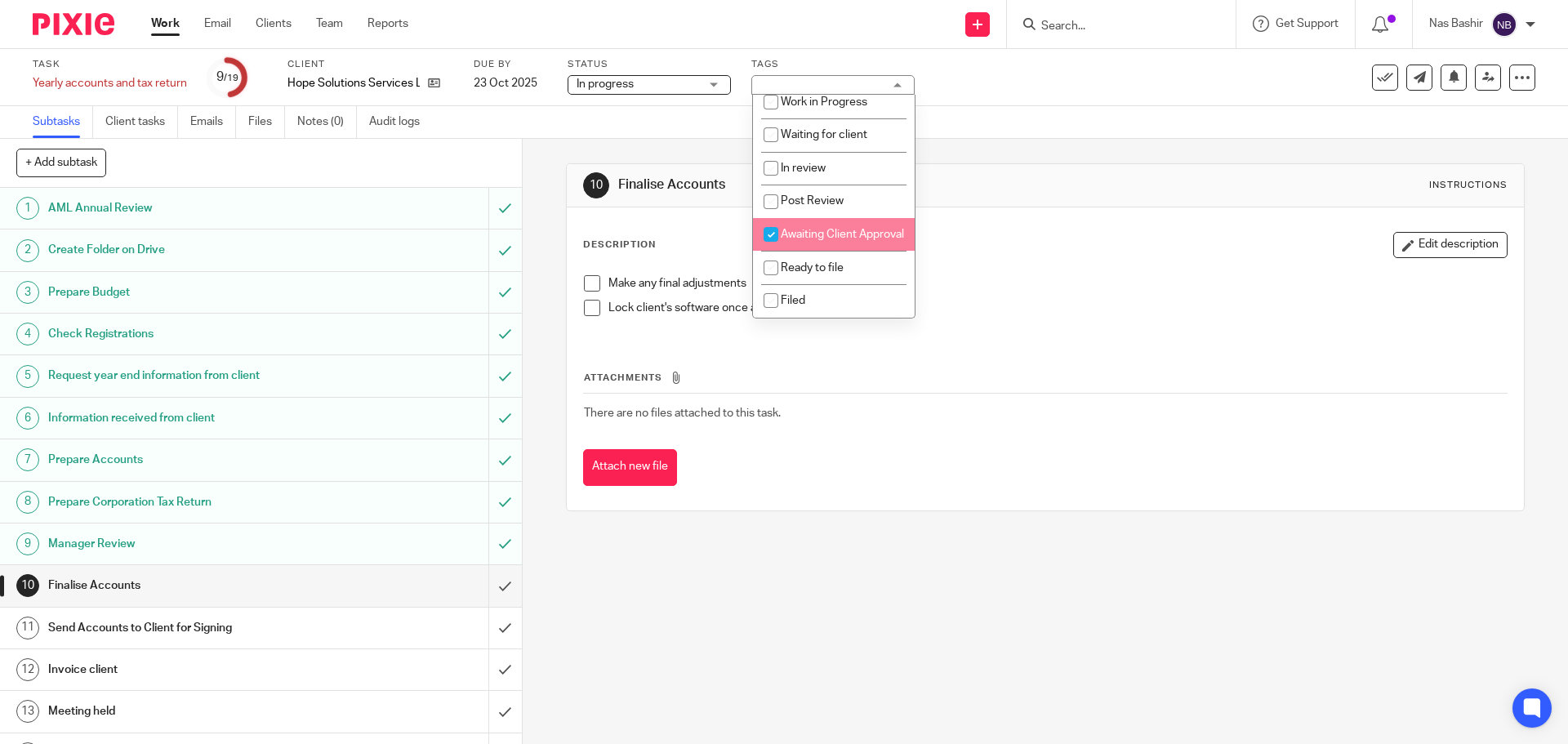 checkbox on "true" 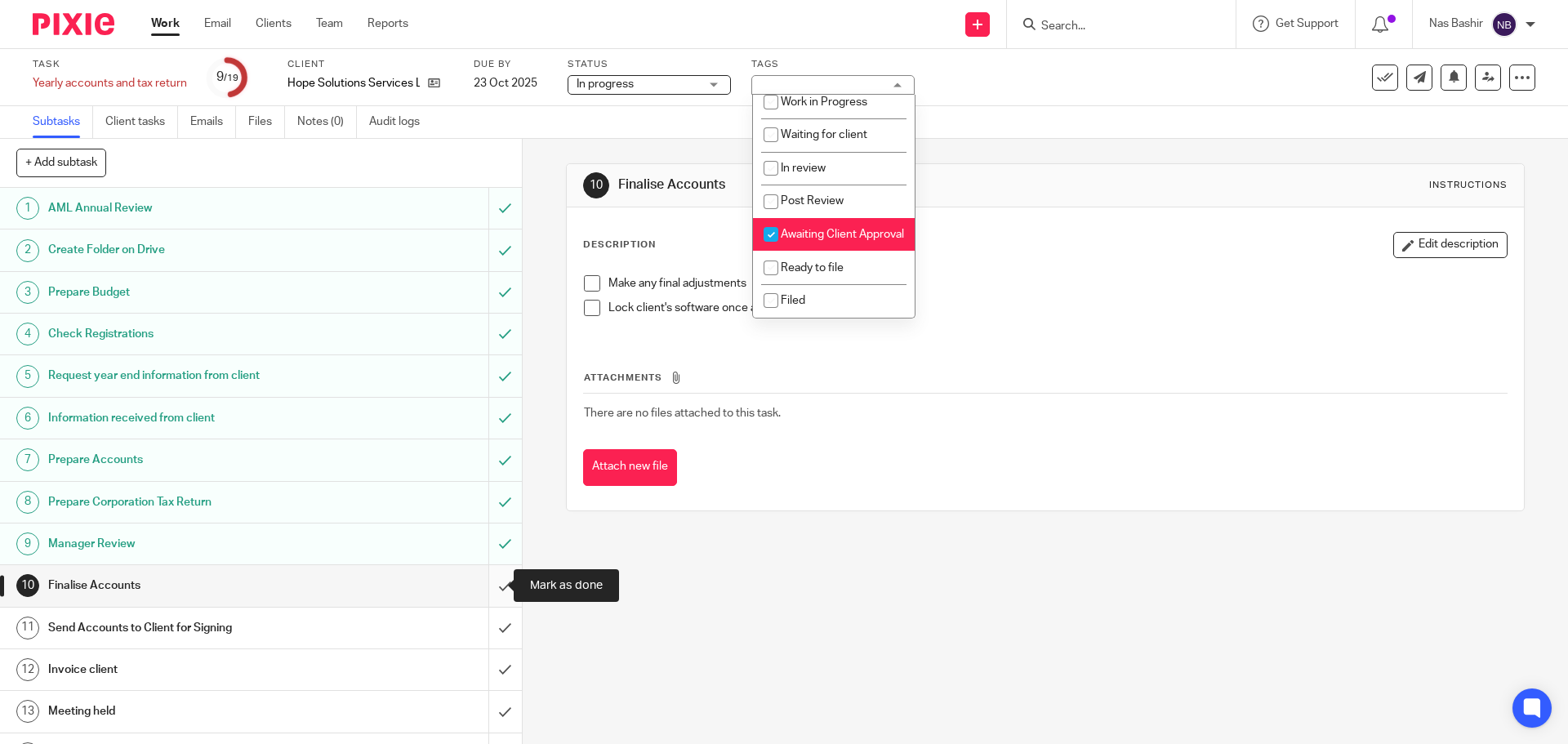 click at bounding box center [261, 586] 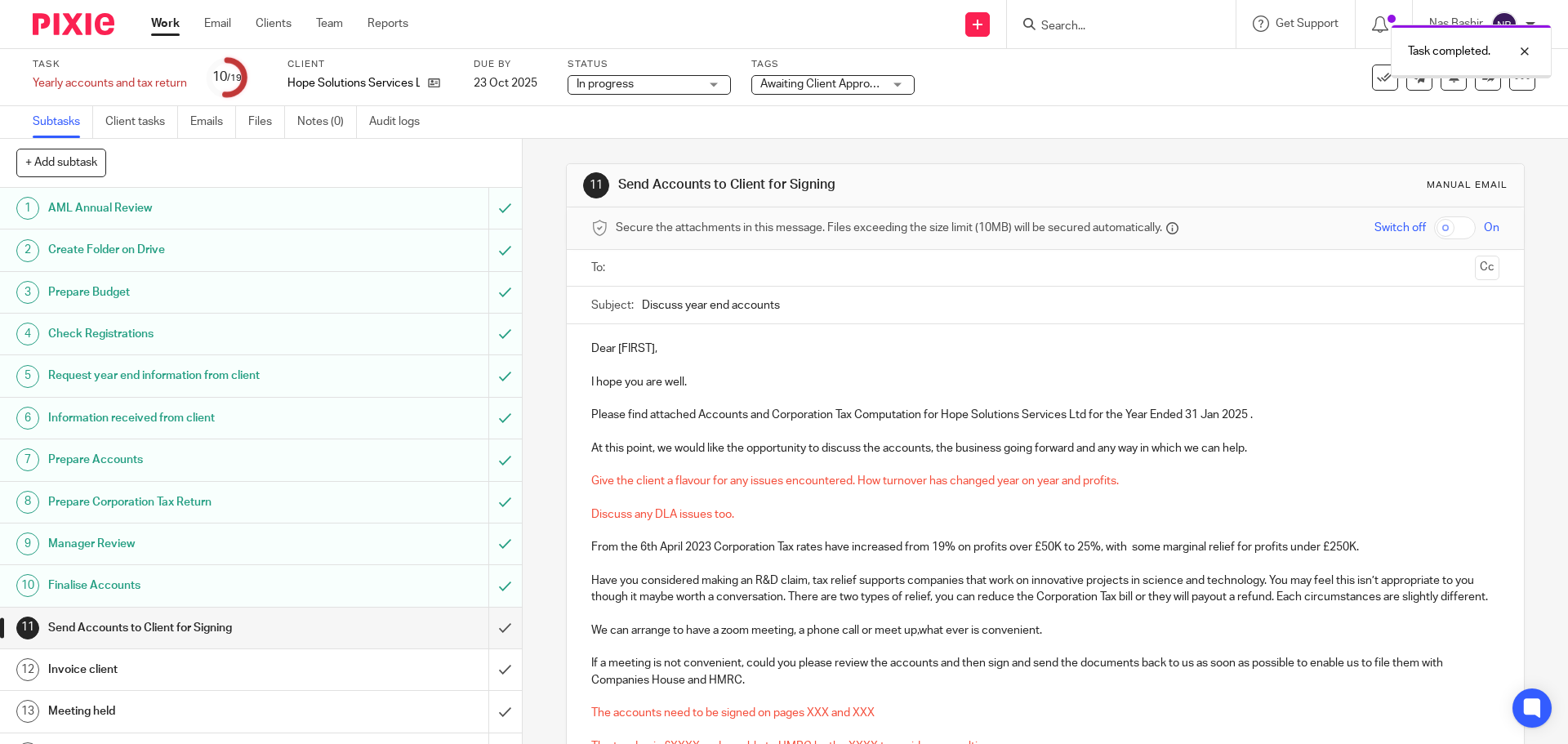 scroll, scrollTop: 0, scrollLeft: 0, axis: both 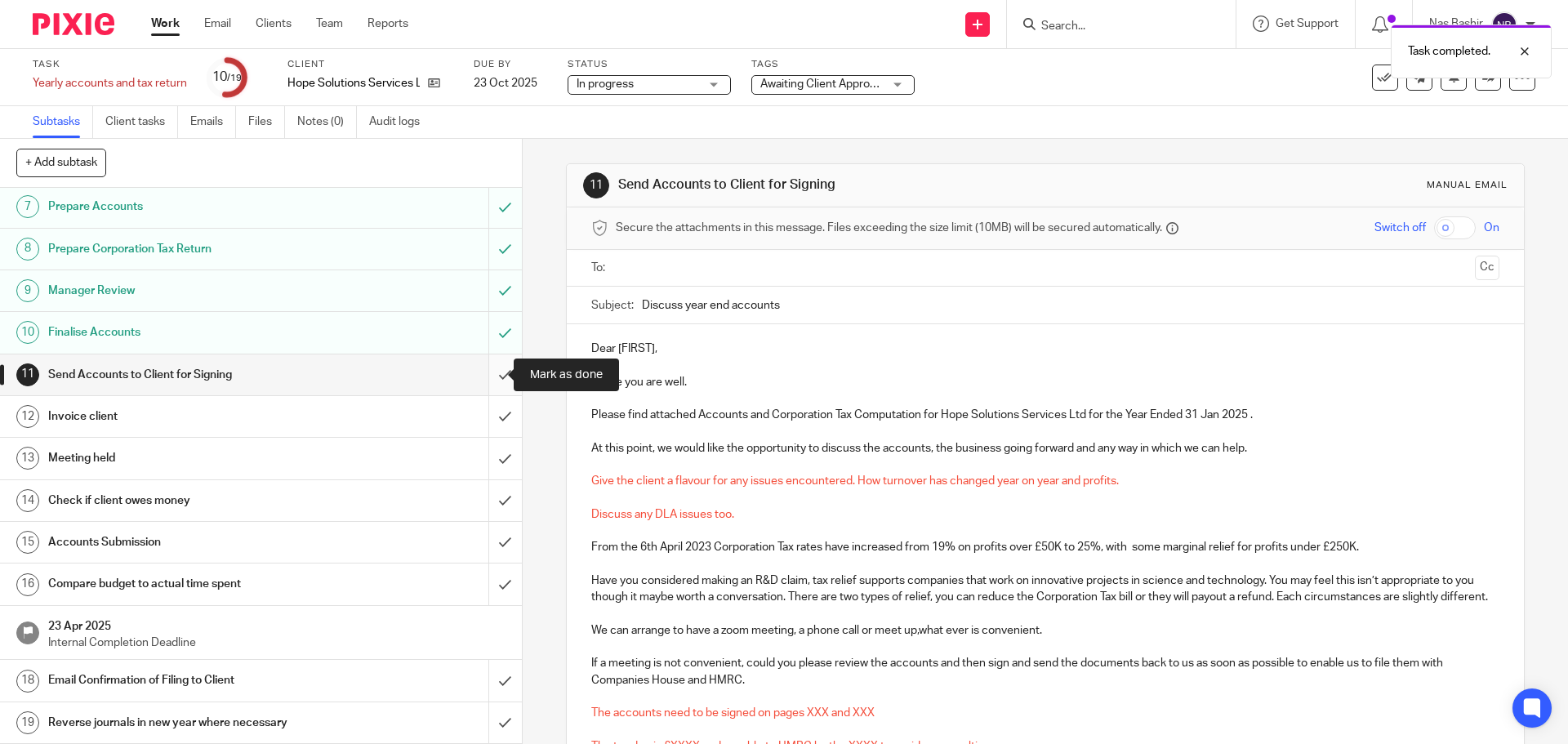 click at bounding box center (261, 375) 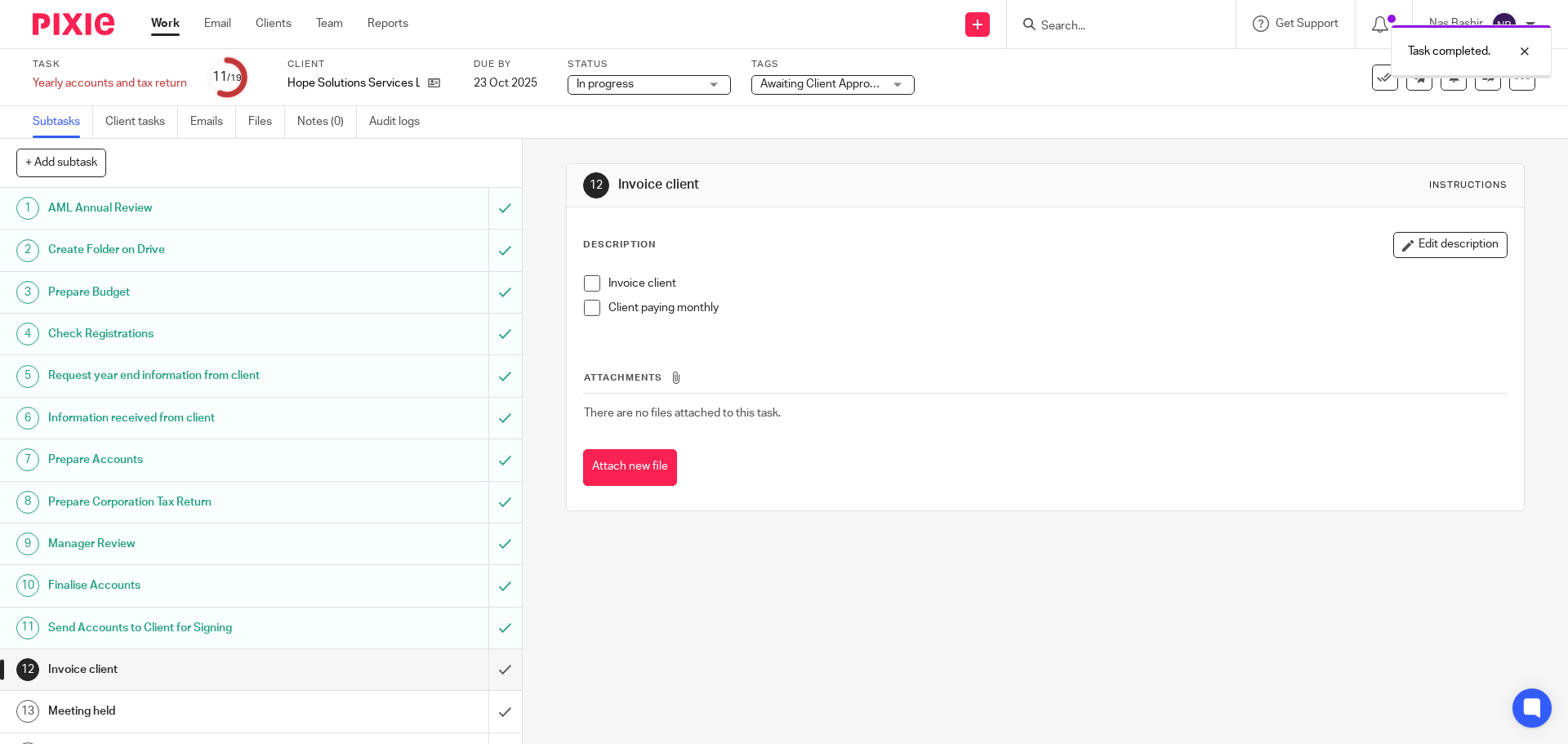 scroll, scrollTop: 0, scrollLeft: 0, axis: both 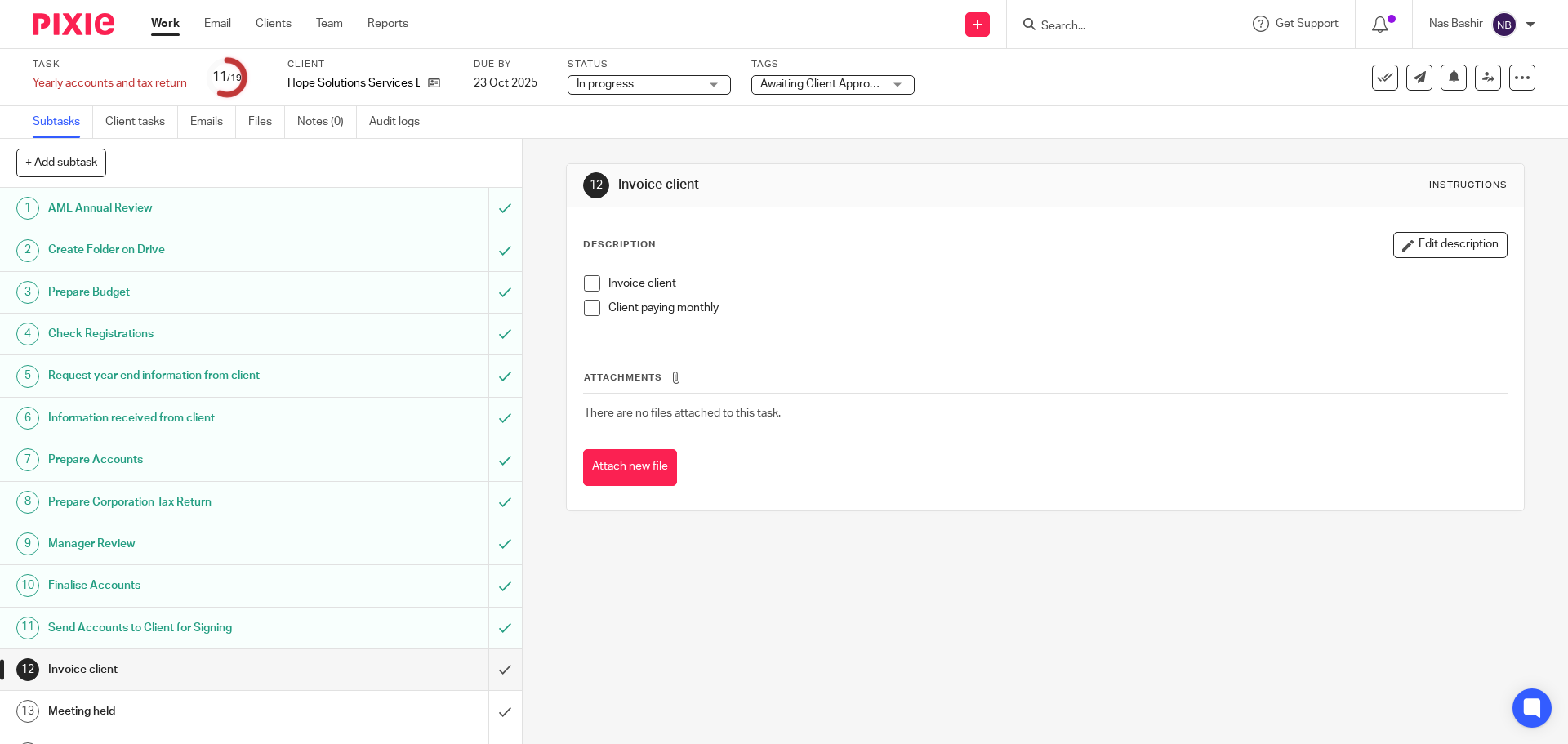 click on "Work" at bounding box center (165, 24) 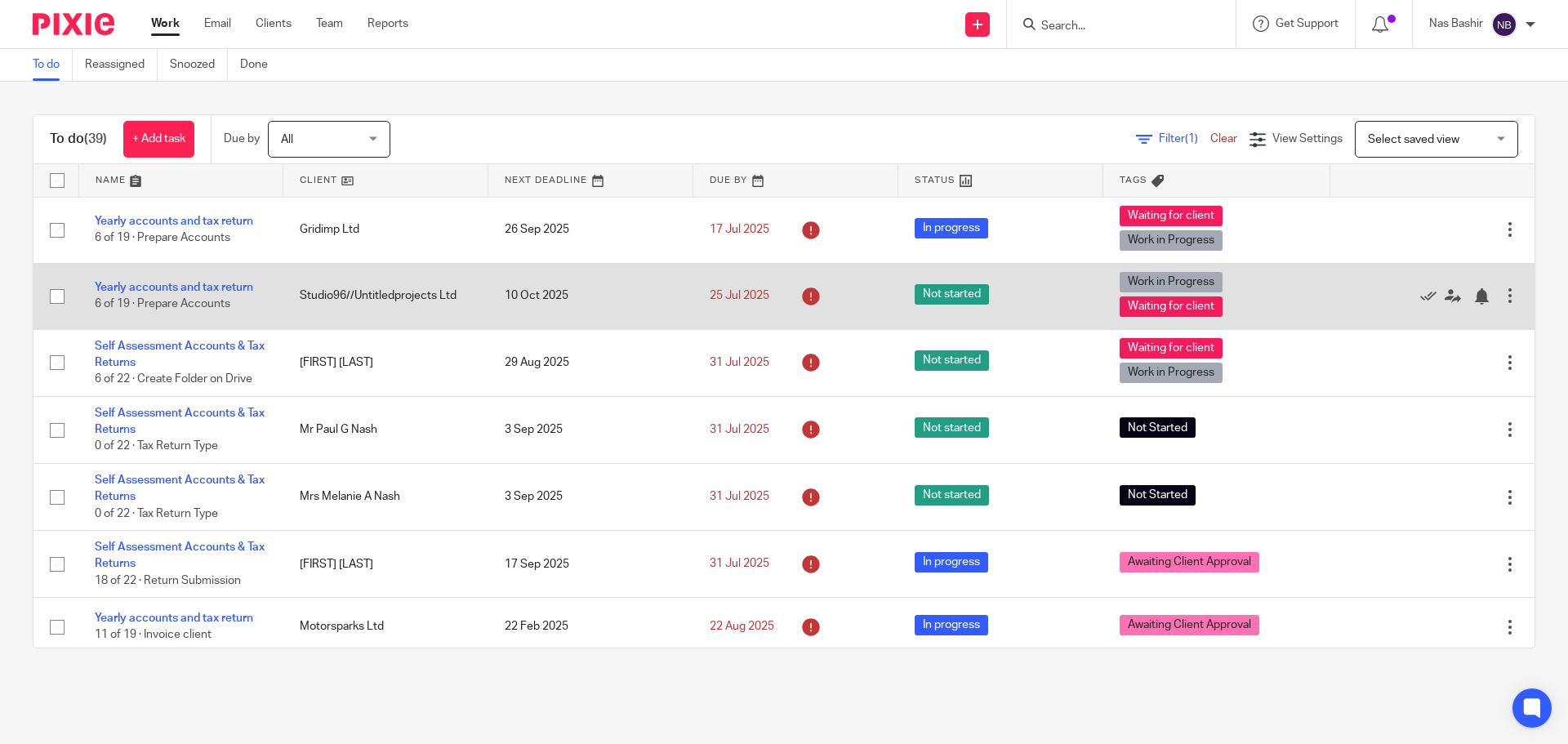 scroll, scrollTop: 0, scrollLeft: 0, axis: both 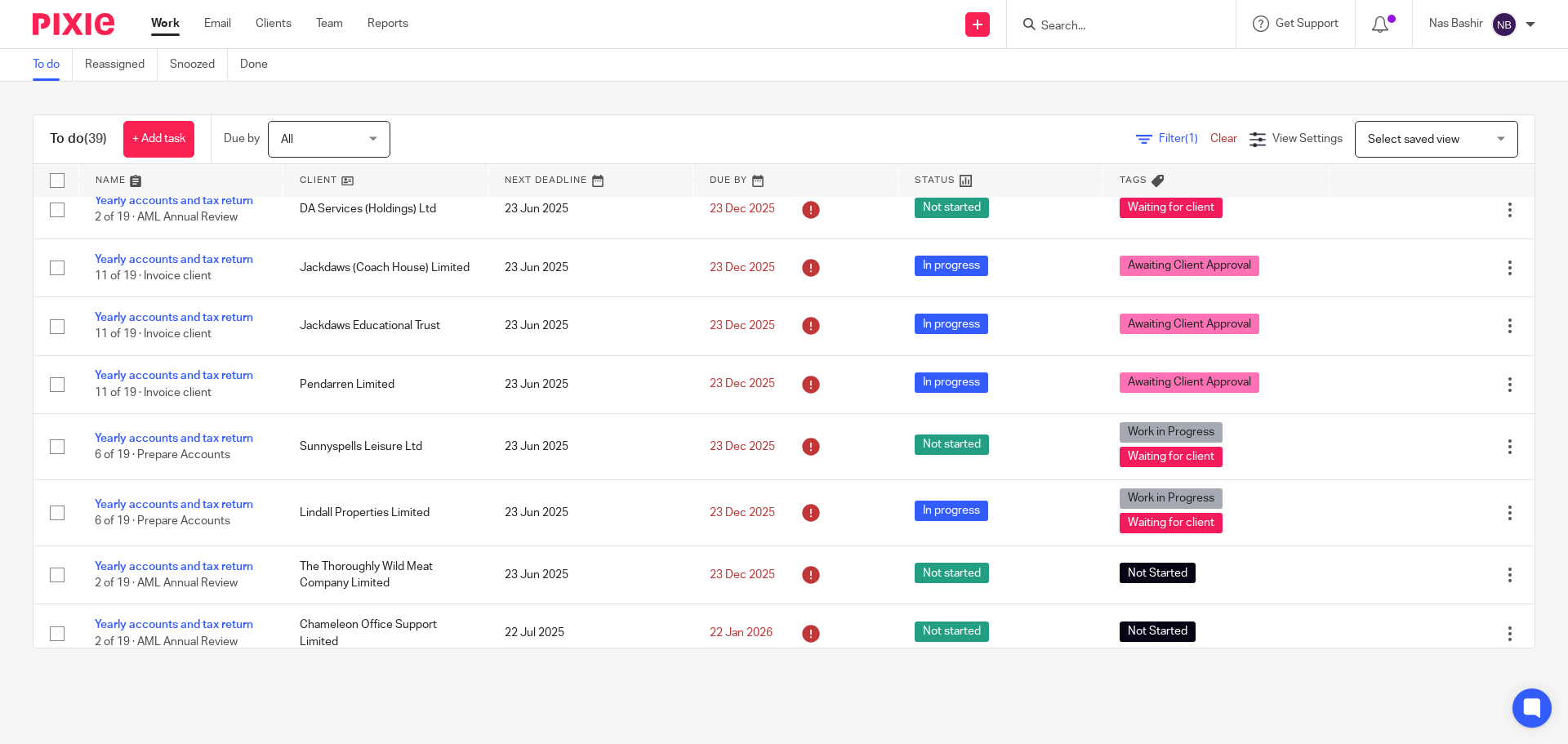 click on "To do
(39)   + Add task    Due by
All
All
Today
Tomorrow
This week
Next week
This month
Next month
All
all     Filter
(1) Clear     View Settings   View Settings     (1) Filters   Clear   Save     Manage saved views
Select saved view
Select saved view
Select saved view
Name     Client     Next Deadline     Due By     Status   Tags       Yearly accounts and tax return
6
of
19 ·
Prepare Accounts
Gridimp Ltd
26 Sep 2025
17 Jul 2025
In progress
Waiting for client Work in Progress             Edit task
Delete
Yearly accounts and tax return" at bounding box center [784, 381] 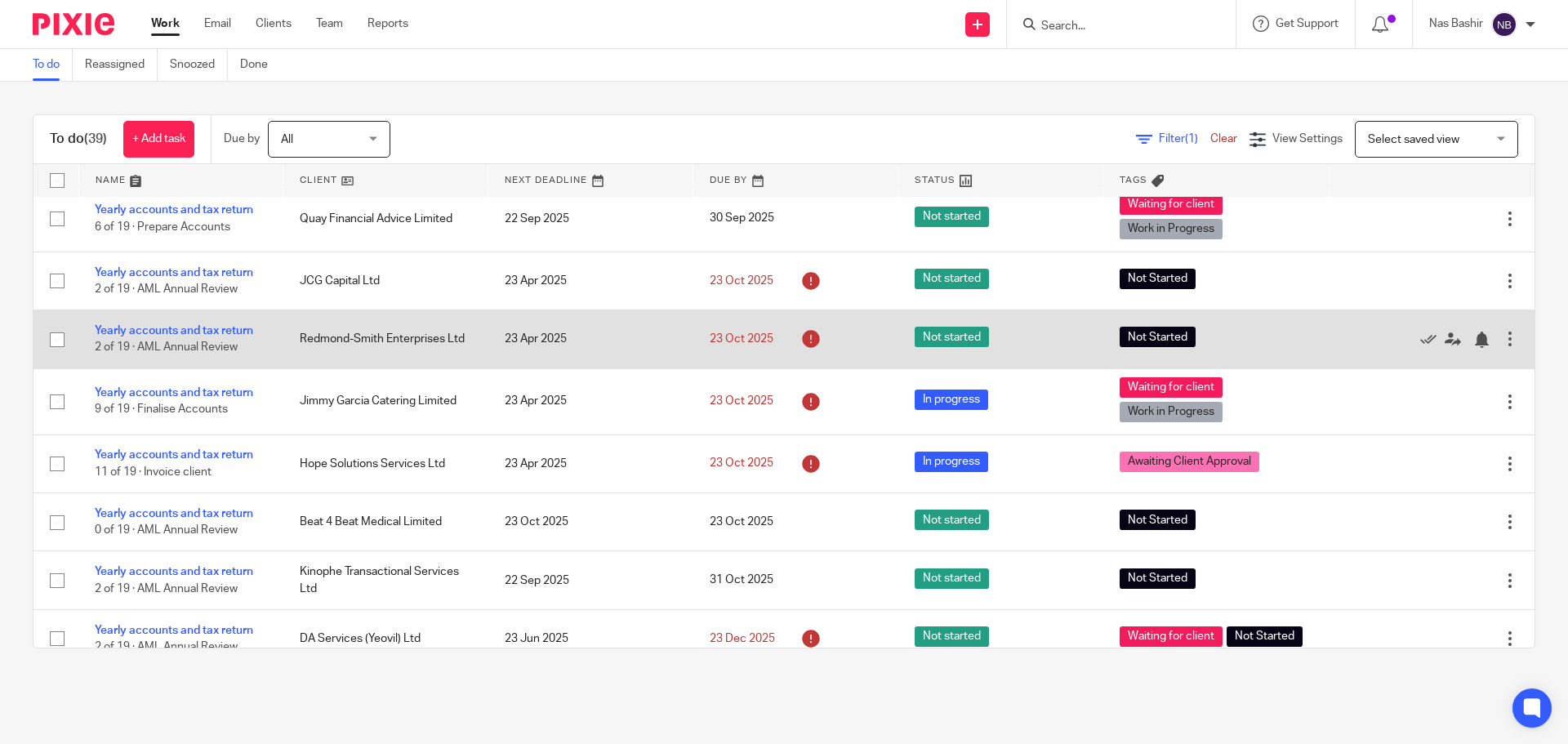 scroll, scrollTop: 960, scrollLeft: 0, axis: vertical 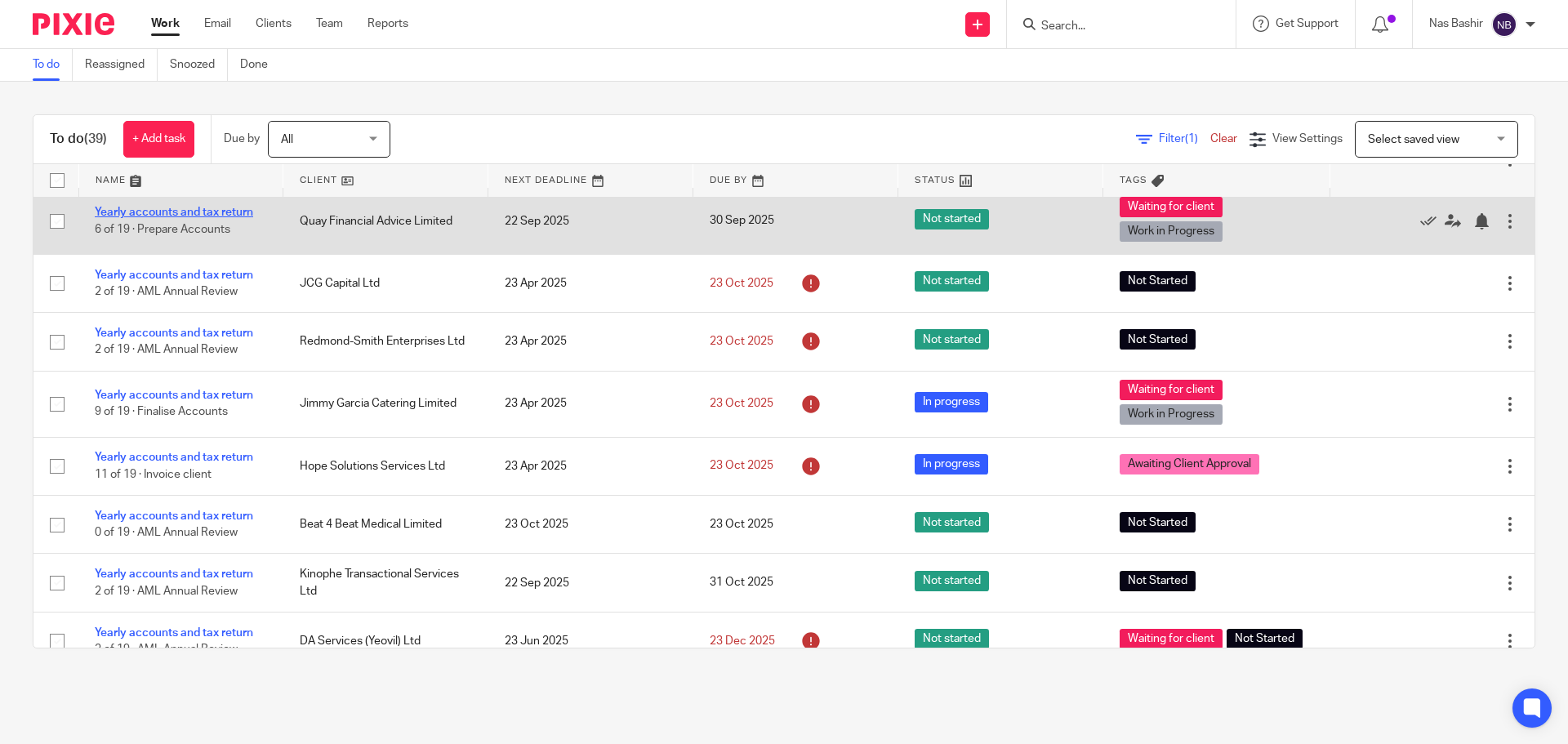 click on "Yearly accounts and tax return" at bounding box center [174, 212] 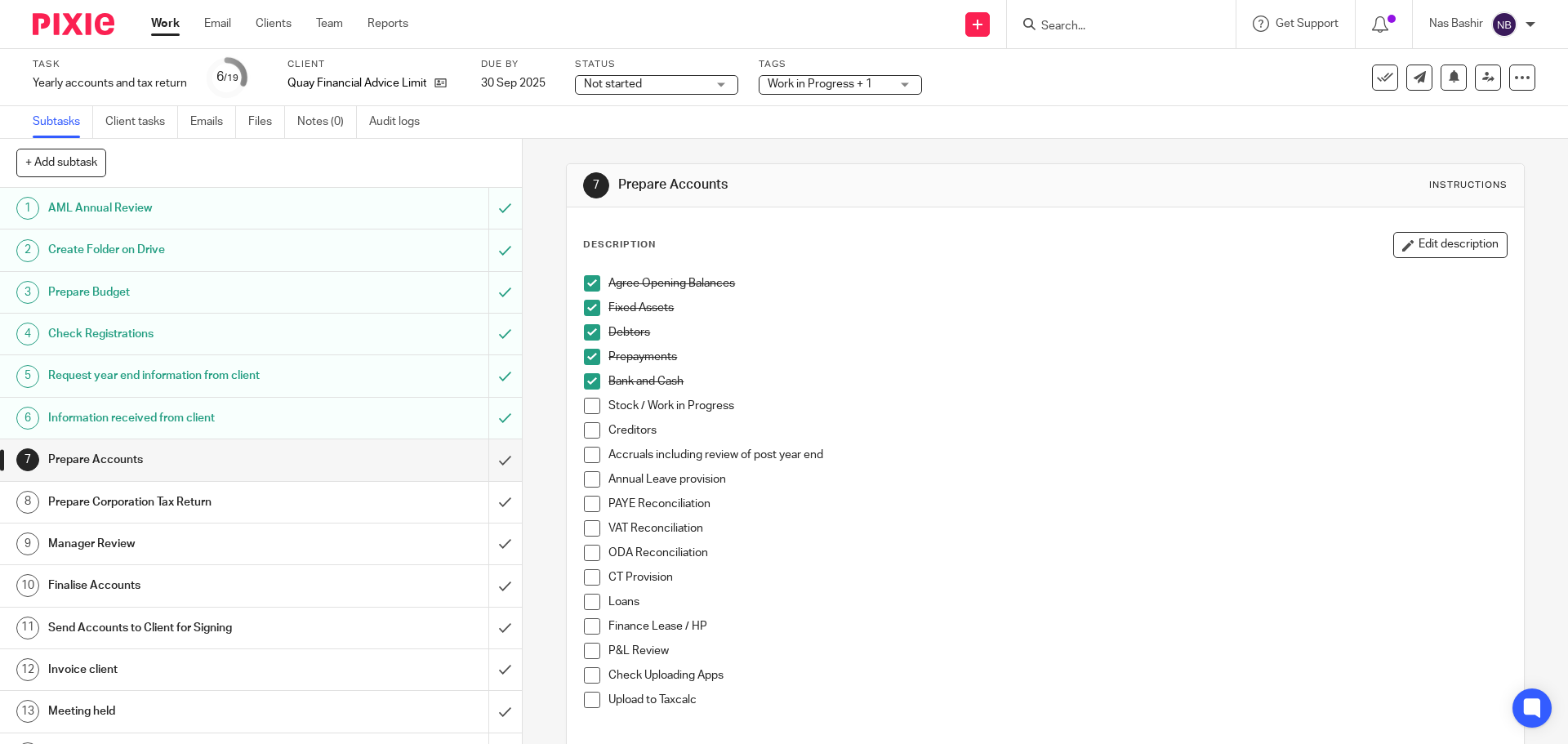 scroll, scrollTop: 0, scrollLeft: 0, axis: both 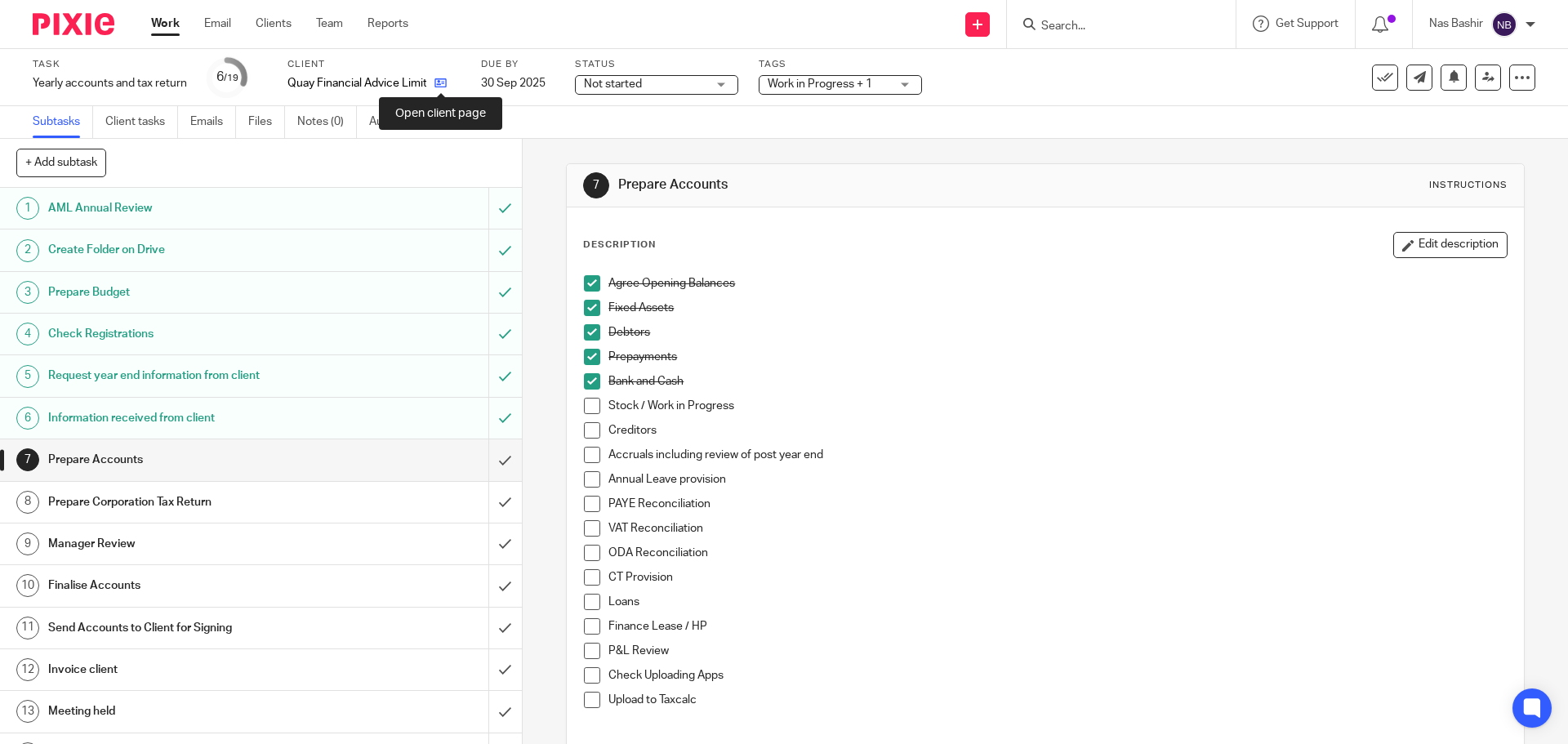 click at bounding box center (440, 82) 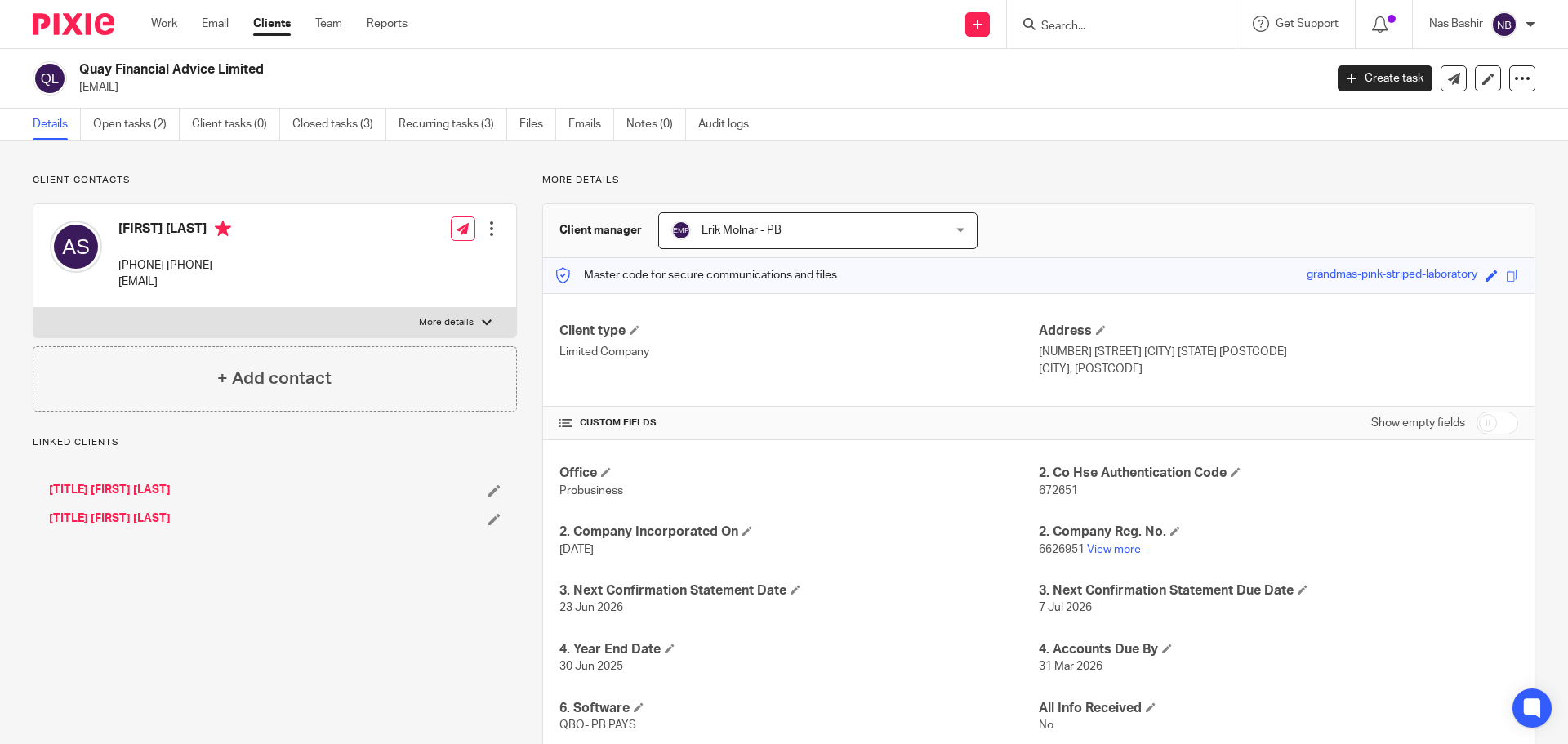 scroll, scrollTop: 0, scrollLeft: 0, axis: both 